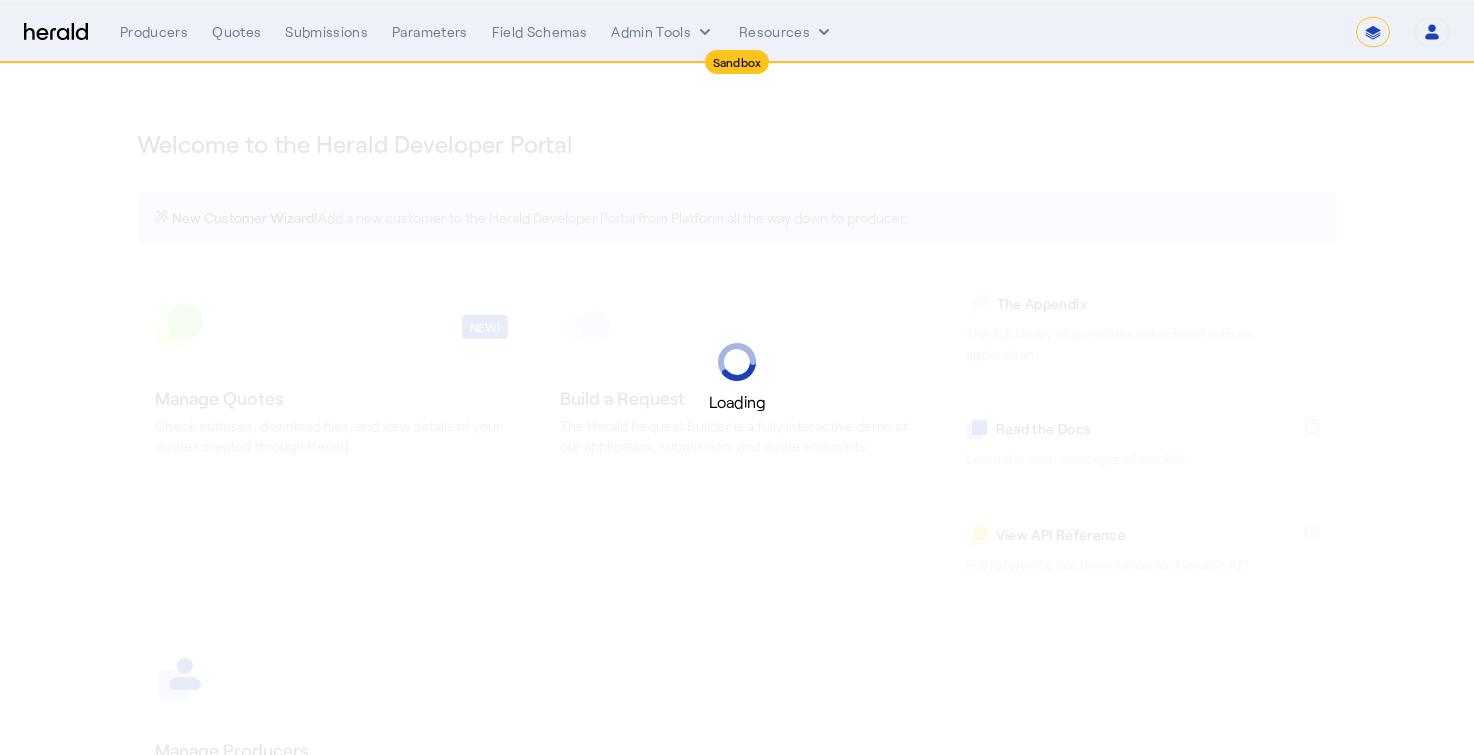 select on "*******" 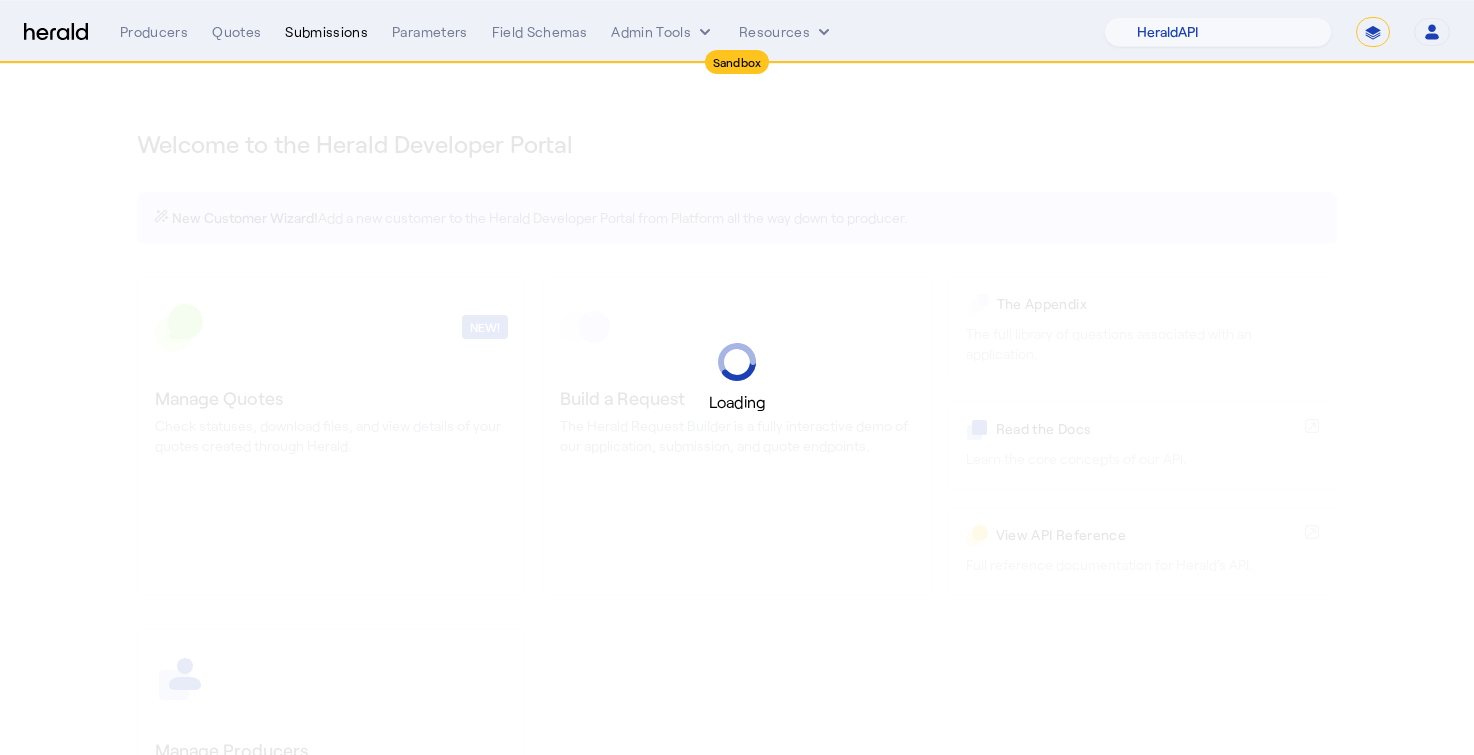 click on "Submissions" at bounding box center (326, 32) 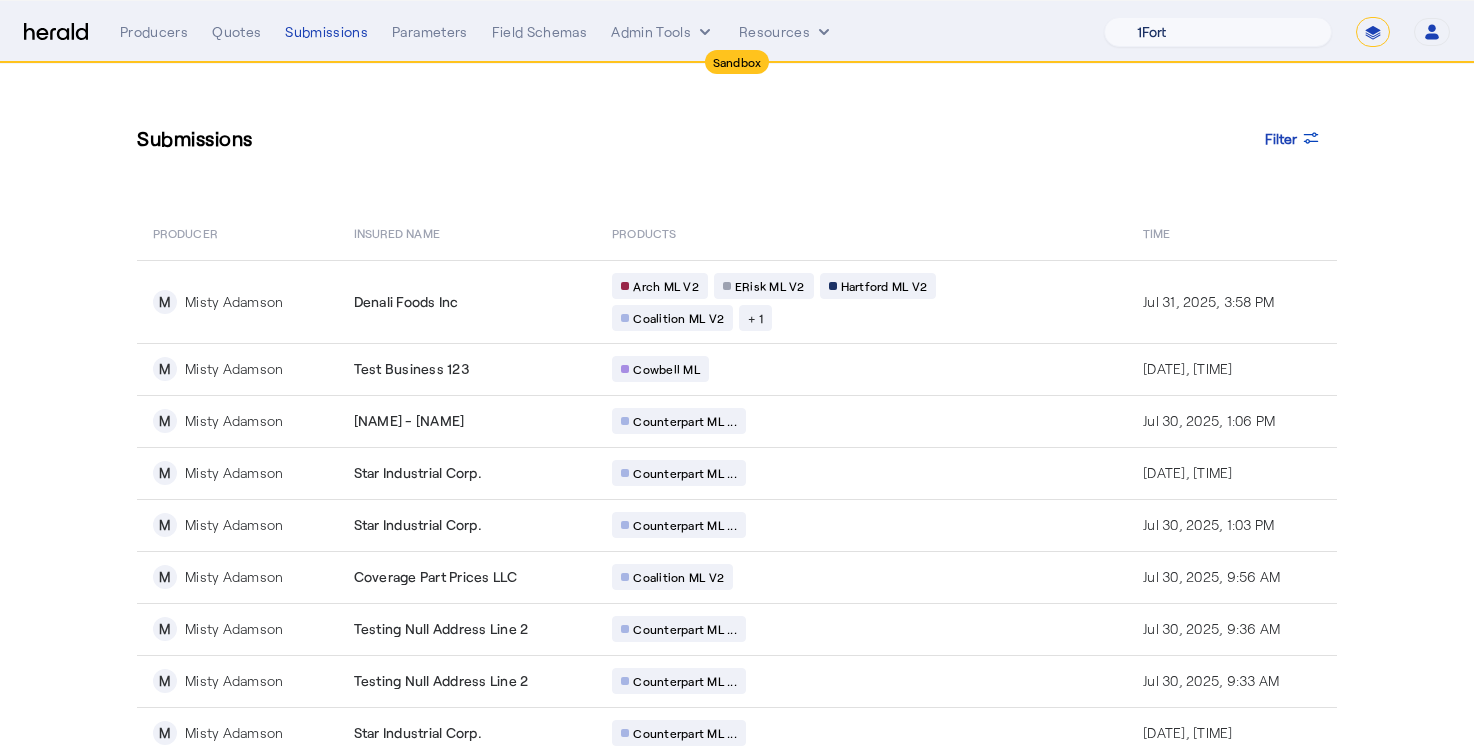 click on "1Fort   Acrisure   Acturis   Affinity Advisors   Affinity Risk   Agentero   AmWins   Anzen   Aon   Appulate   Arch   Assurely   BTIS   Babbix   Berxi   Billy   BindHQ   Bold Penguin    Bolt   Bond   Boxx   Brightway   Brit Demo Sandbox   Broker Buddha   Buddy   Bunker   Burns Wilcox   CNA Test   CRC   CS onboarding test account   Chubb Test   Citadel   Coalition   Coast   Coterie Test   Counterpart    CoverForce   CoverWallet   Coverdash   Coverhound   Cowbell   Cyber Example Platform   CyberPassport   Defy Insurance   Draftrs   ESpecialty   Embroker   Equal Parts   Exavalu   Ezyagent   Federacy Platform   FifthWall   Flow Speciality (Capitola)   Foundation   Founder Shield   Gaya   Gerent   GloveBox   Glow   Growthmill   HW Kaufman   Hartford Steam Boiler   Hawksoft   Heffernan Insurance Brokers   Herald Envoy Testing   HeraldAPI   Hypergato   Inchanted   Indemn.ai   Infinity   Insured.io   Insuremo   Insuritas   Irys   Jencap   Kamillio   Kayna   LTI Mindtree   Layr   Limit   Markel Test   Marsh   Novidea" at bounding box center (1218, 32) 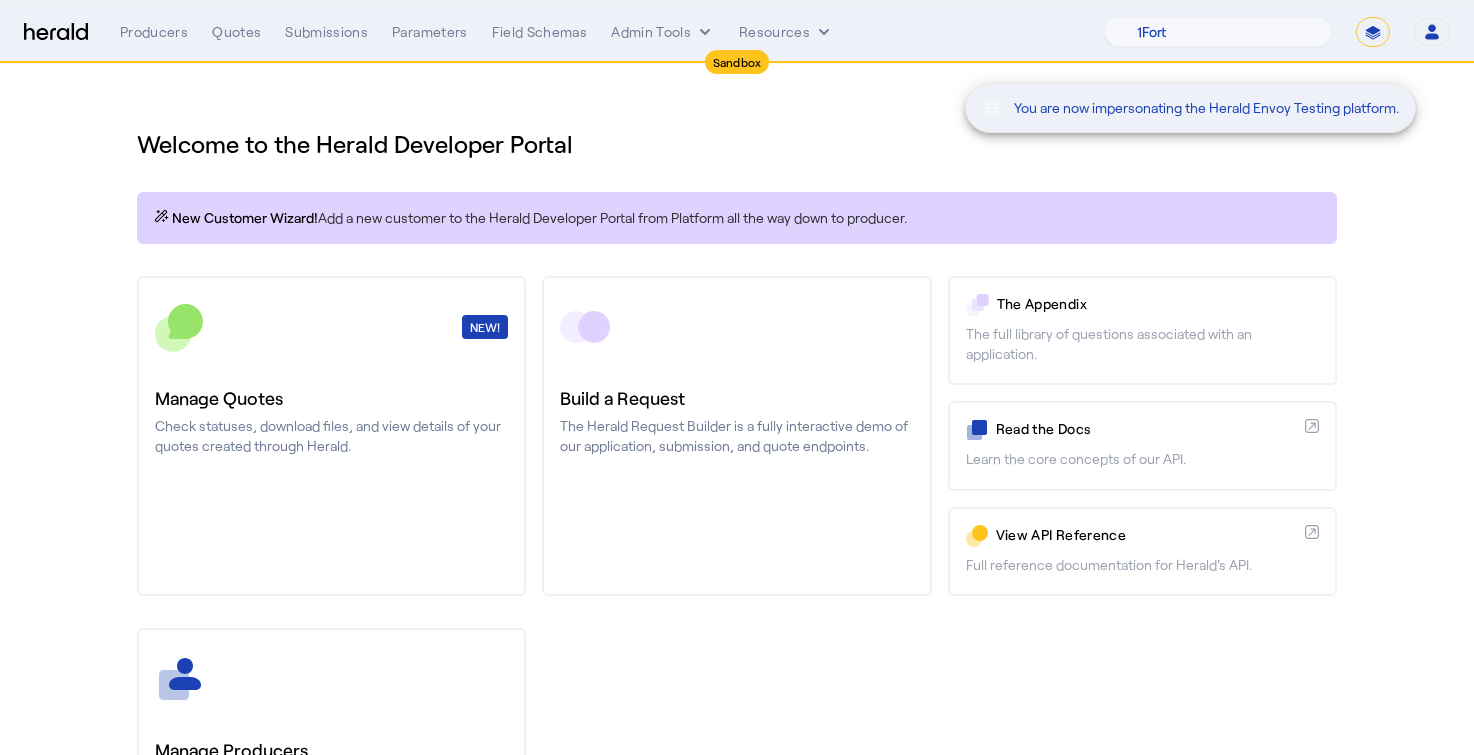 click on "You are now impersonating the Herald Envoy Testing platform." at bounding box center [737, 377] 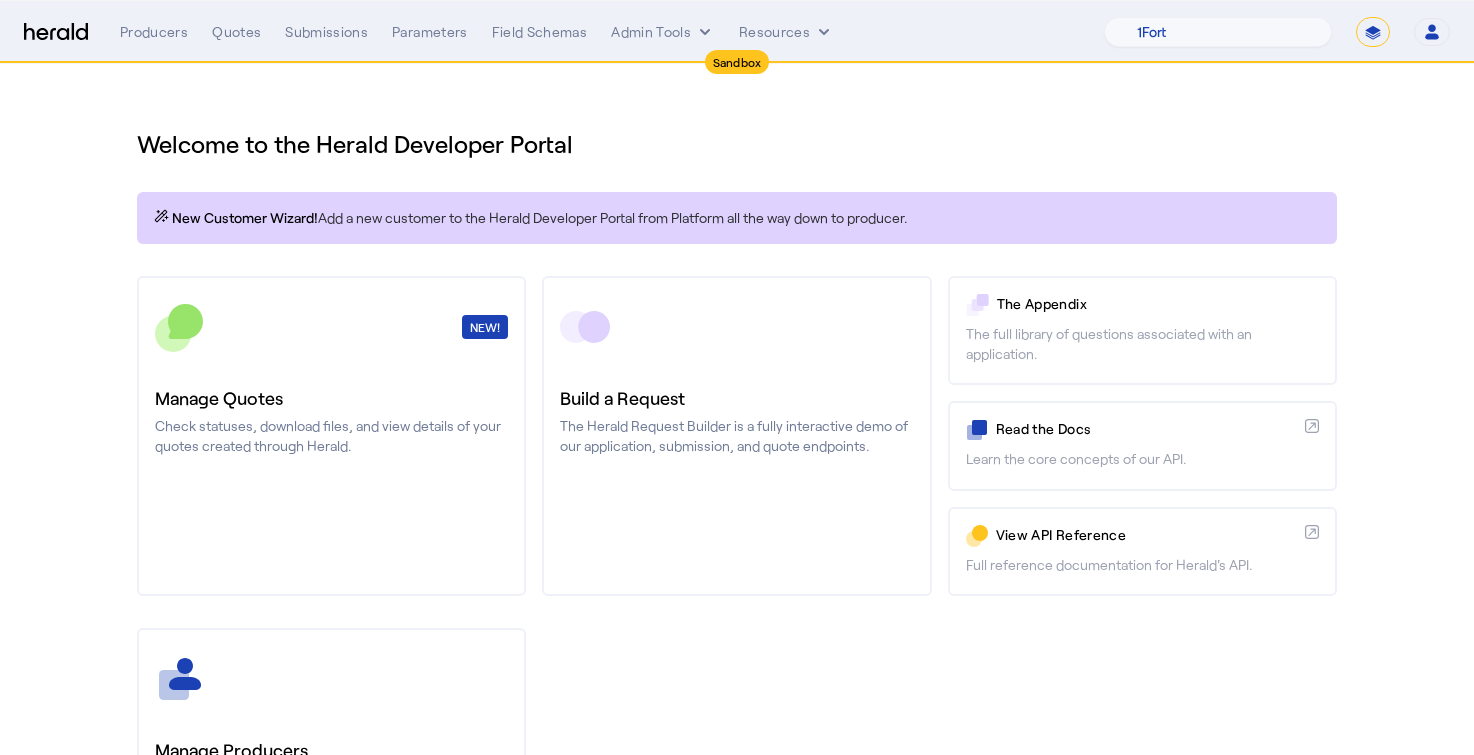 click on "Producers   Quotes   Submissions   Parameters   Field Schemas   Admin Tools
Resources
1Fort   Acrisure   Acturis   Affinity Advisors   Affinity Risk   Agentero   AmWins   Anzen   Aon   Appulate   Arch   Assurely   BTIS   Babbix   Berxi   Billy   BindHQ   Bold Penguin    Bolt   Bond   Boxx   Brightway   Brit Demo Sandbox   Broker Buddha   Buddy   Bunker   Burns Wilcox   CNA Test   CRC   CS onboarding test account   Chubb Test   Citadel   Coalition   Coast   Coterie Test   Counterpart    CoverForce   CoverWallet   Coverdash   Coverhound   Cowbell   Cyber Example Platform   CyberPassport   Defy Insurance   Draftrs   ESpecialty   Embroker   Equal Parts   Exavalu   Ezyagent   Federacy Platform   FifthWall   Flow Speciality (Capitola)   Foundation   Founder Shield   Gaya   Gerent   GloveBox   Glow   Growthmill   HW Kaufman   Hartford Steam Boiler   Hawksoft   Heffernan Insurance Brokers   Herald Envoy Testing   HeraldAPI   Hypergato   Irys" at bounding box center [785, 32] 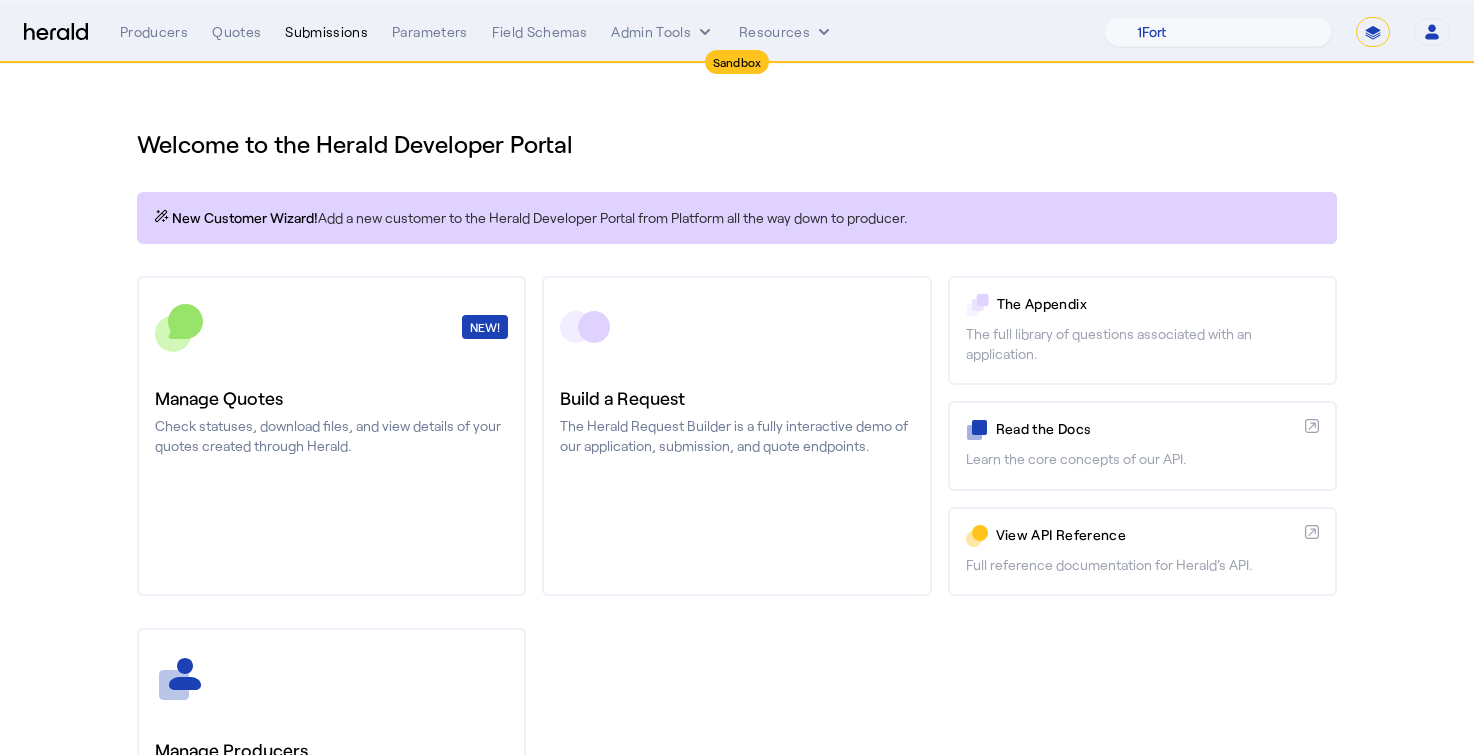 click on "Submissions" at bounding box center (326, 32) 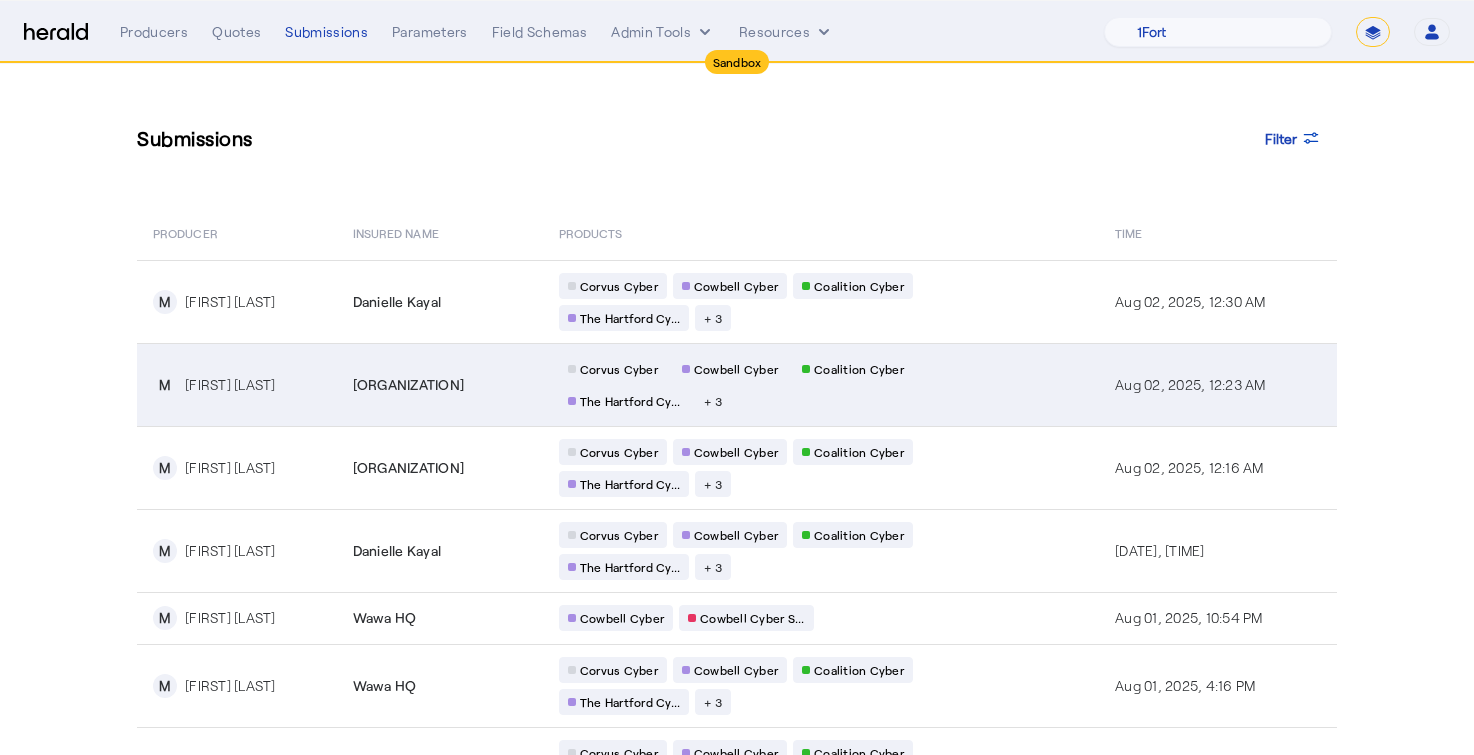 click on "M   Misty Morganson" at bounding box center (237, 384) 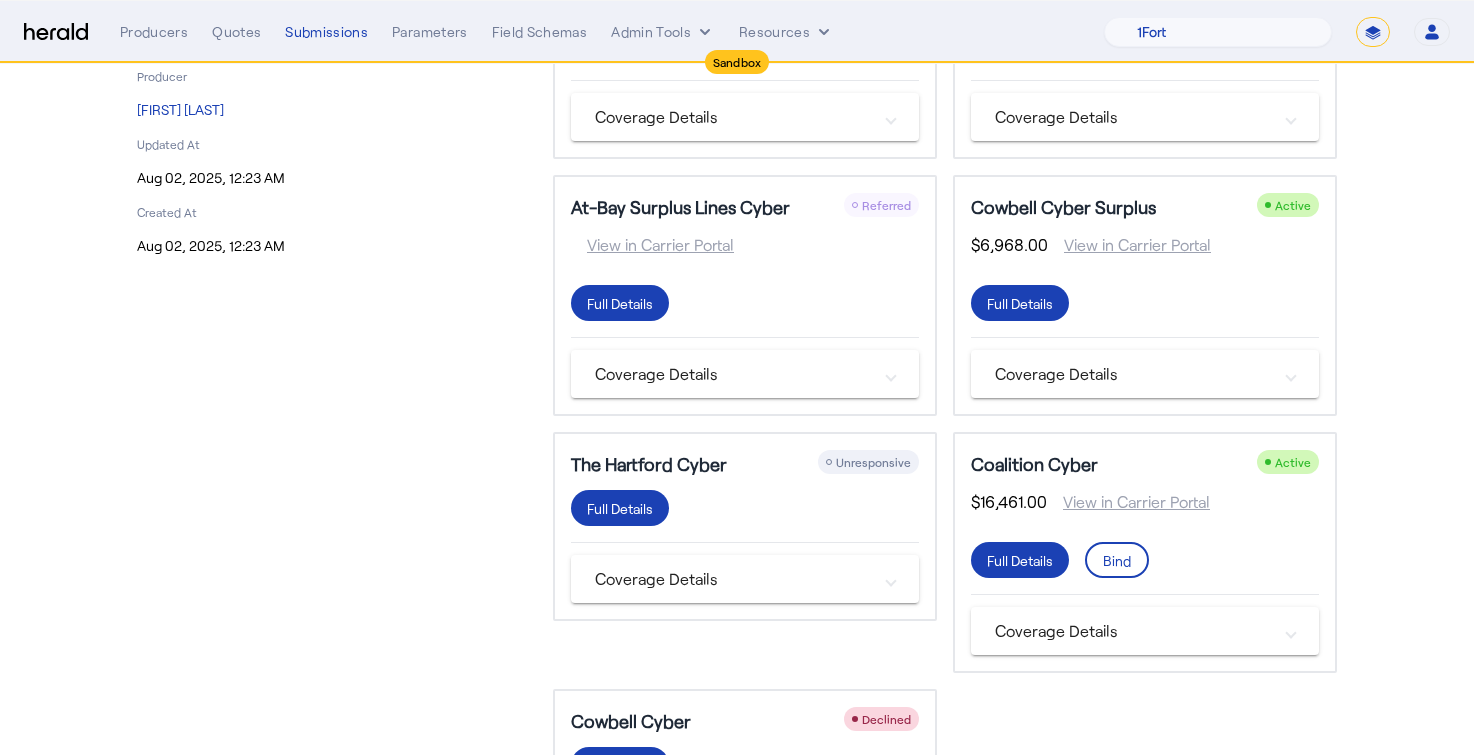 scroll, scrollTop: 284, scrollLeft: 0, axis: vertical 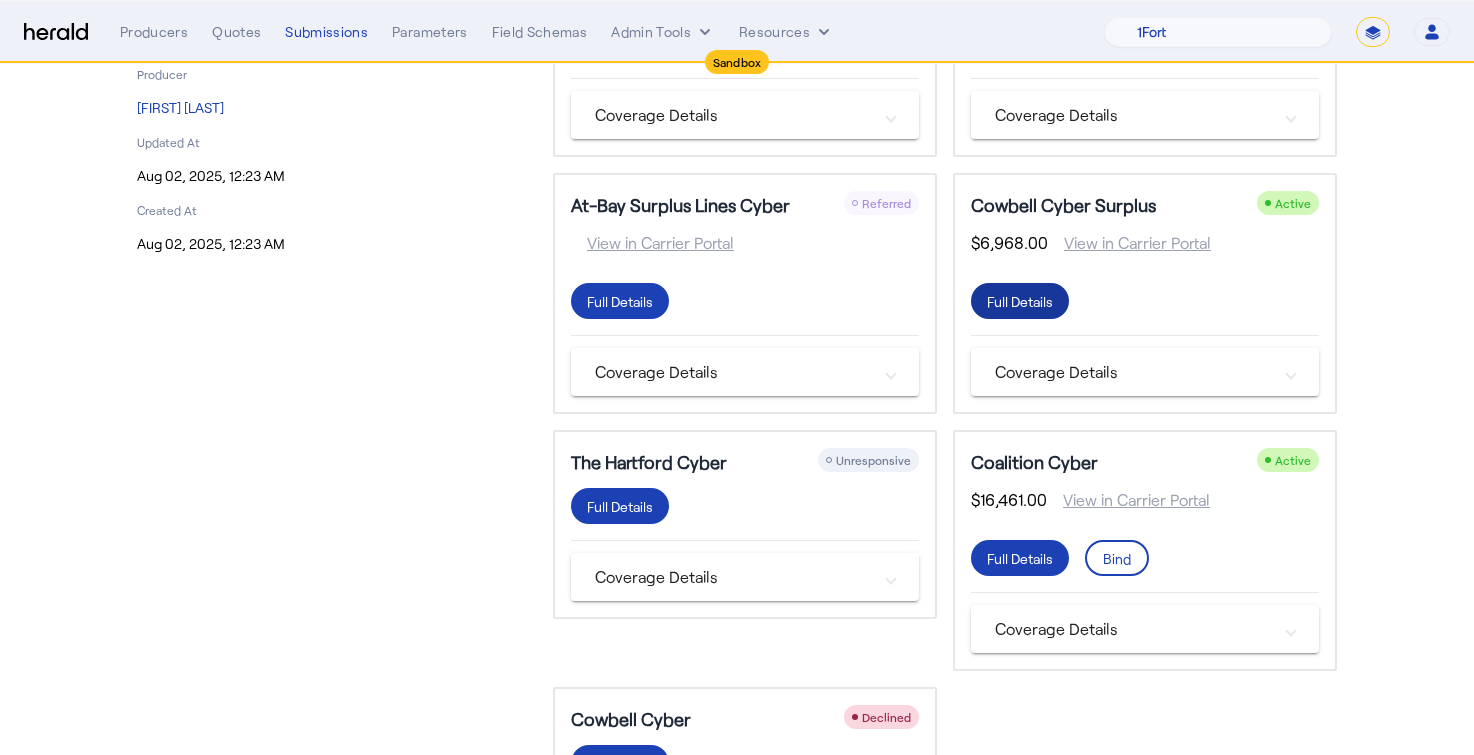 click on "Full Details" at bounding box center [1020, 301] 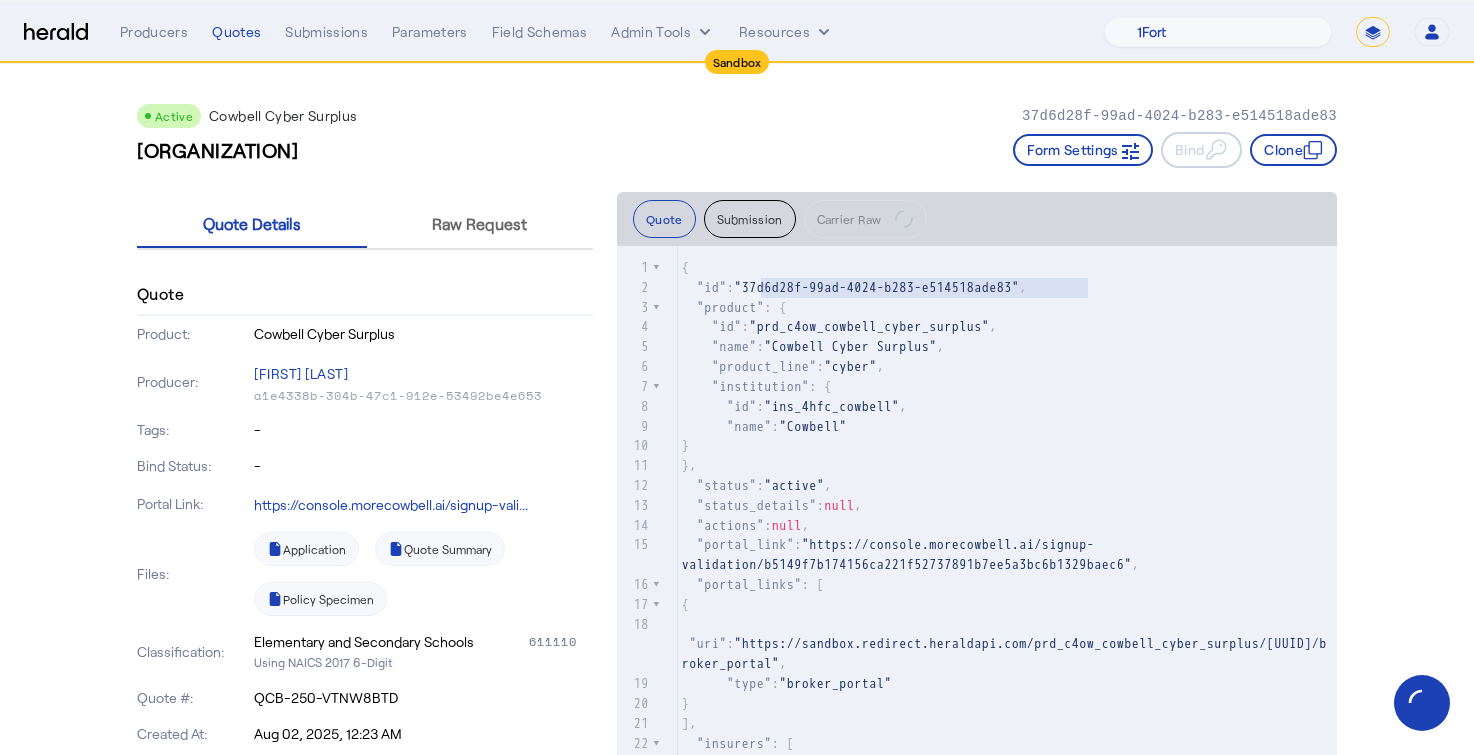 type on "**********" 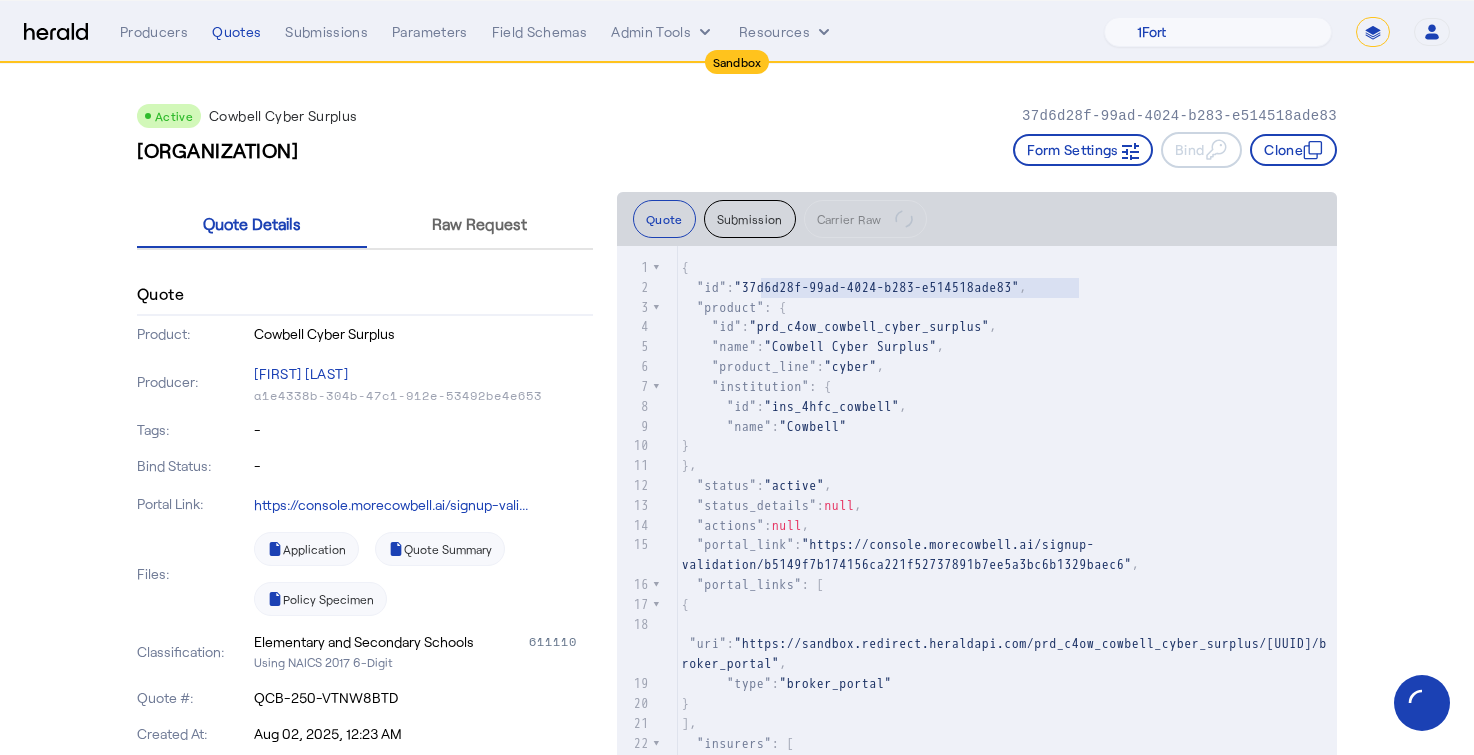 drag, startPoint x: 763, startPoint y: 285, endPoint x: 1082, endPoint y: 291, distance: 319.05643 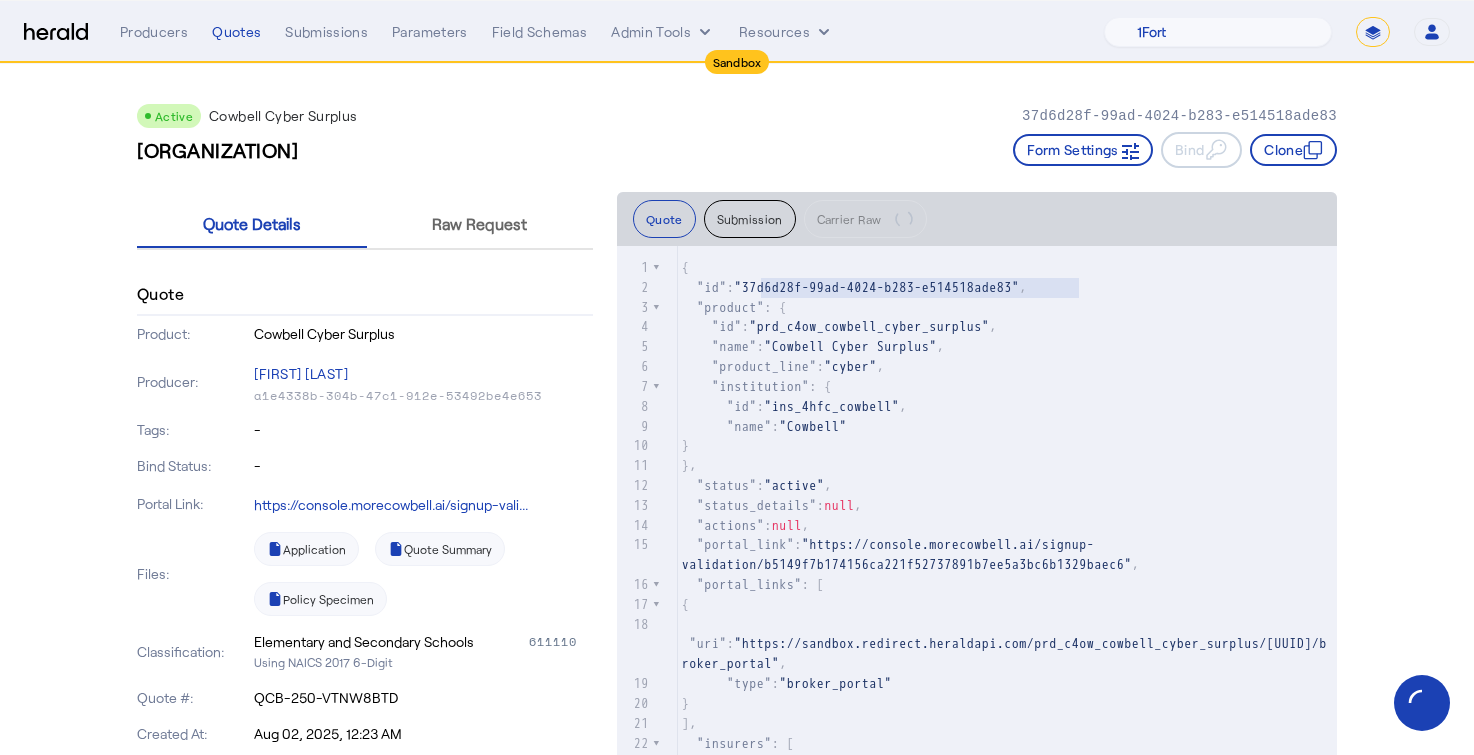 click on ""37d6d28f-99ad-4024-b283-e514518ade83"" 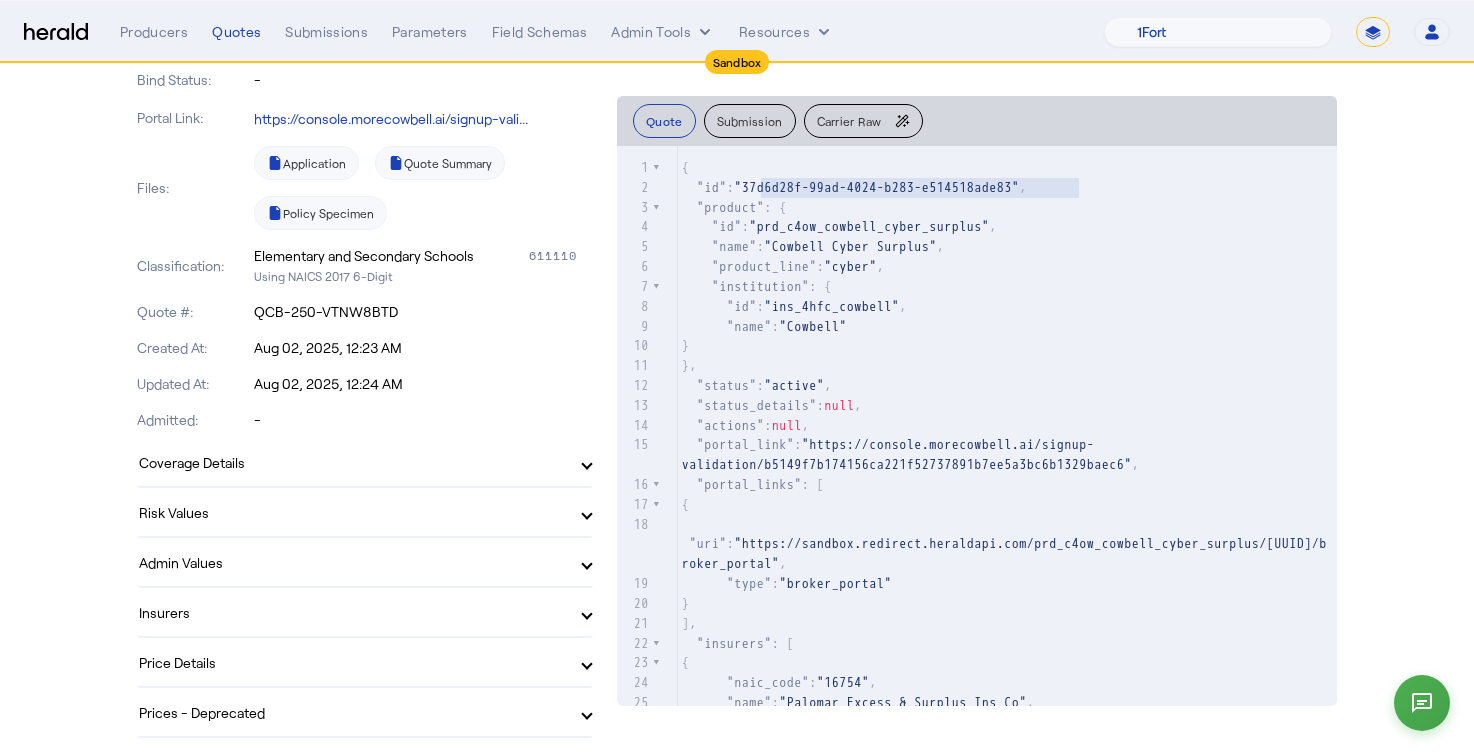 scroll, scrollTop: 413, scrollLeft: 0, axis: vertical 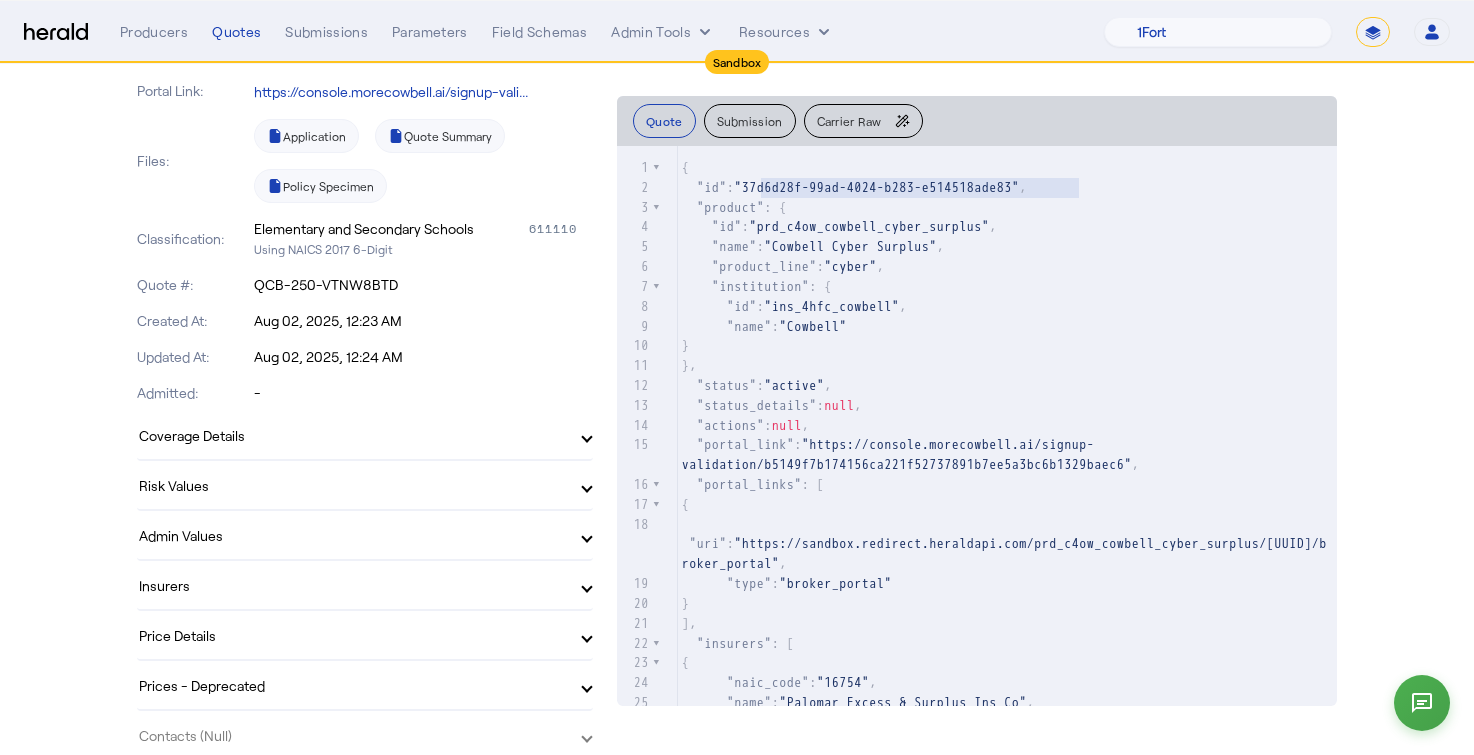 click on "Admin Values" at bounding box center [353, 535] 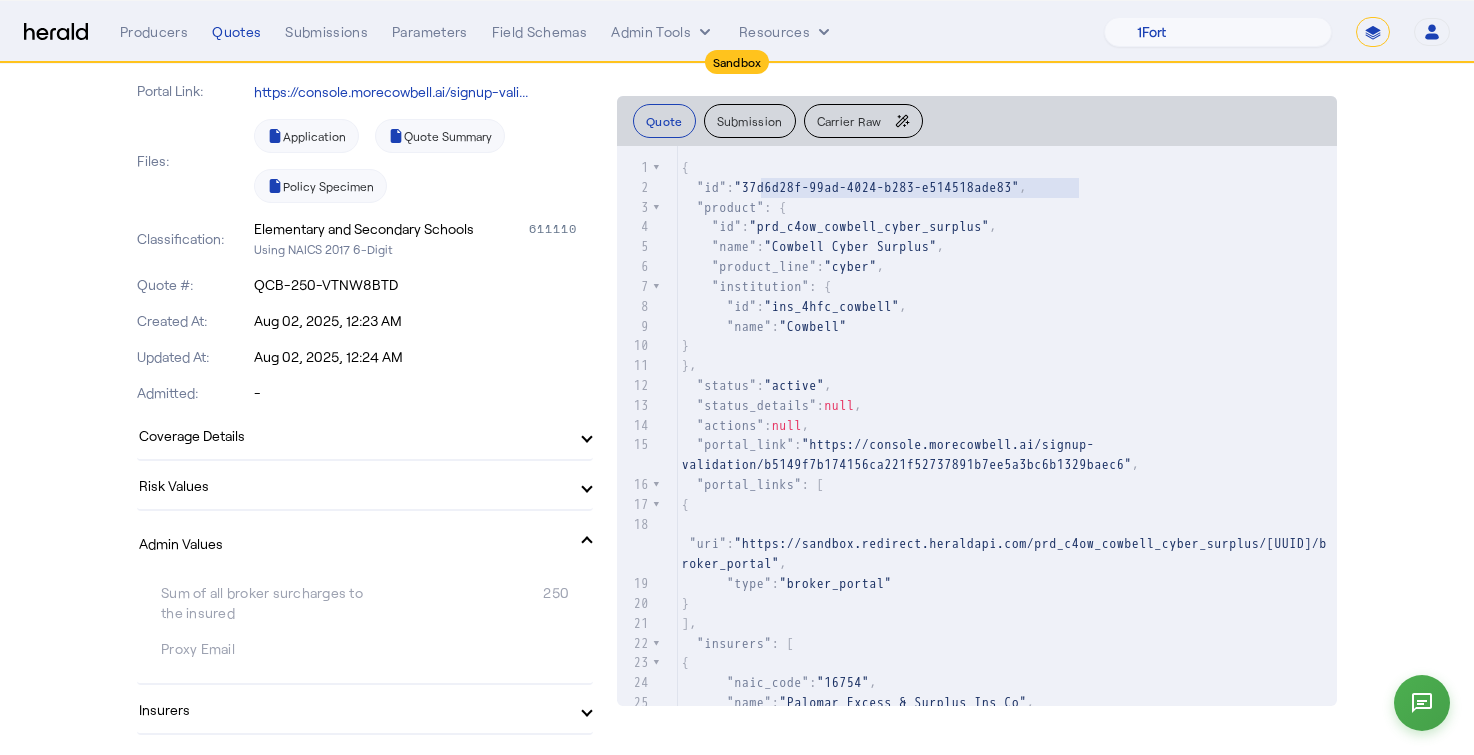 scroll, scrollTop: 0, scrollLeft: 0, axis: both 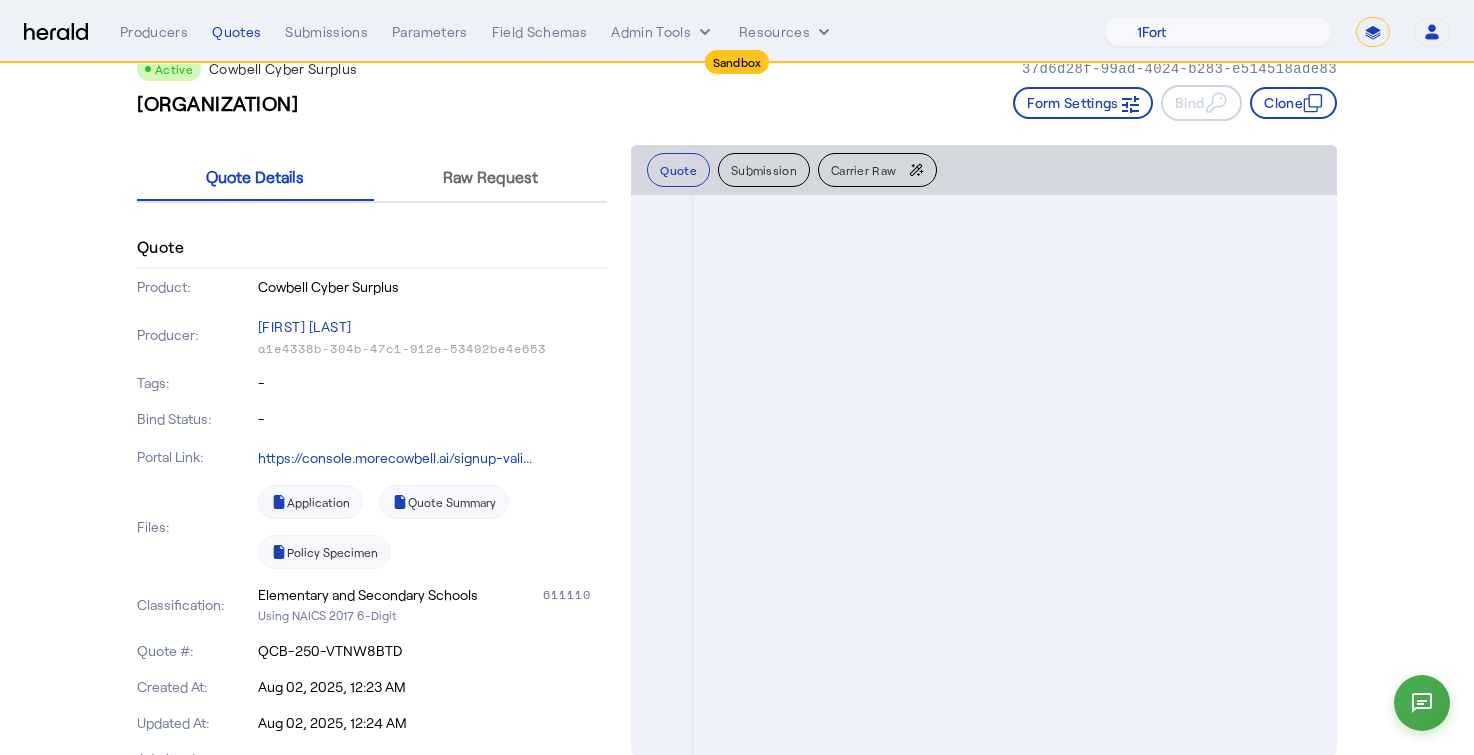 type on "**********" 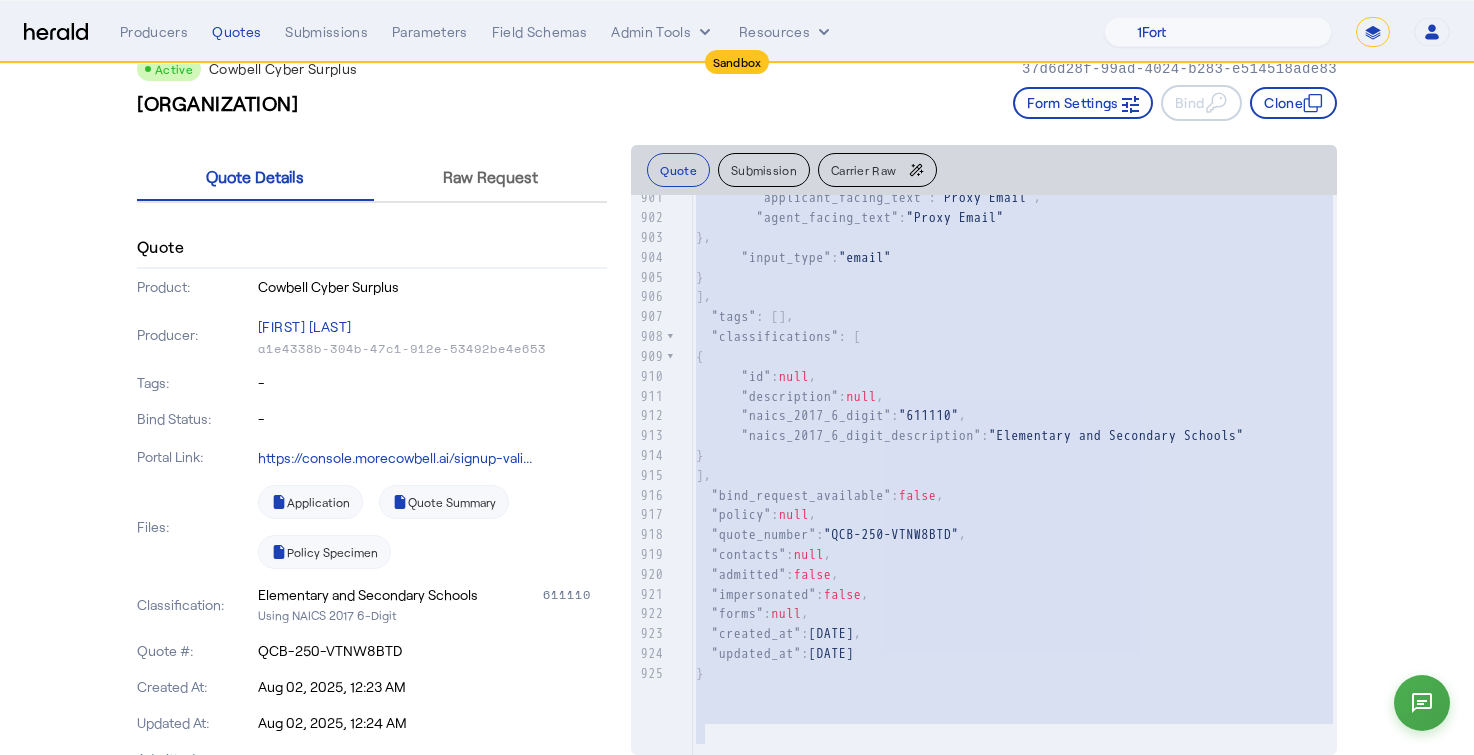 drag, startPoint x: 680, startPoint y: 263, endPoint x: 570, endPoint y: 980, distance: 725.38885 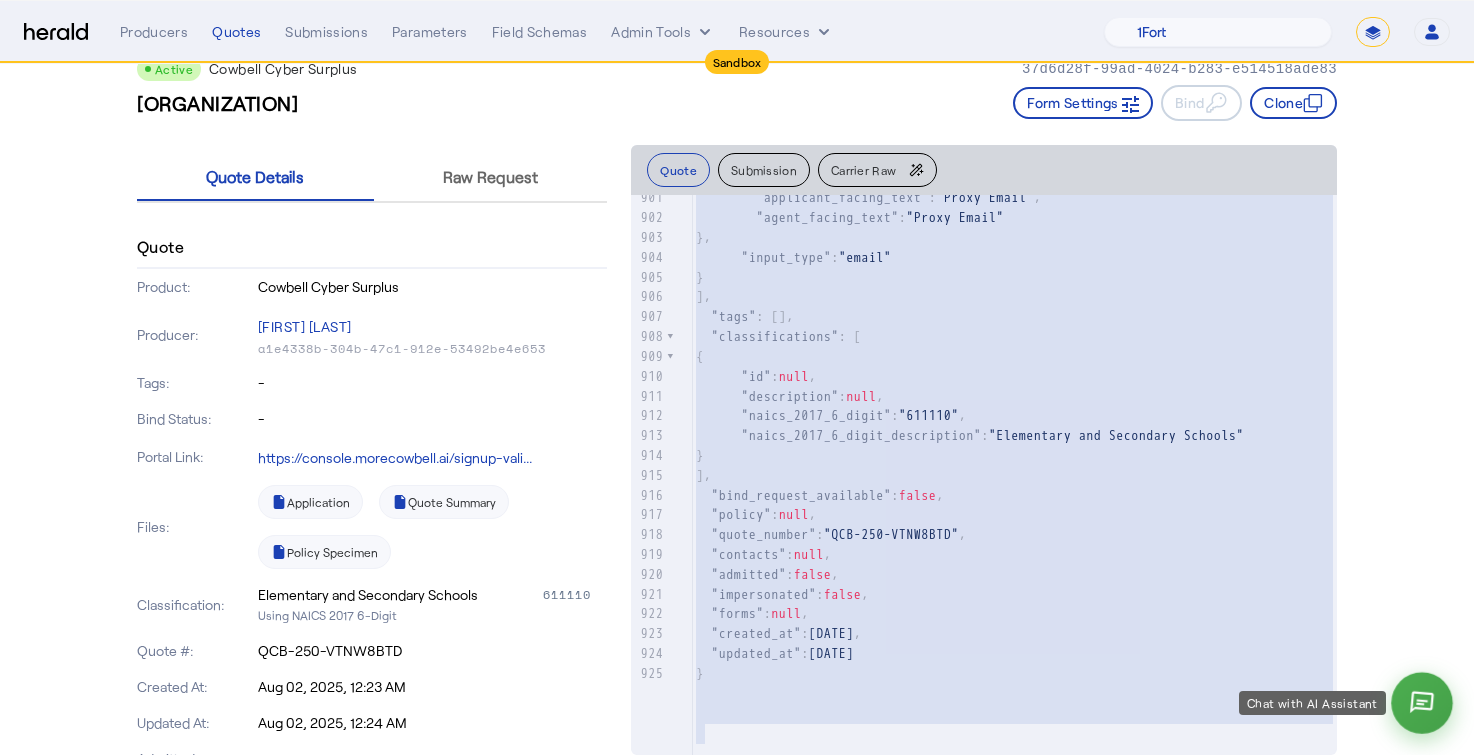 click 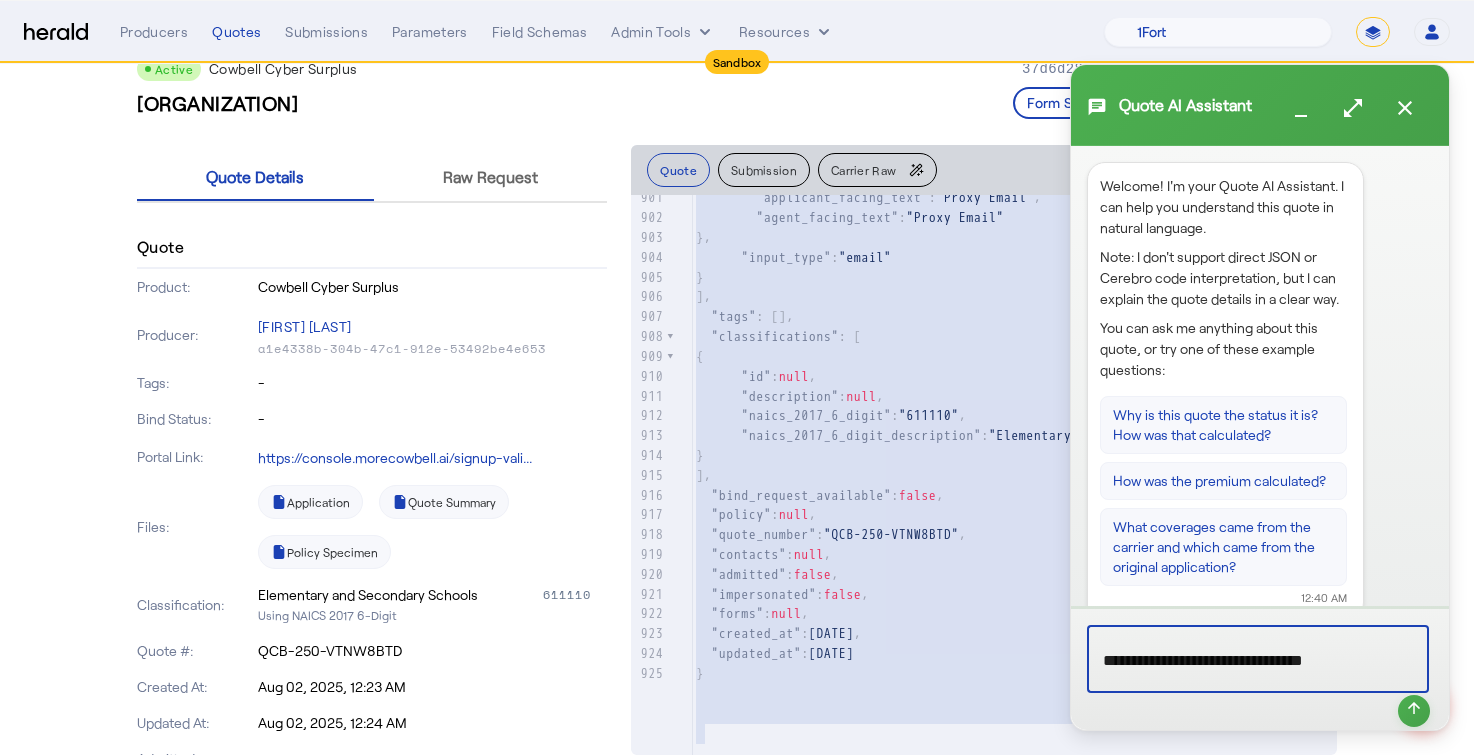 click on "**********" at bounding box center (1258, 659) 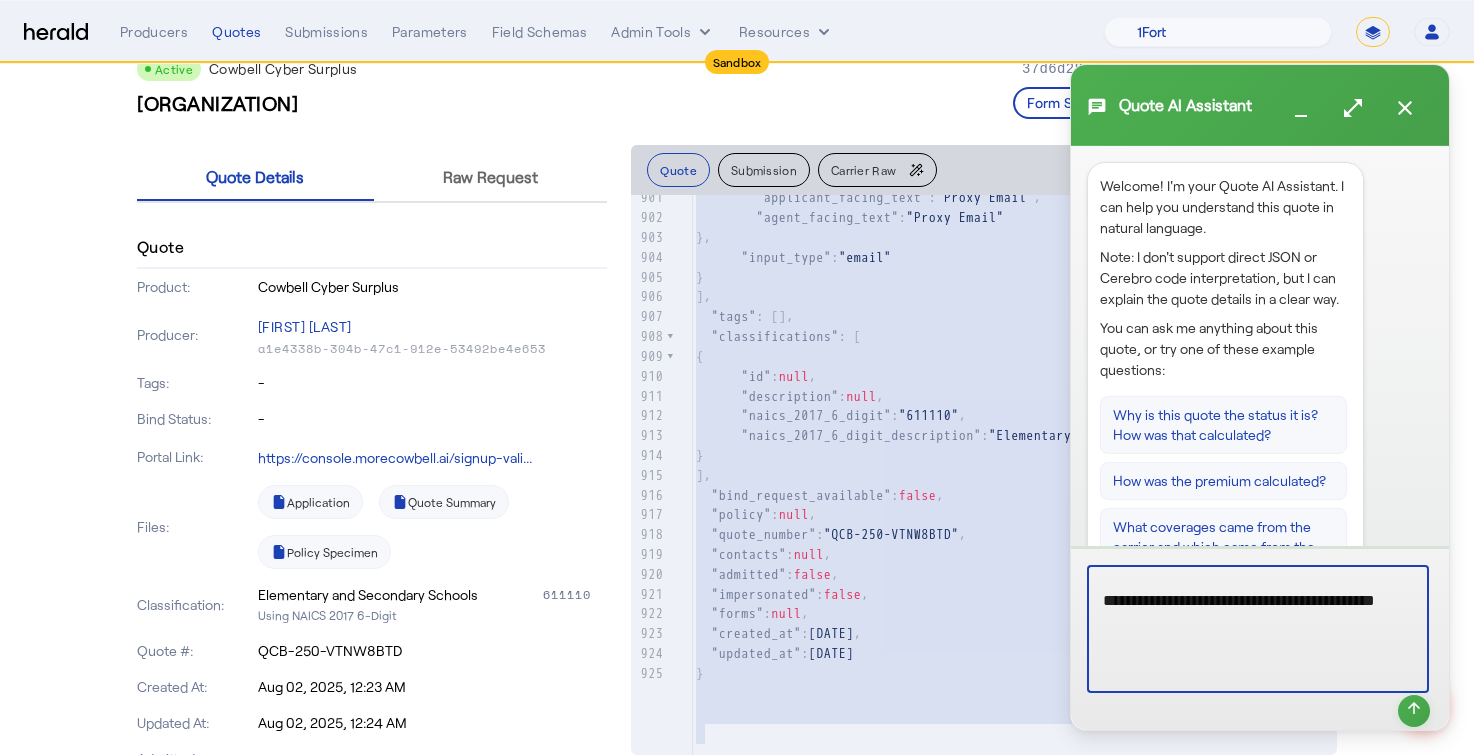 paste on "**********" 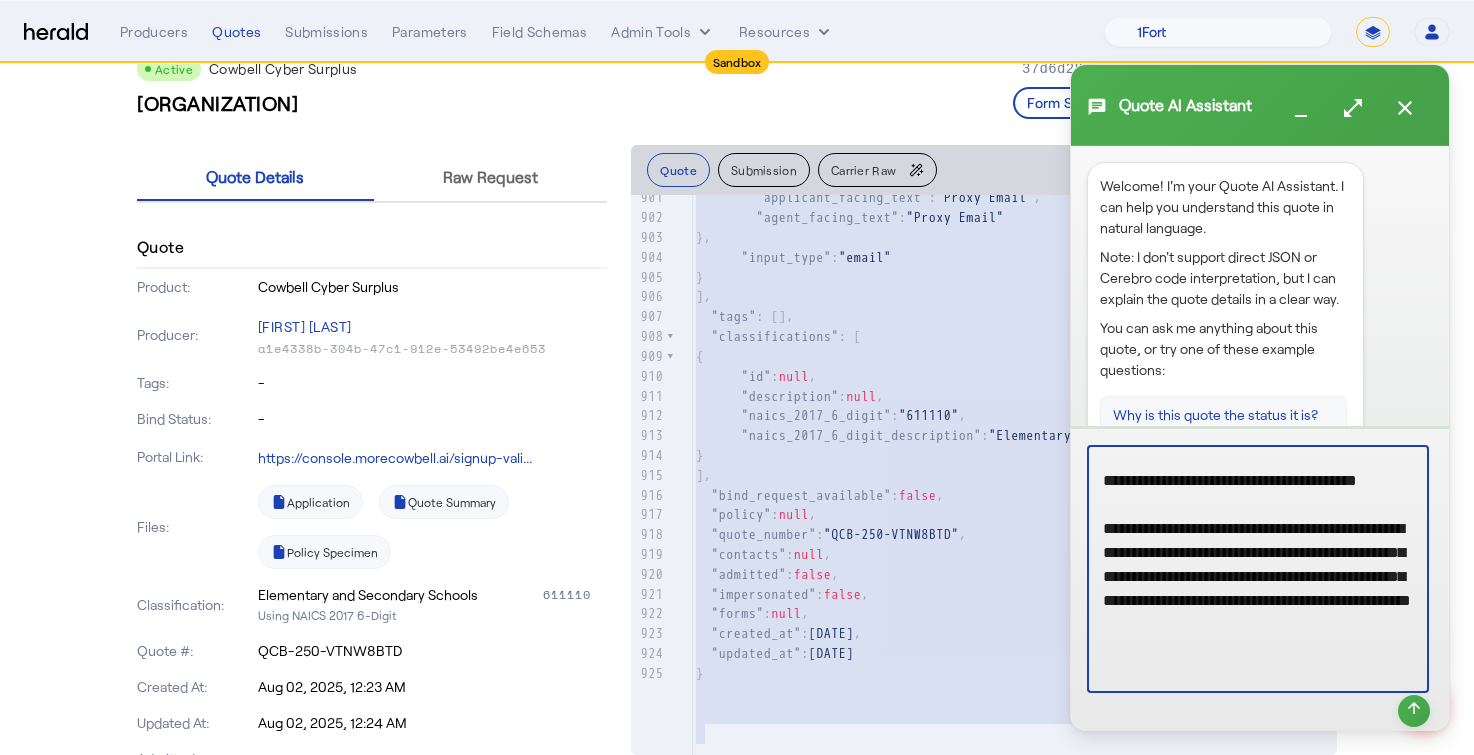 type on "**********" 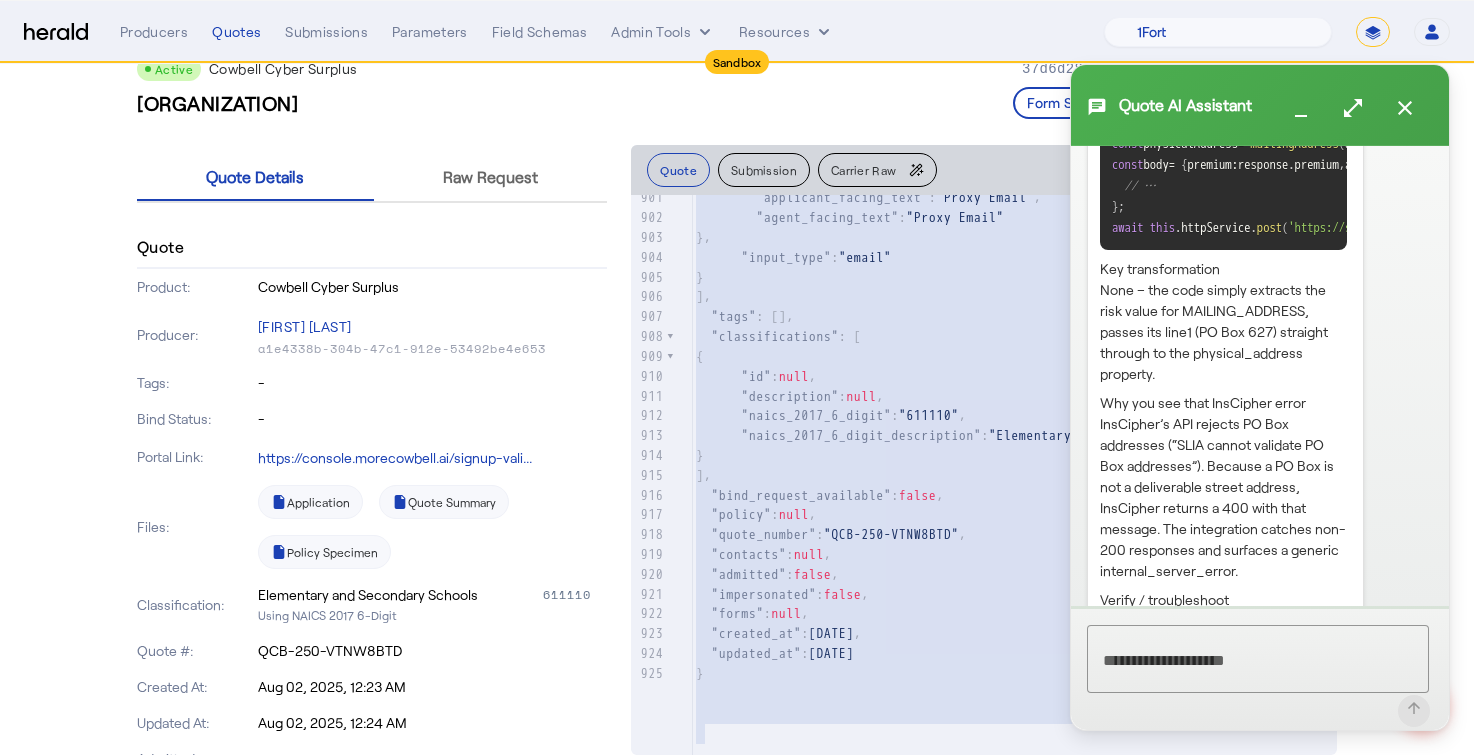 scroll, scrollTop: 1064, scrollLeft: 0, axis: vertical 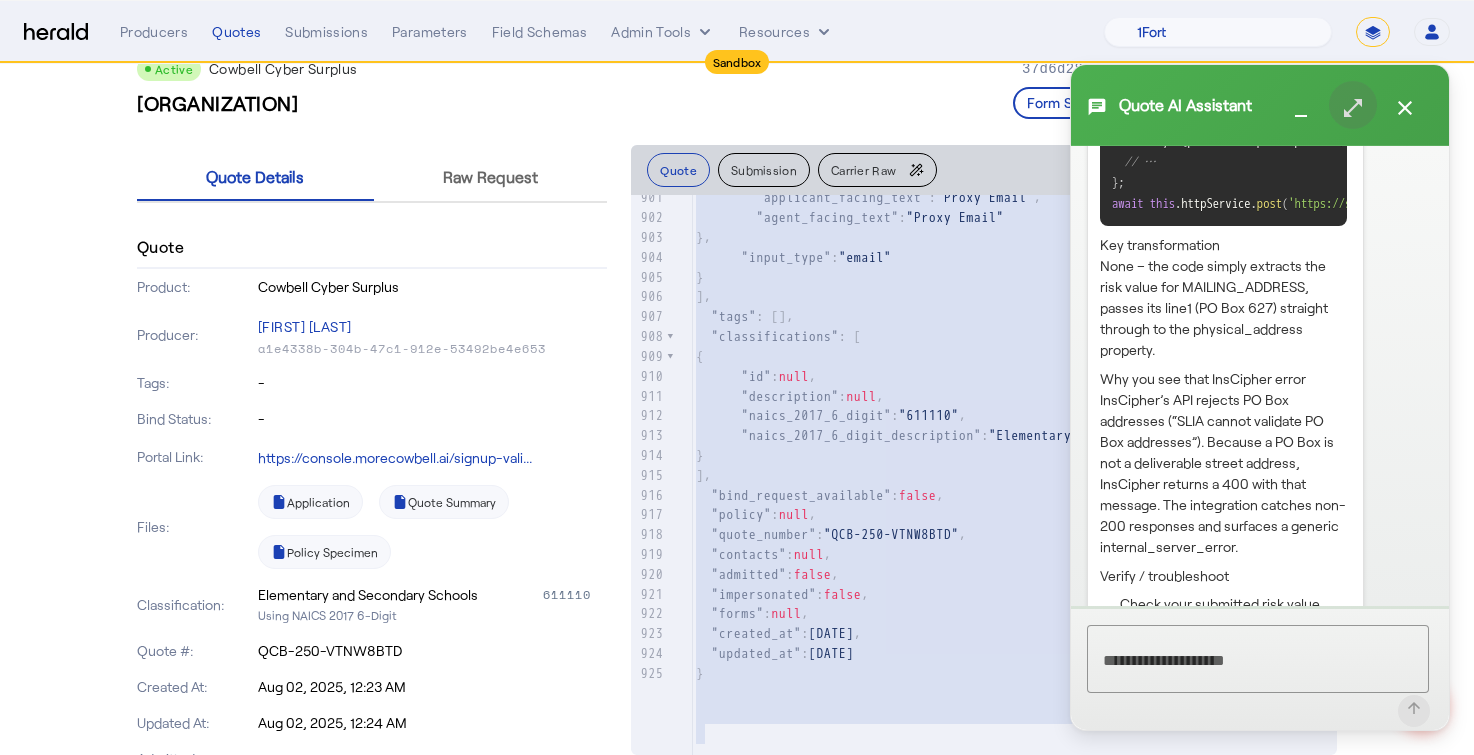 click 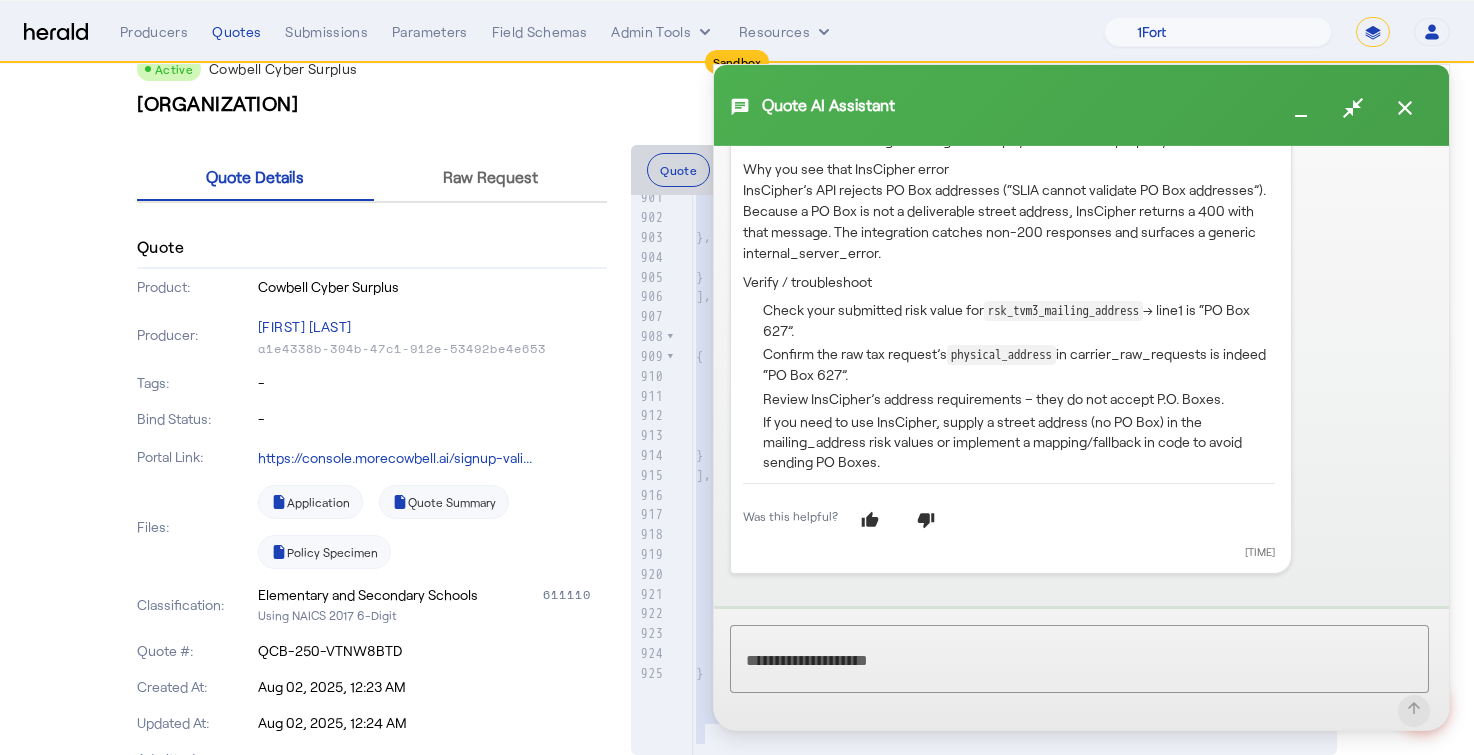 scroll, scrollTop: 994, scrollLeft: 0, axis: vertical 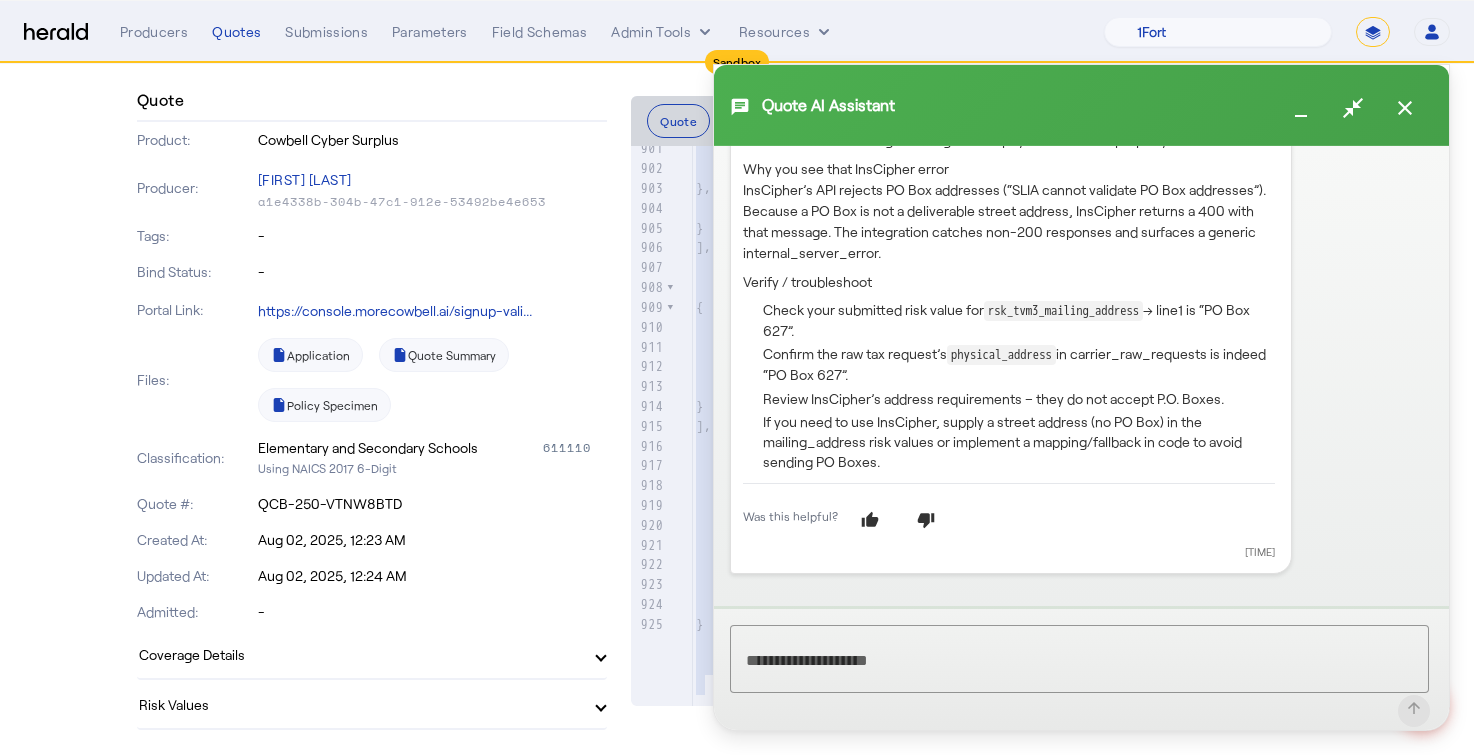 click 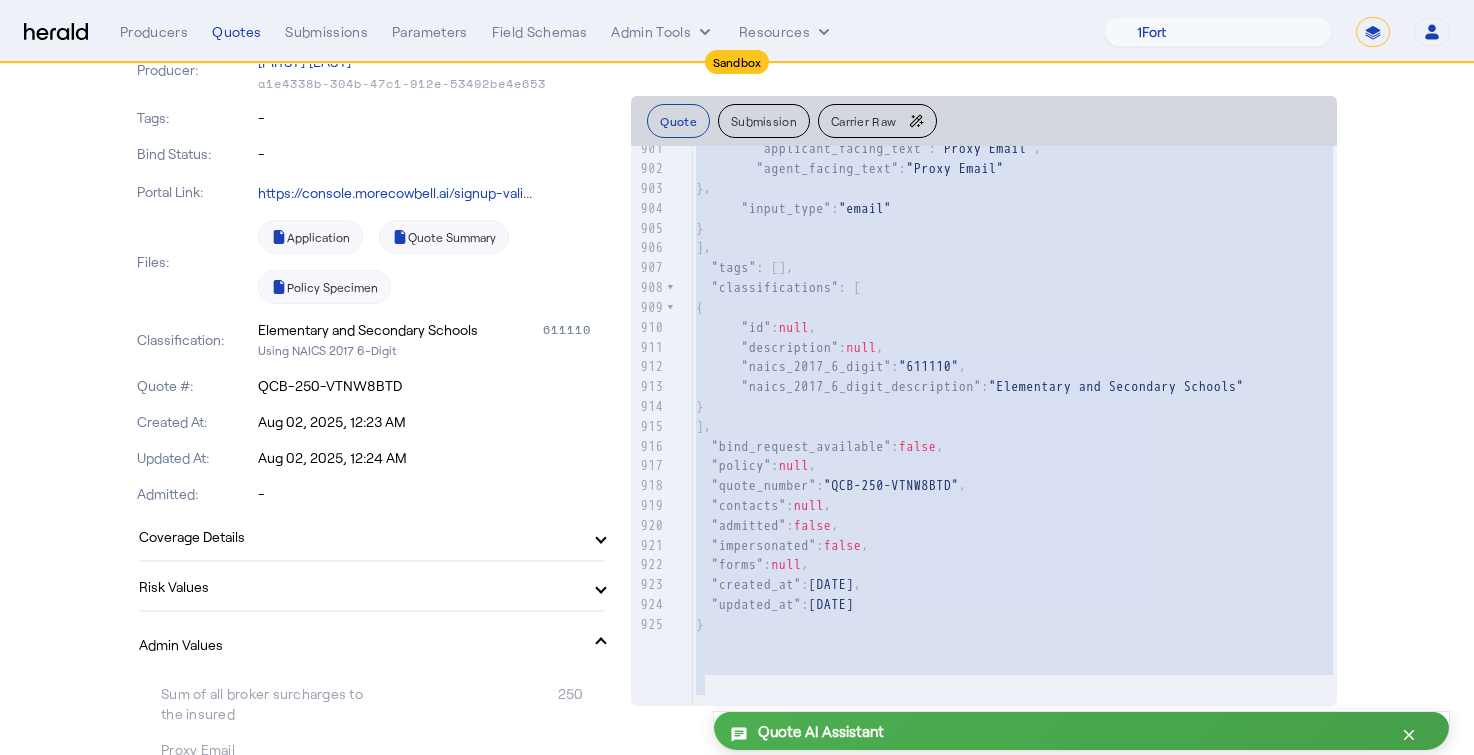 type 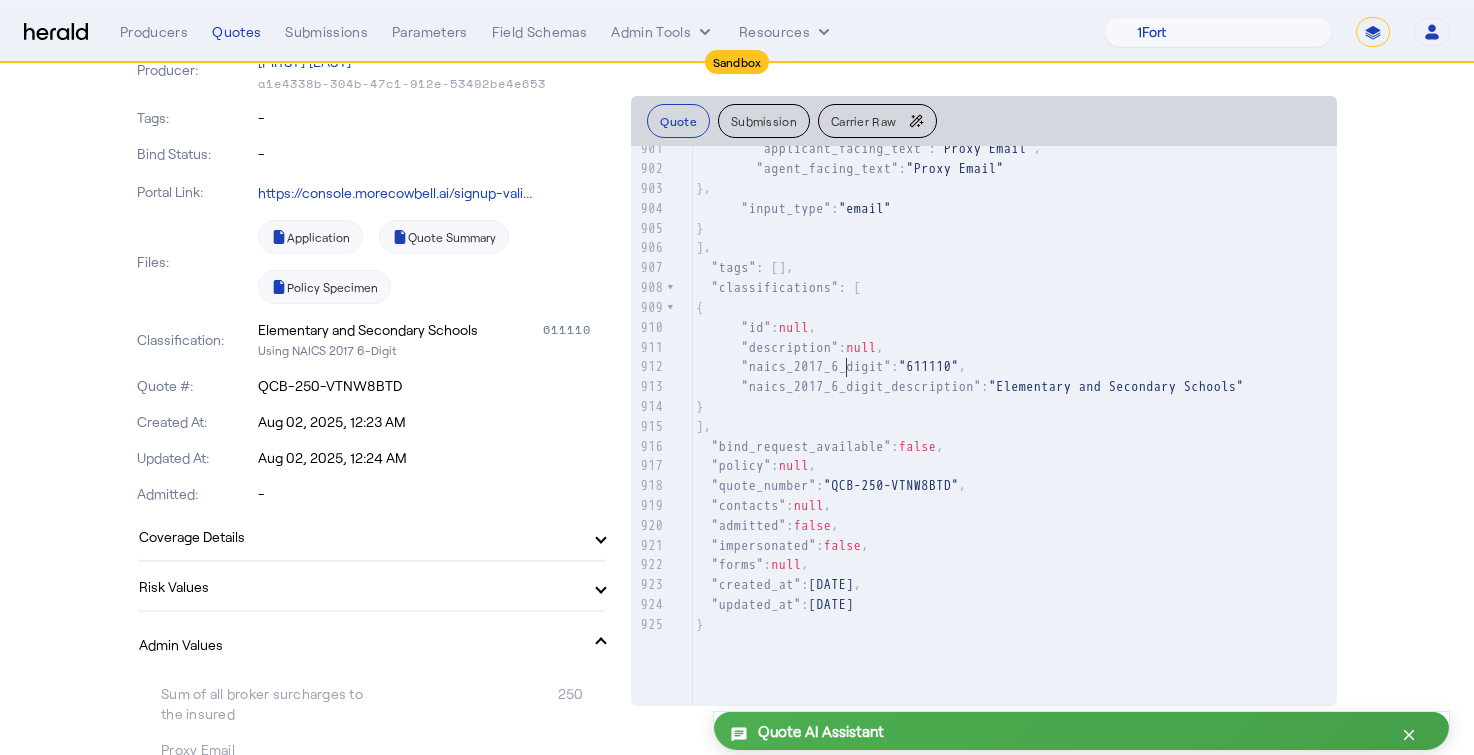 click on ""id" :  null ," 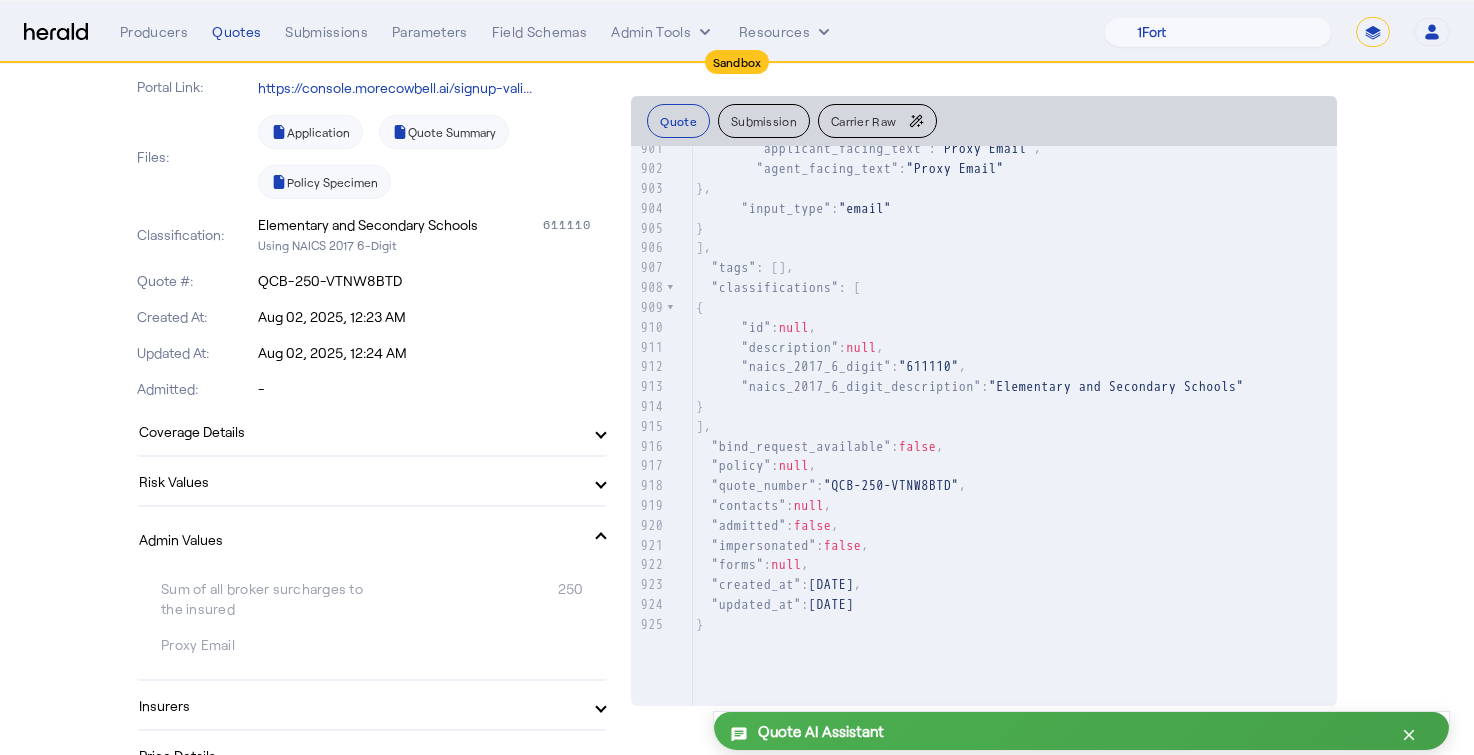 scroll, scrollTop: 449, scrollLeft: 0, axis: vertical 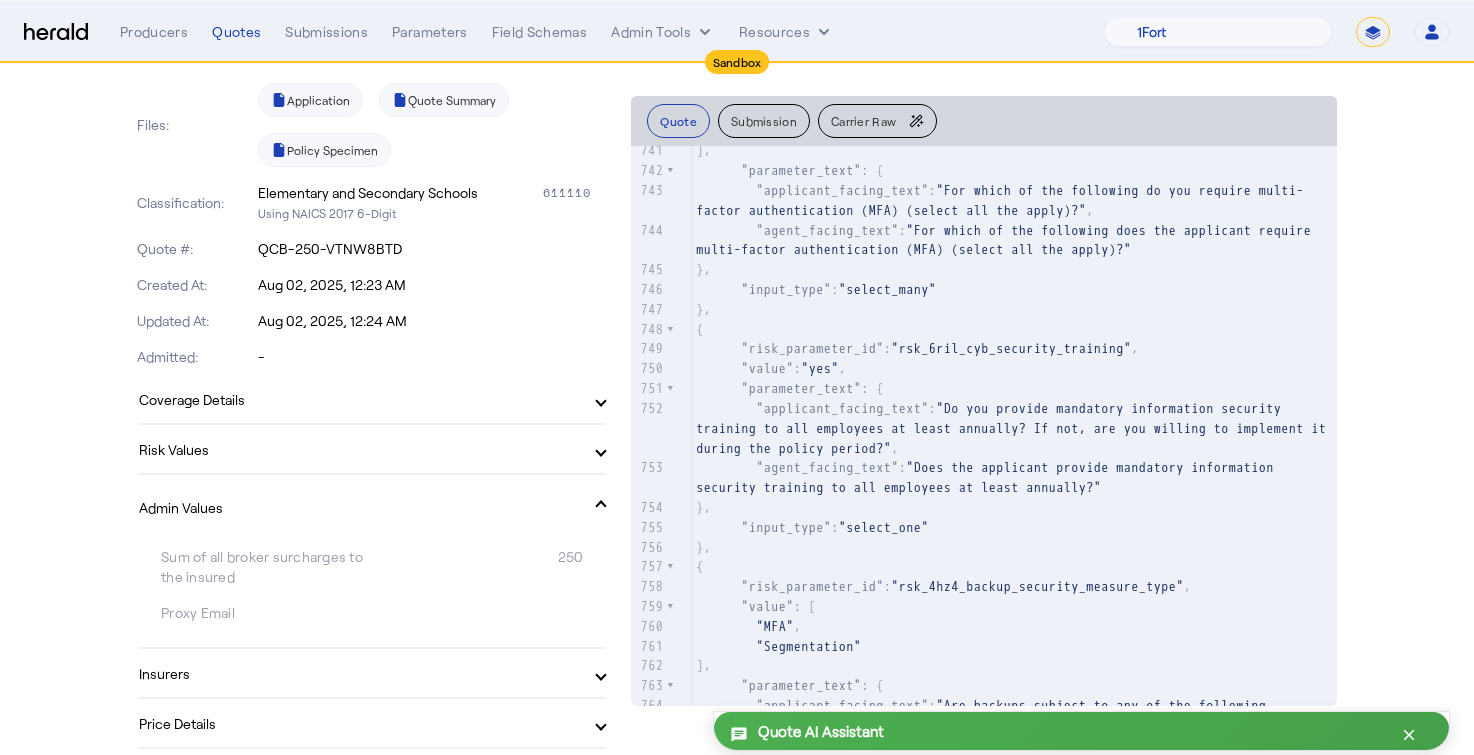 click on "chat Quote AI Assistant close" 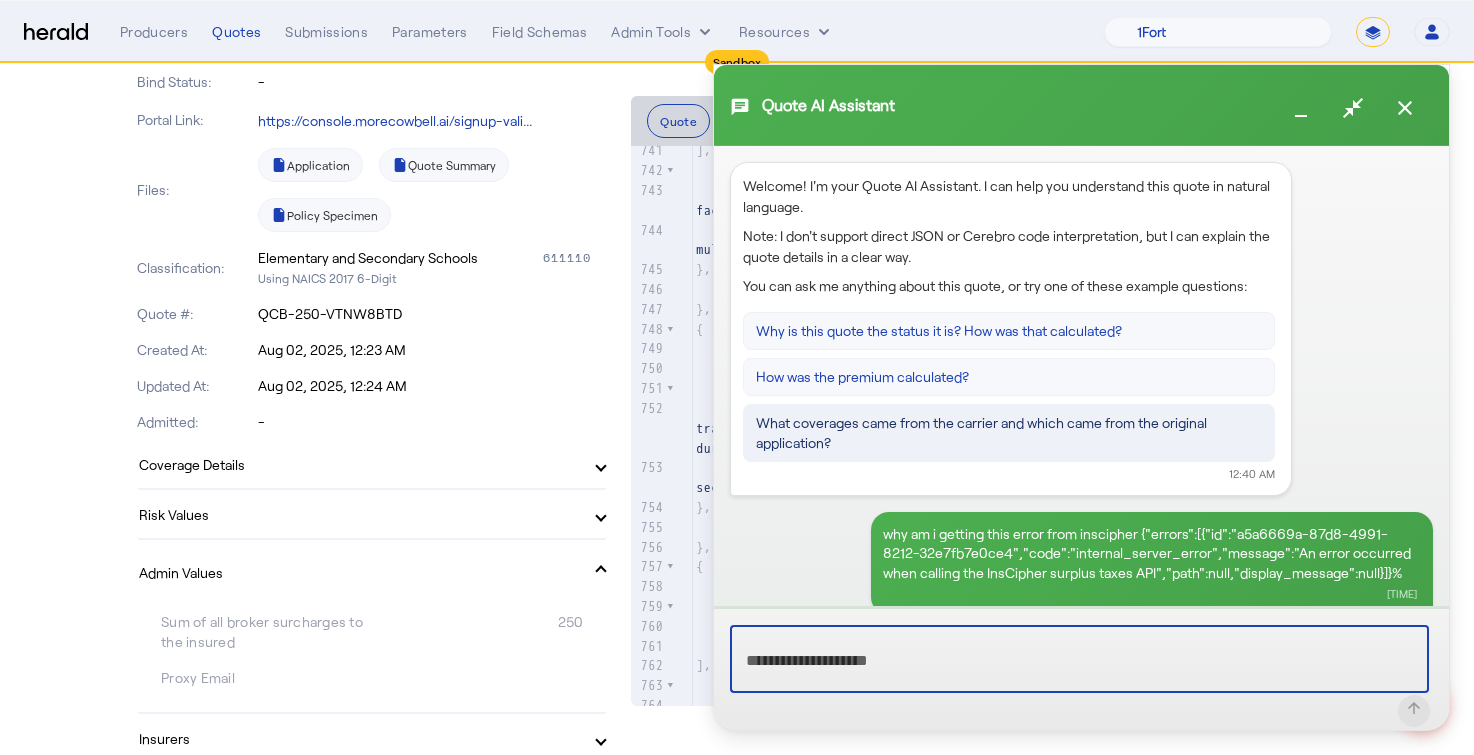 scroll, scrollTop: 386, scrollLeft: 0, axis: vertical 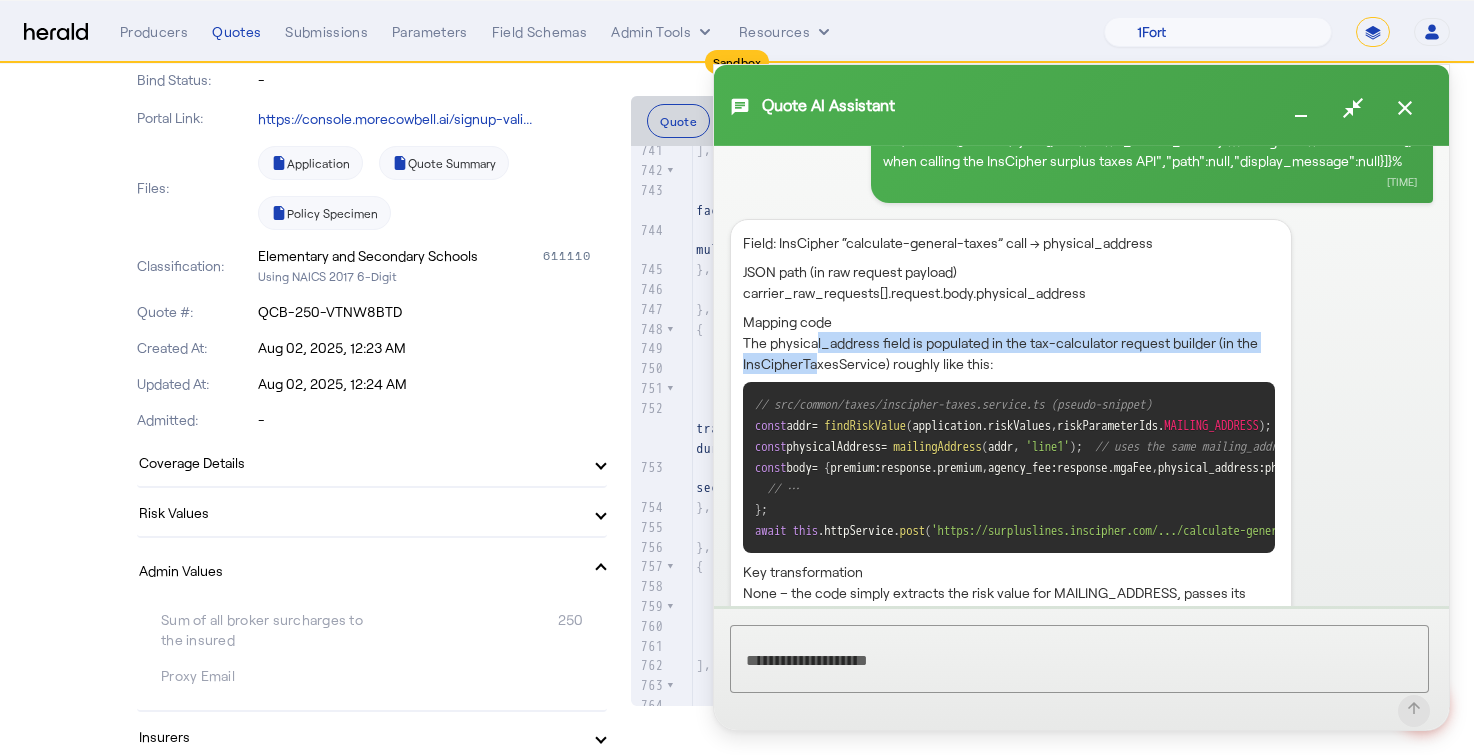 drag, startPoint x: 816, startPoint y: 343, endPoint x: 817, endPoint y: 371, distance: 28.01785 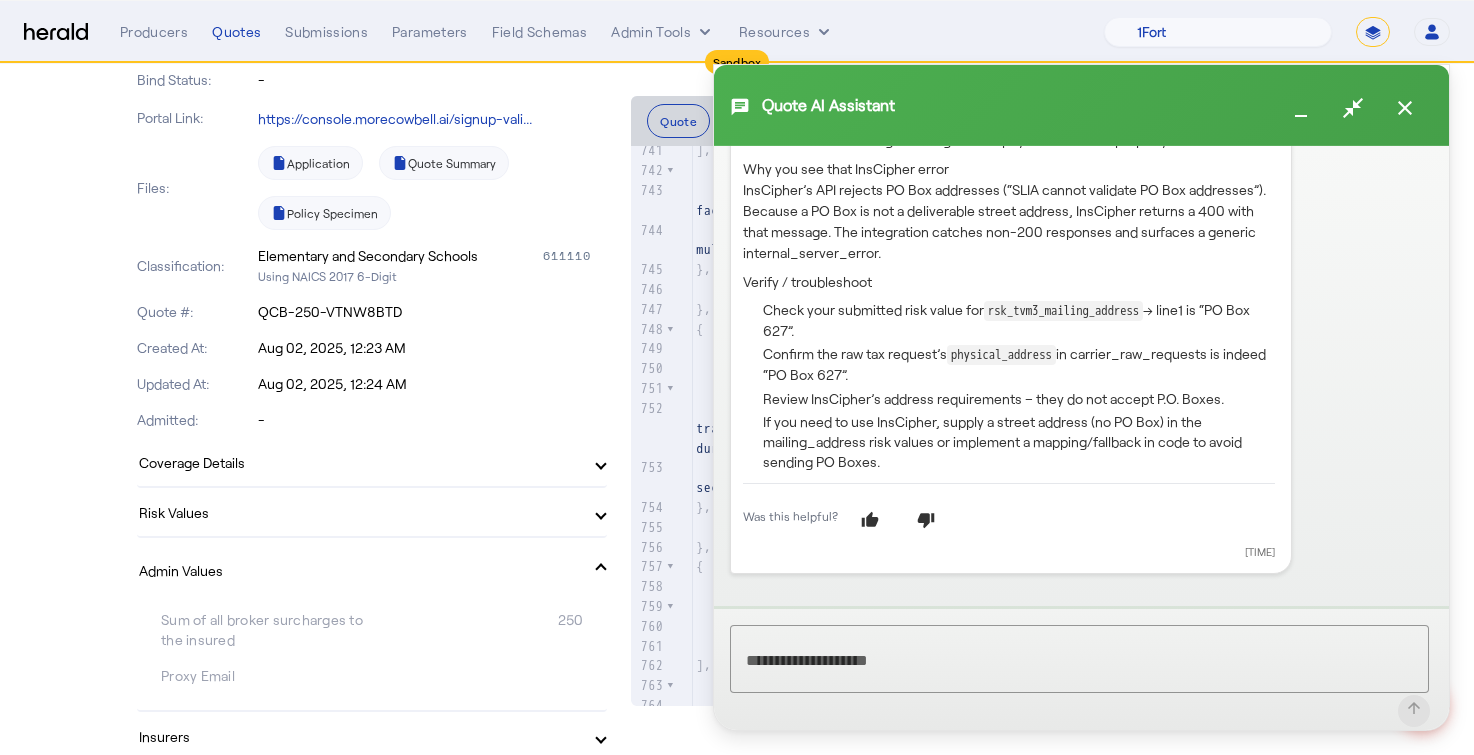 scroll, scrollTop: 990, scrollLeft: 0, axis: vertical 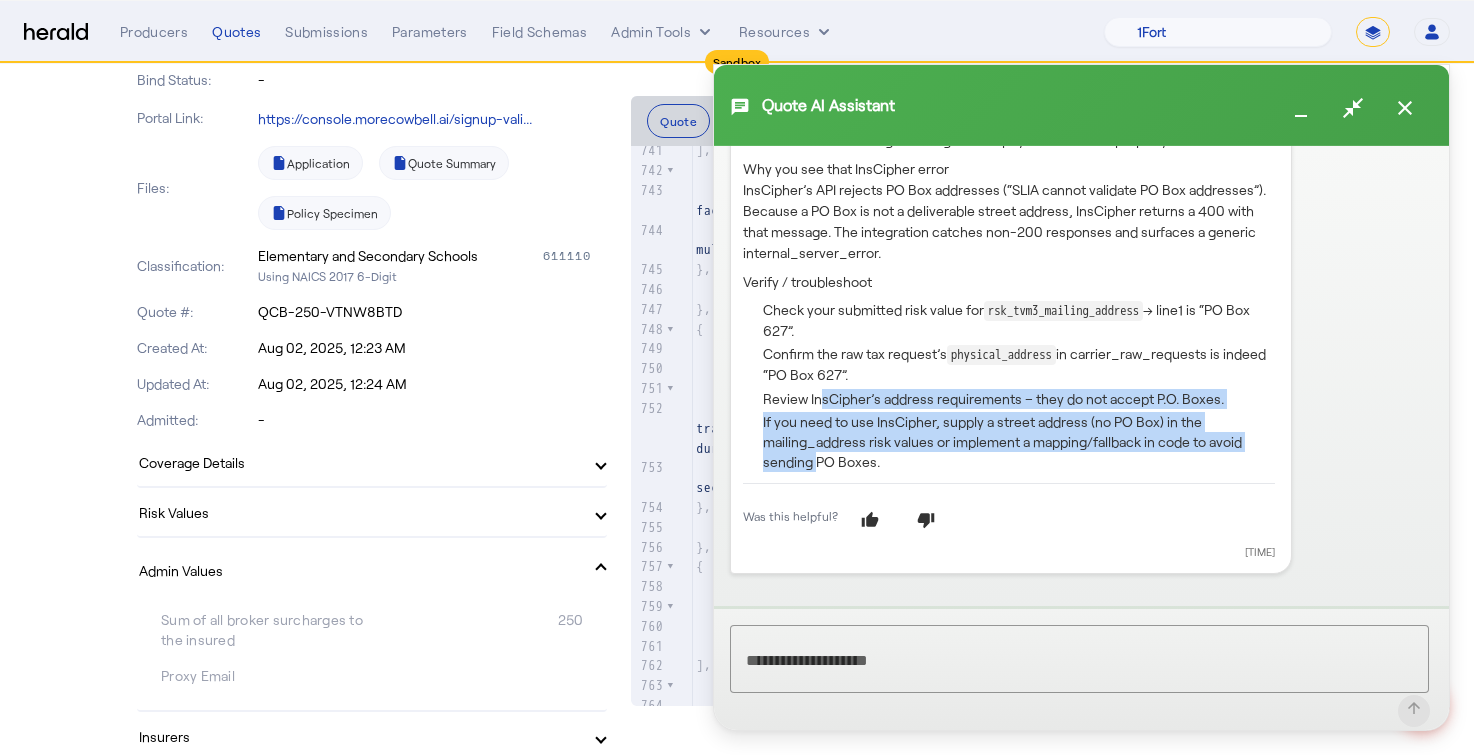 drag, startPoint x: 821, startPoint y: 426, endPoint x: 817, endPoint y: 486, distance: 60.133186 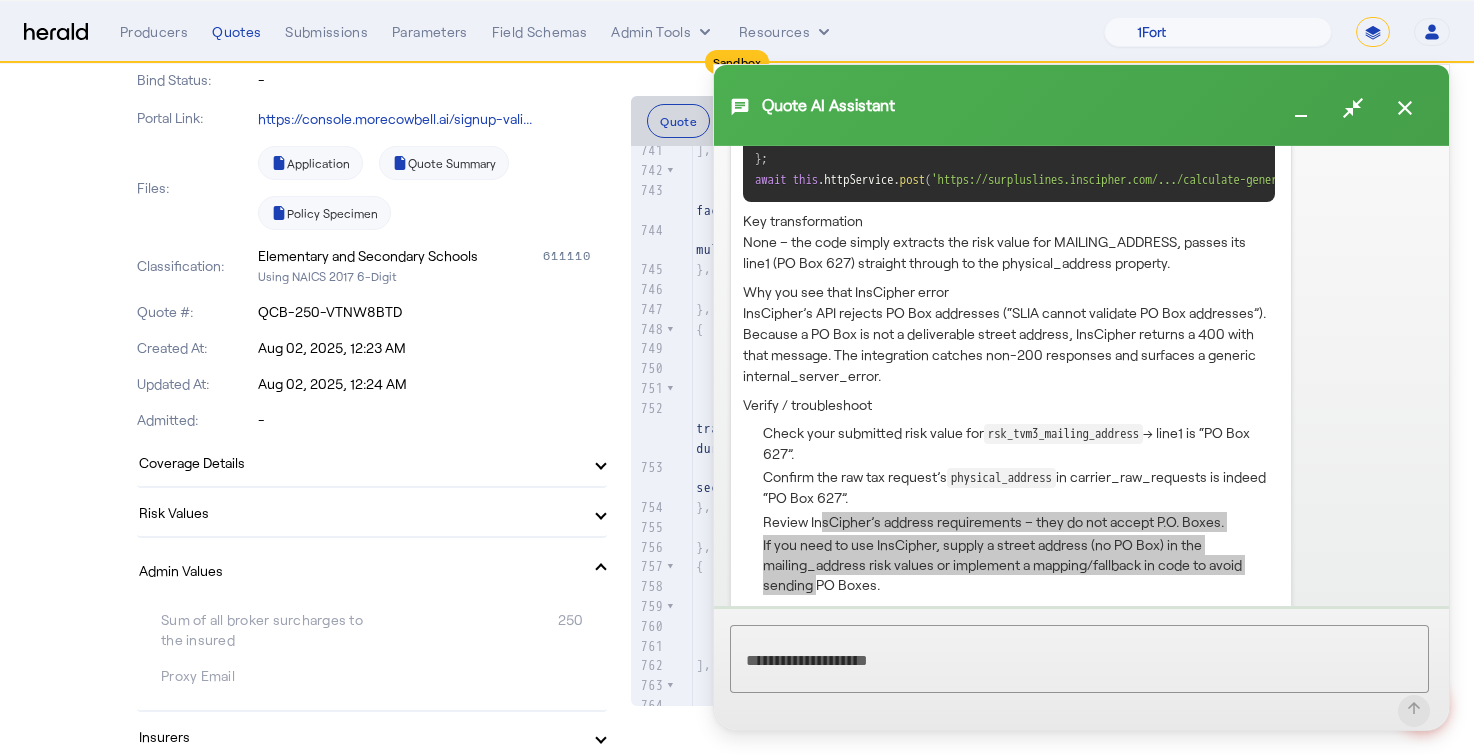 scroll, scrollTop: 769, scrollLeft: 0, axis: vertical 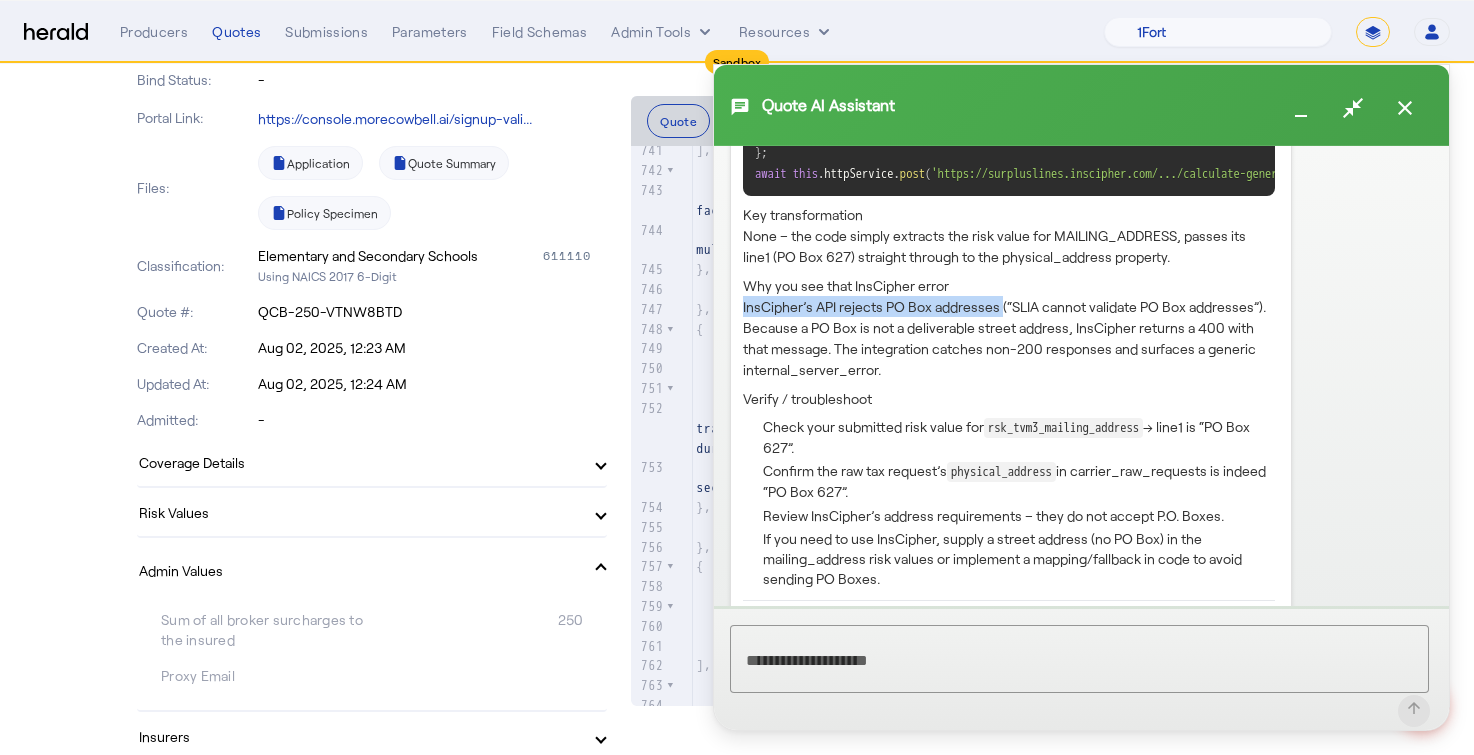 drag, startPoint x: 1000, startPoint y: 436, endPoint x: 728, endPoint y: 432, distance: 272.02942 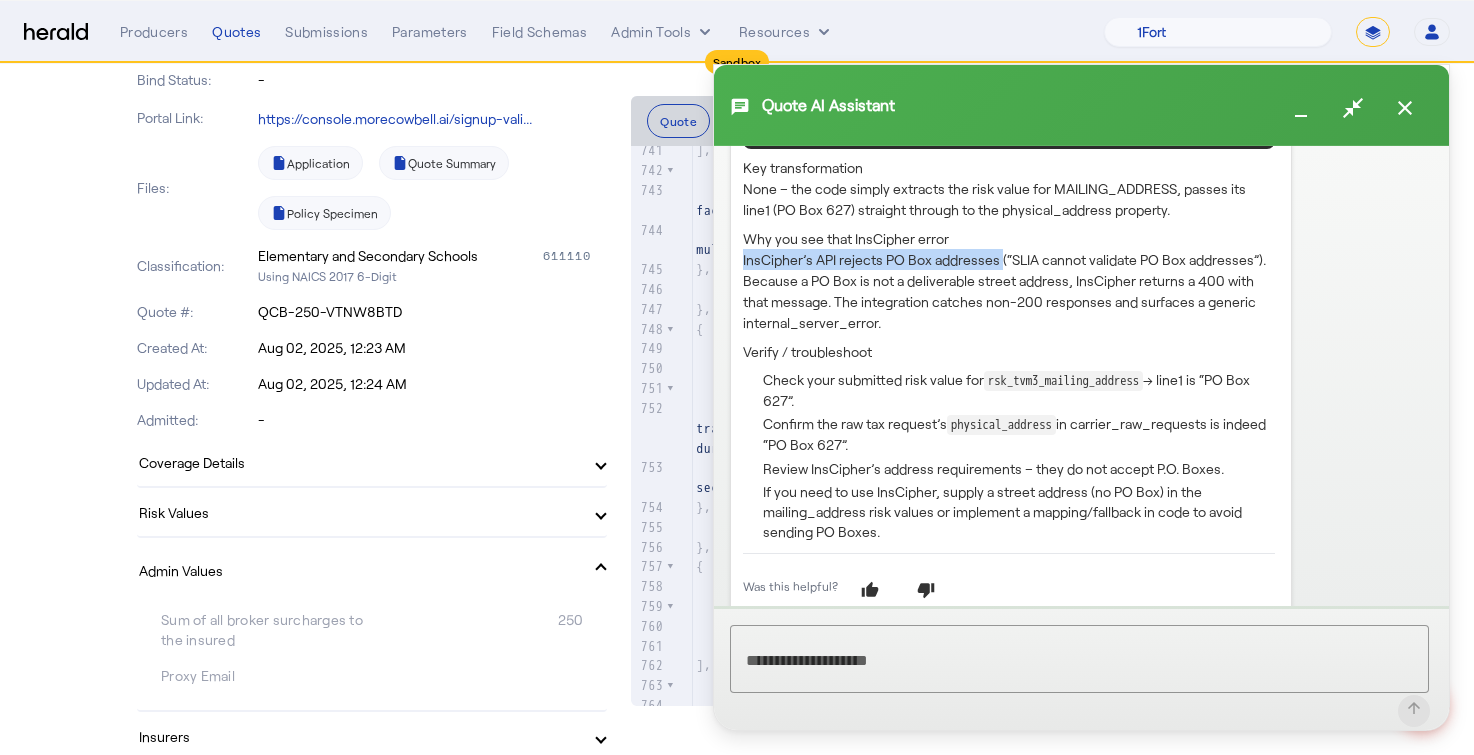 scroll, scrollTop: 1011, scrollLeft: 0, axis: vertical 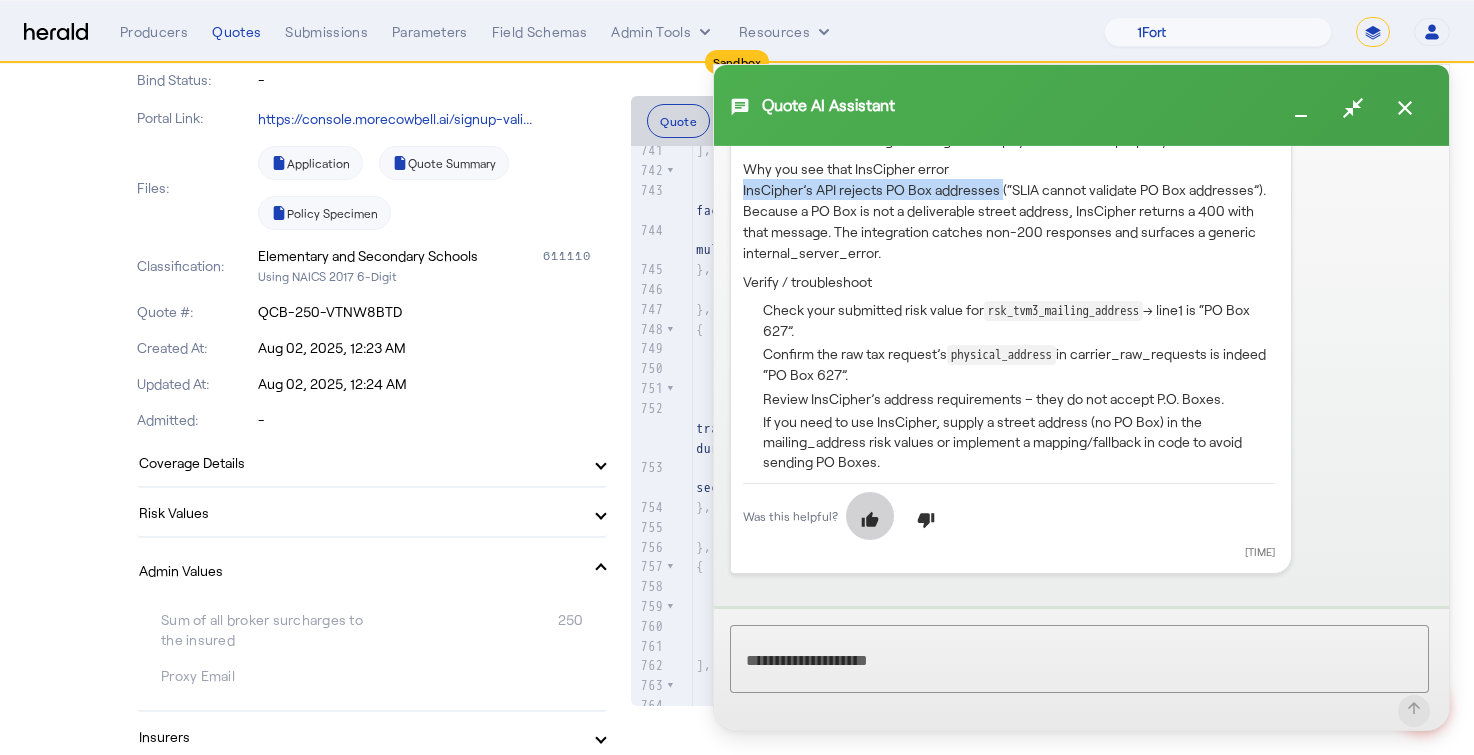 click 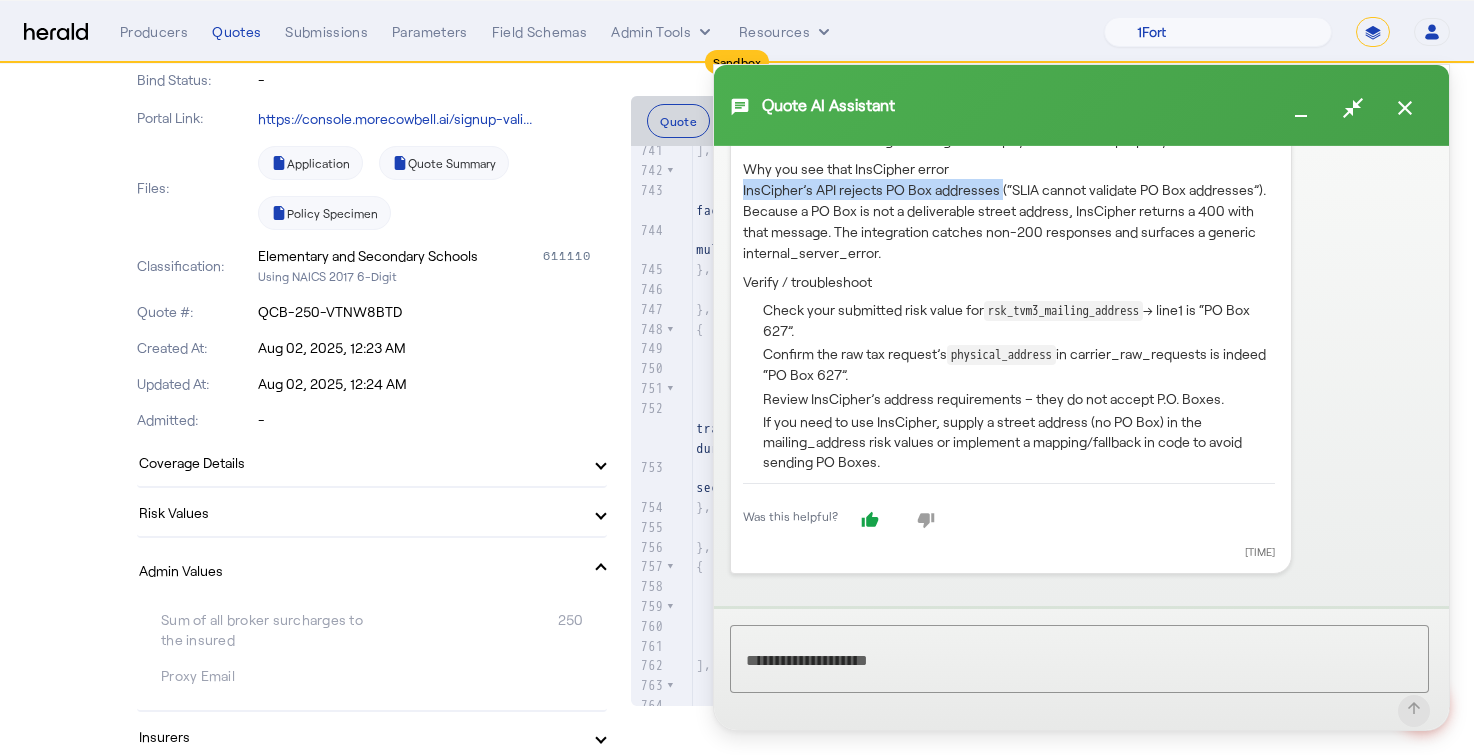 scroll, scrollTop: 1011, scrollLeft: 0, axis: vertical 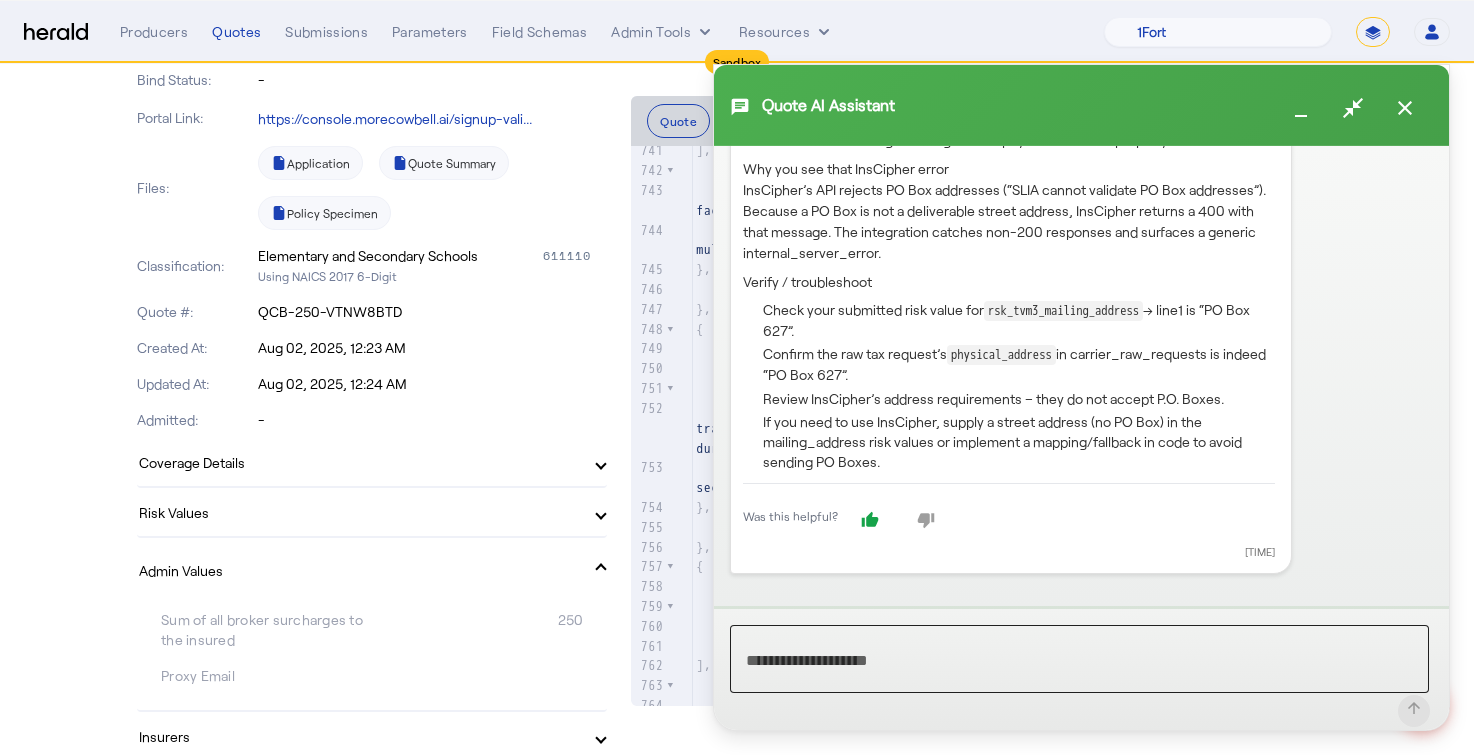 click at bounding box center (1079, 659) 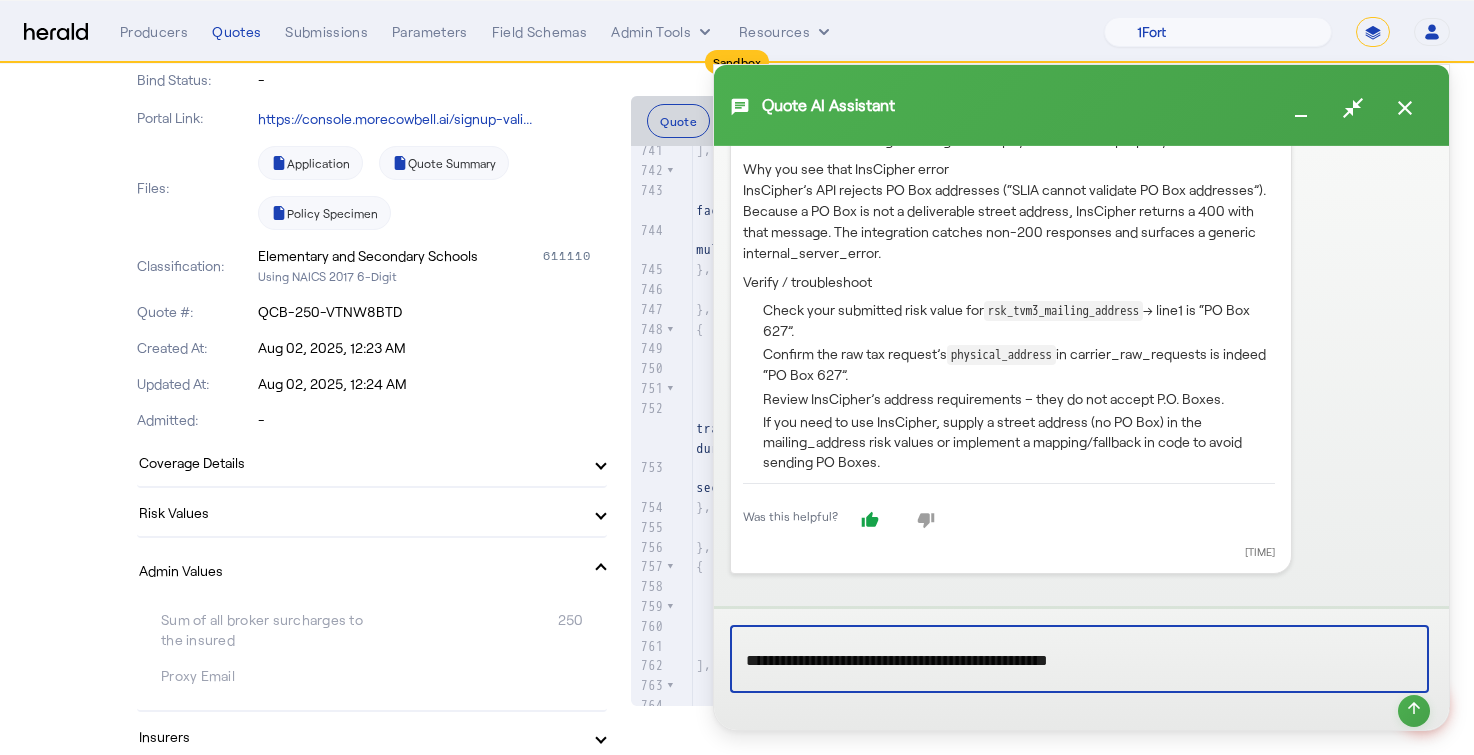 type on "**********" 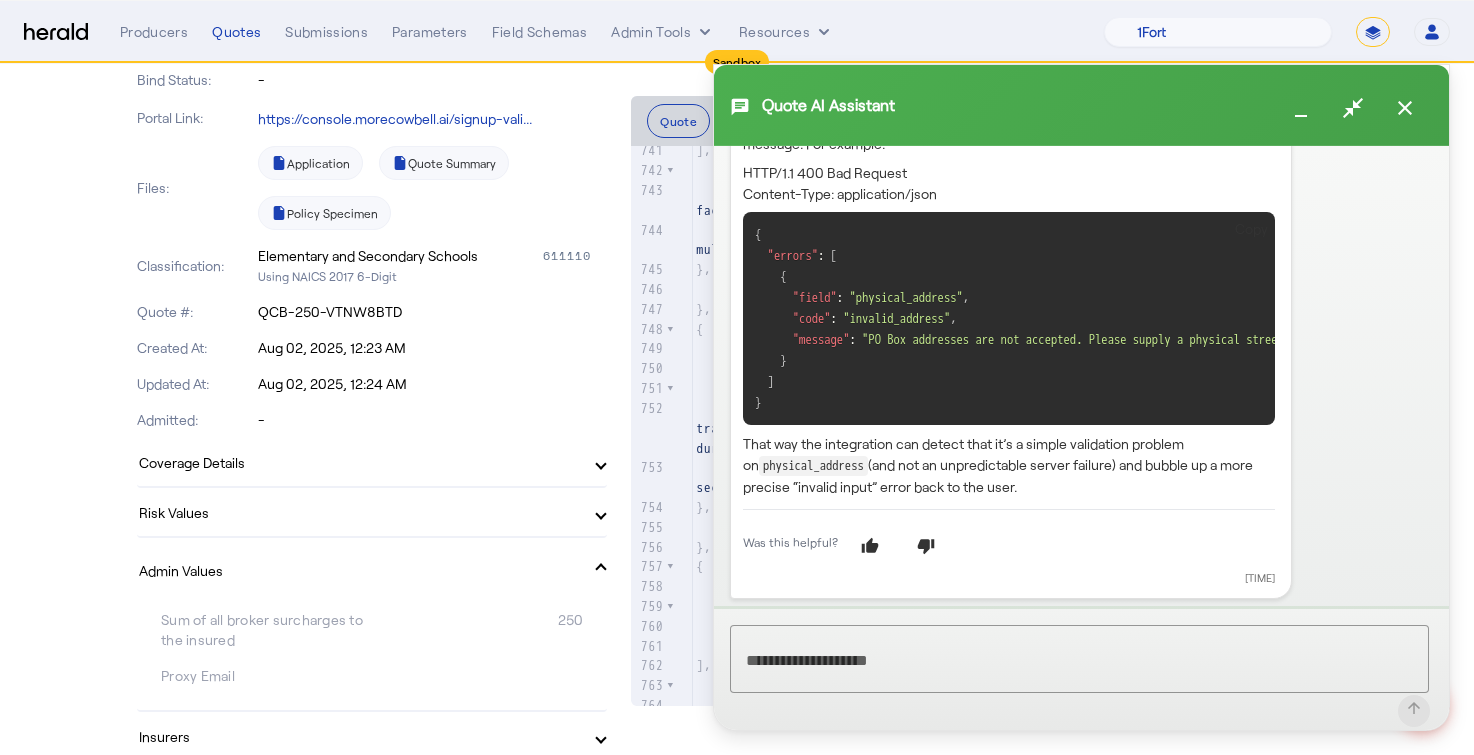 scroll, scrollTop: 1628, scrollLeft: 0, axis: vertical 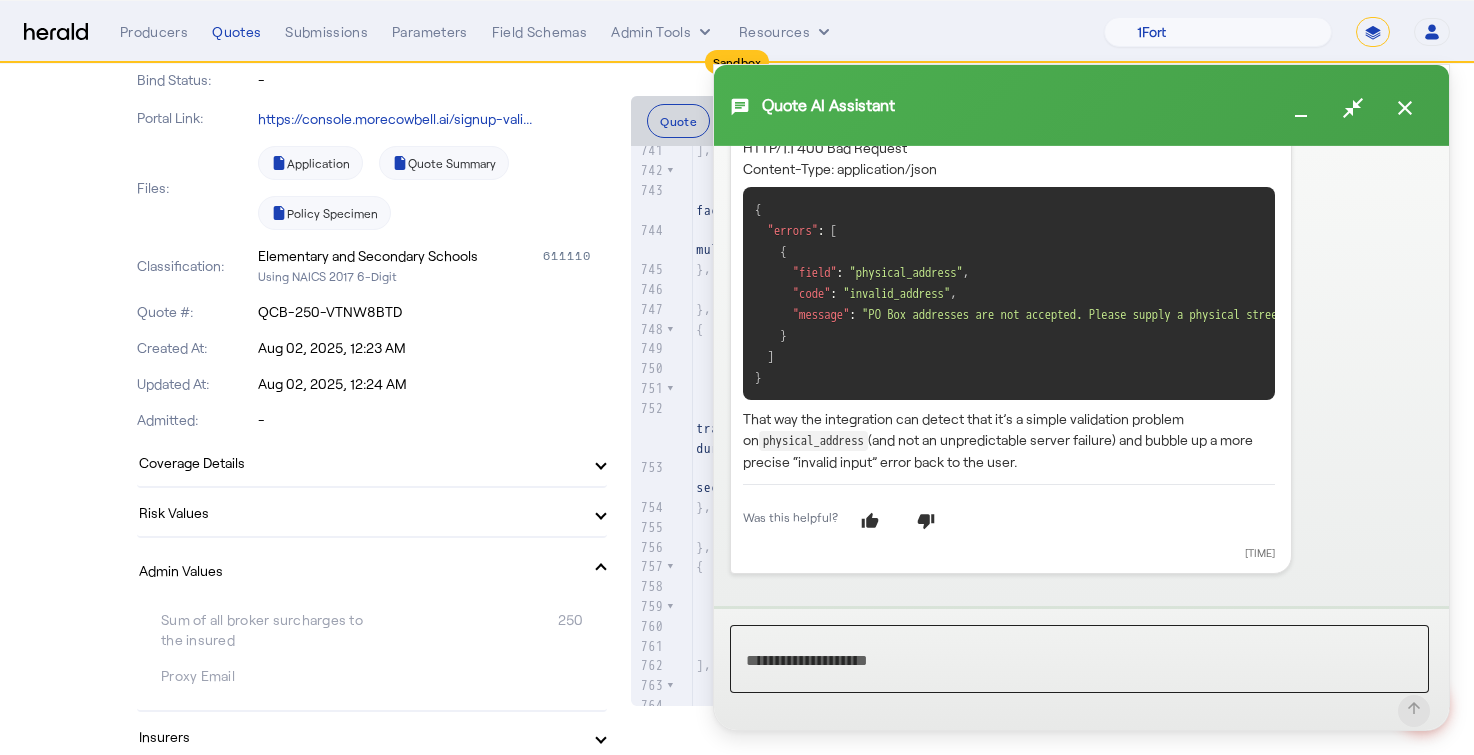 click at bounding box center [1079, 659] 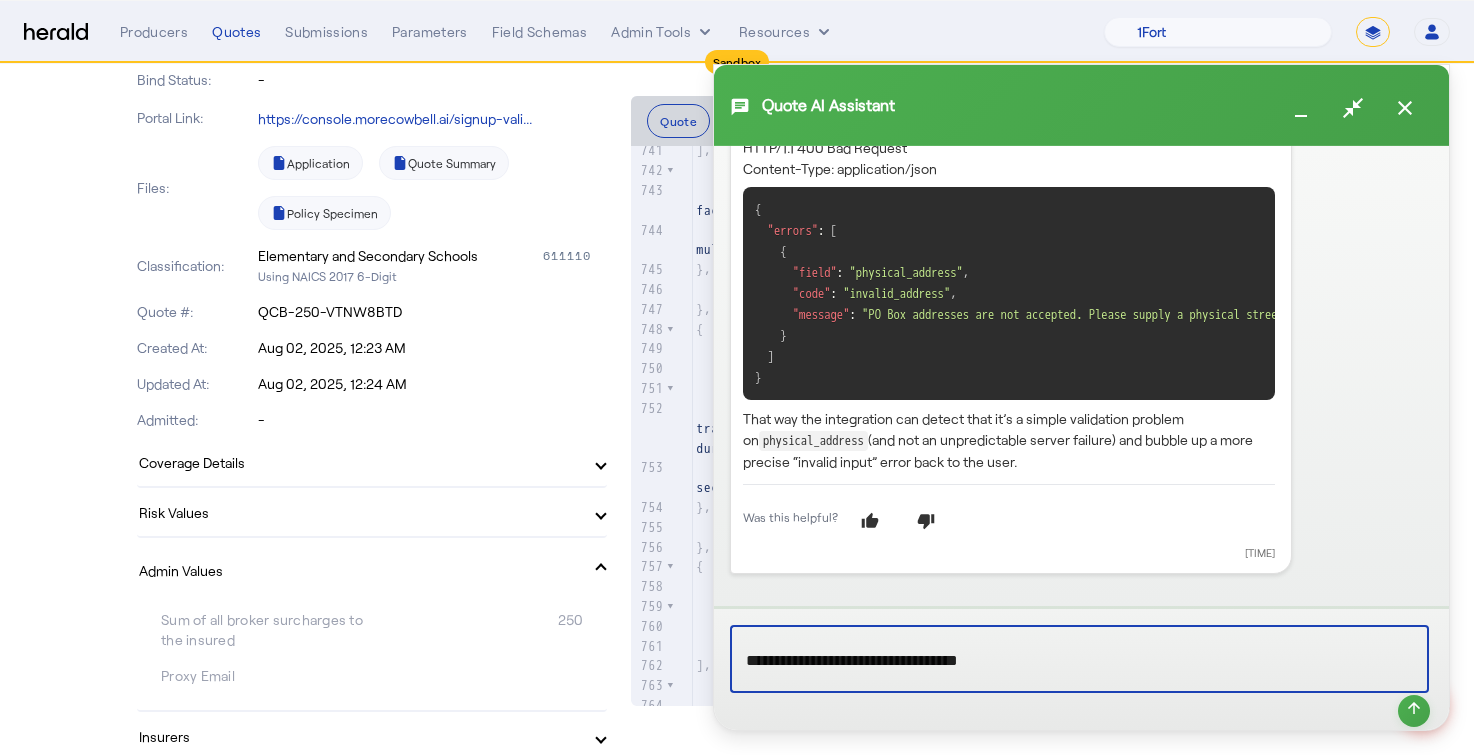 type on "**********" 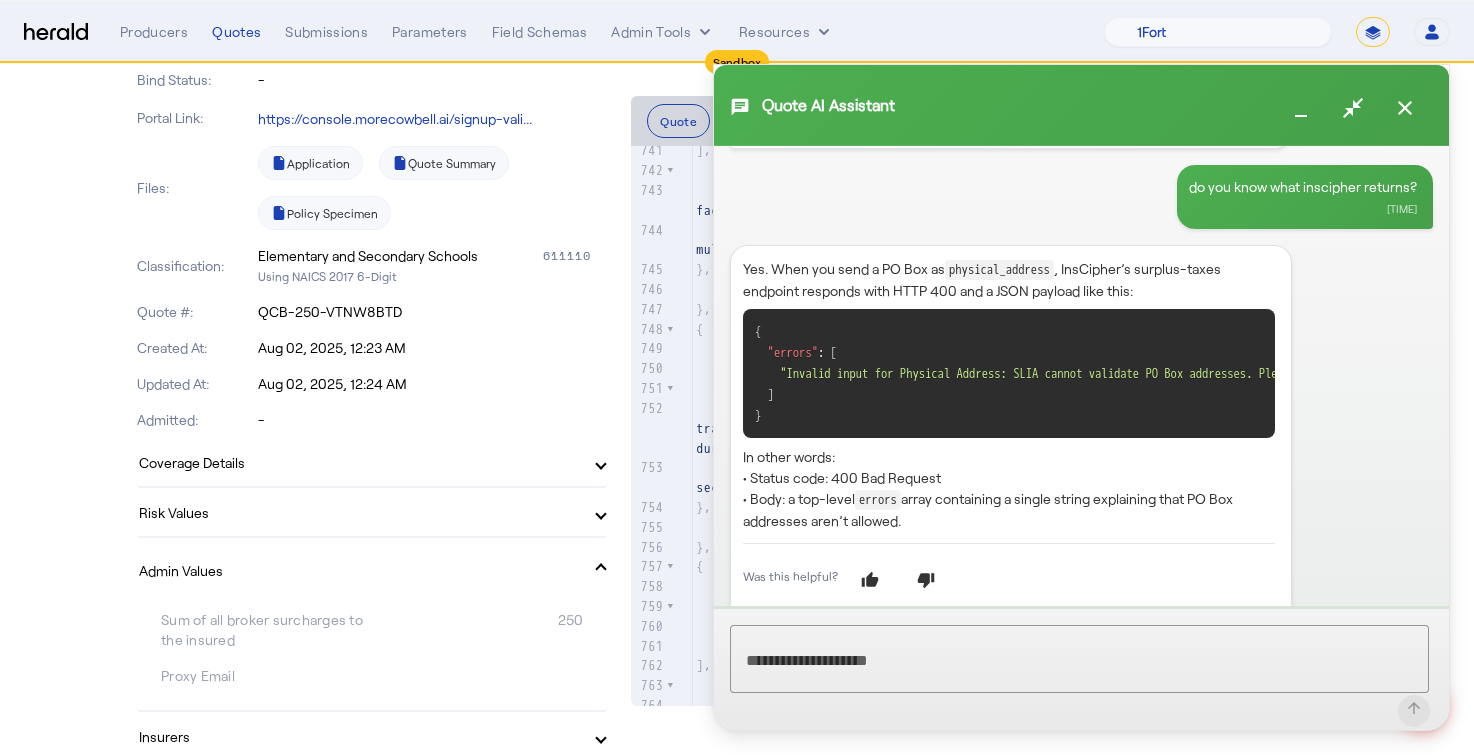 scroll, scrollTop: 1931, scrollLeft: 0, axis: vertical 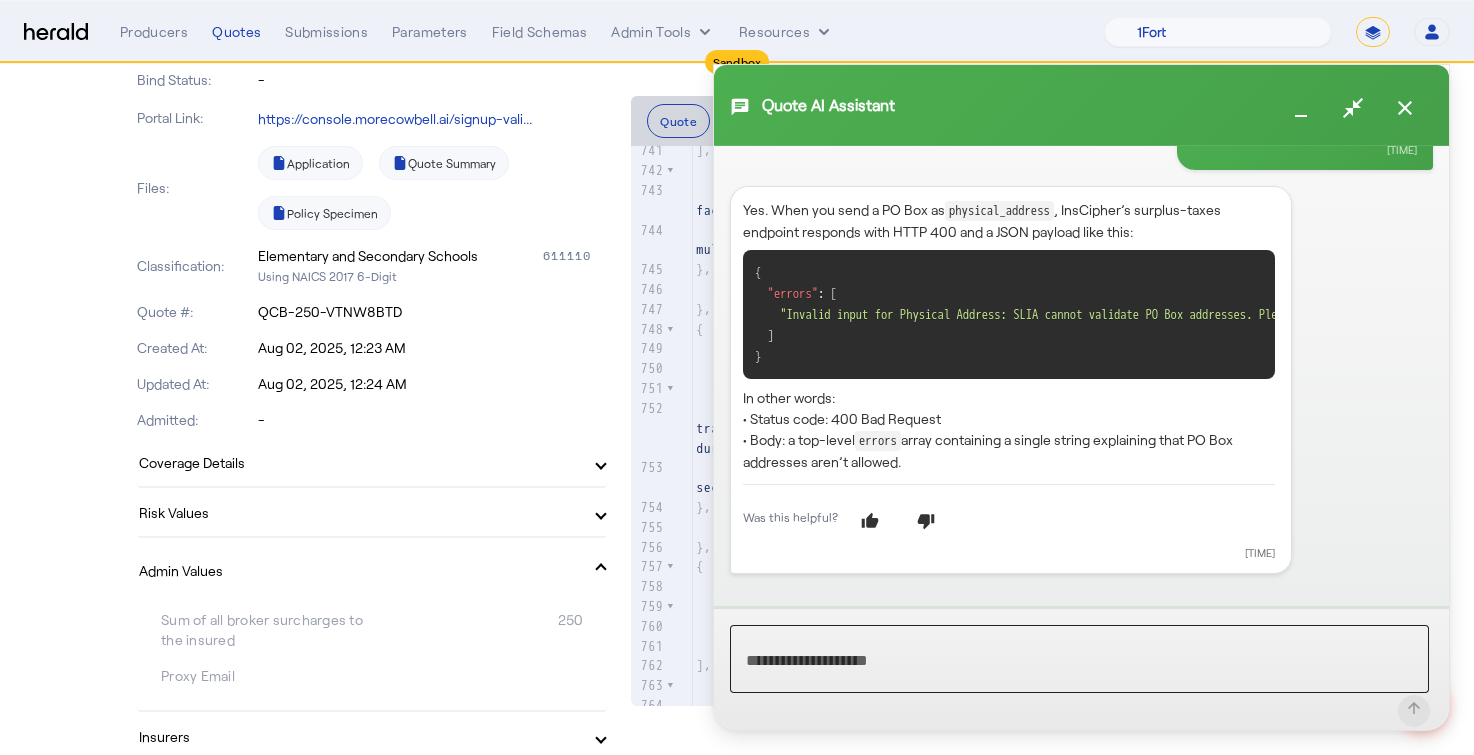 click 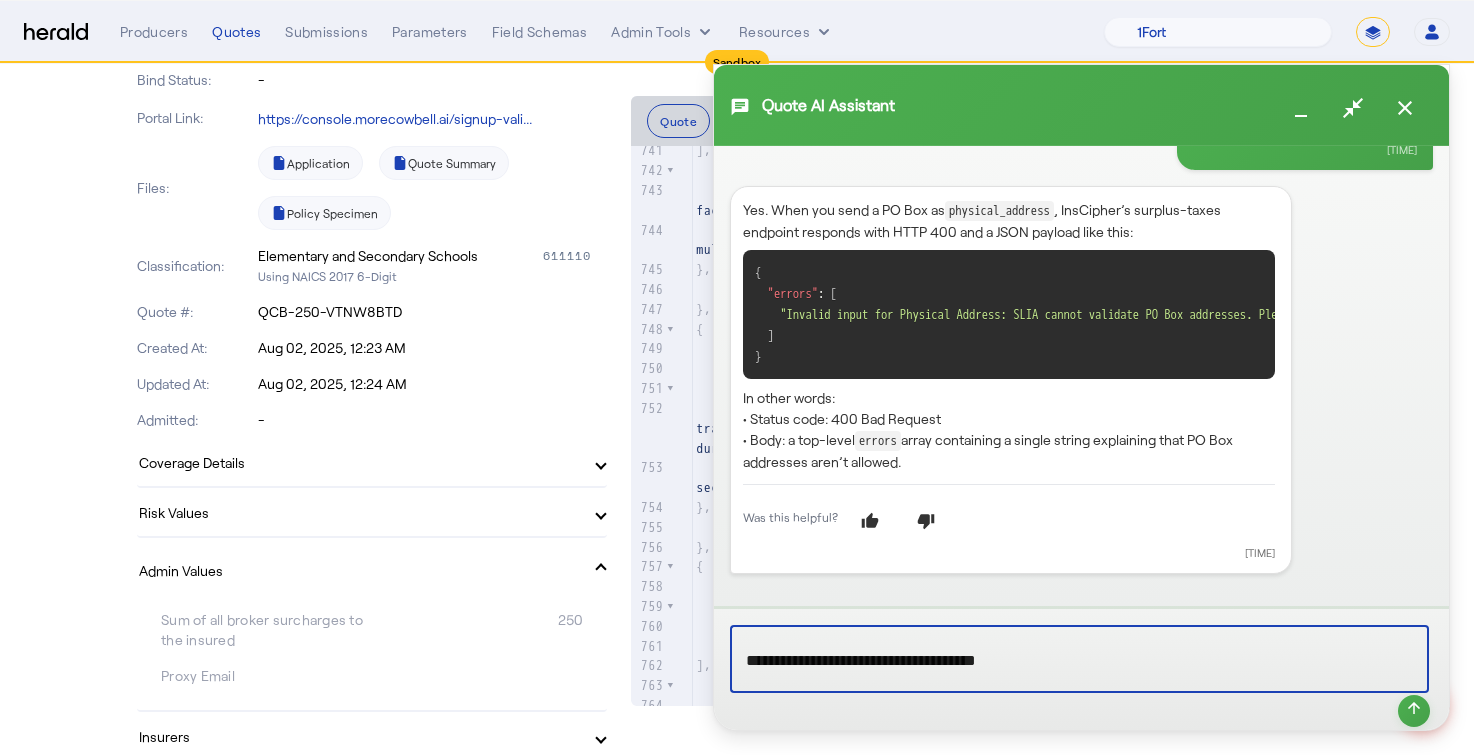 type on "**********" 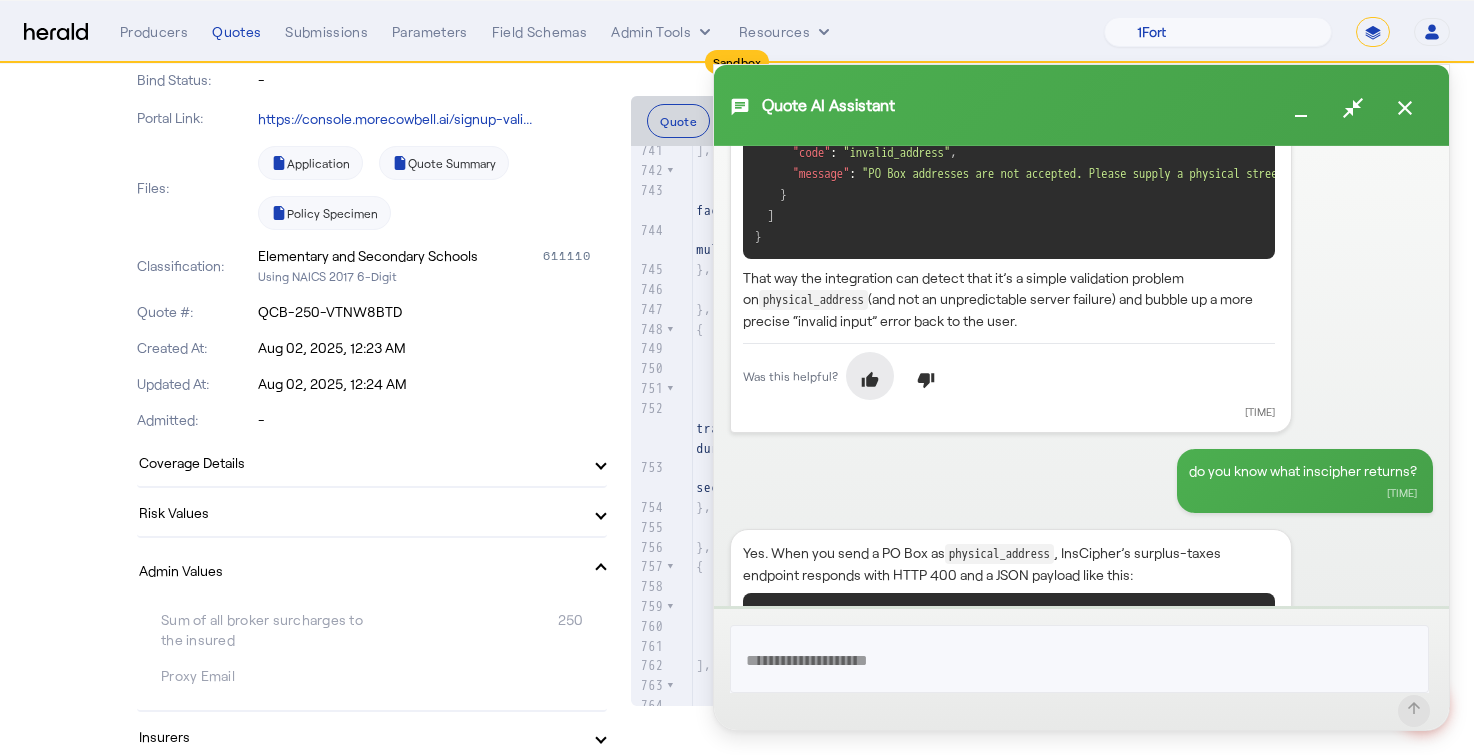 scroll, scrollTop: 1642, scrollLeft: 0, axis: vertical 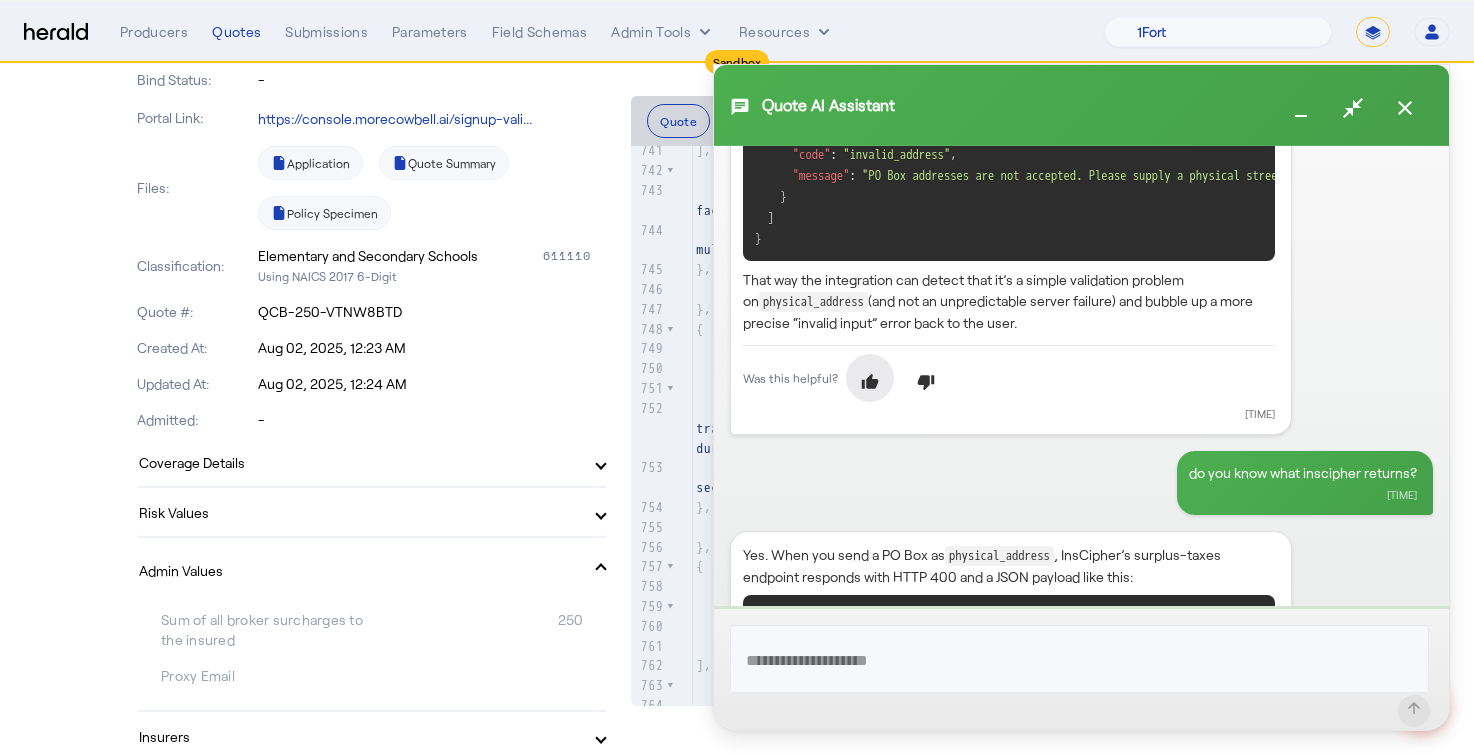 click 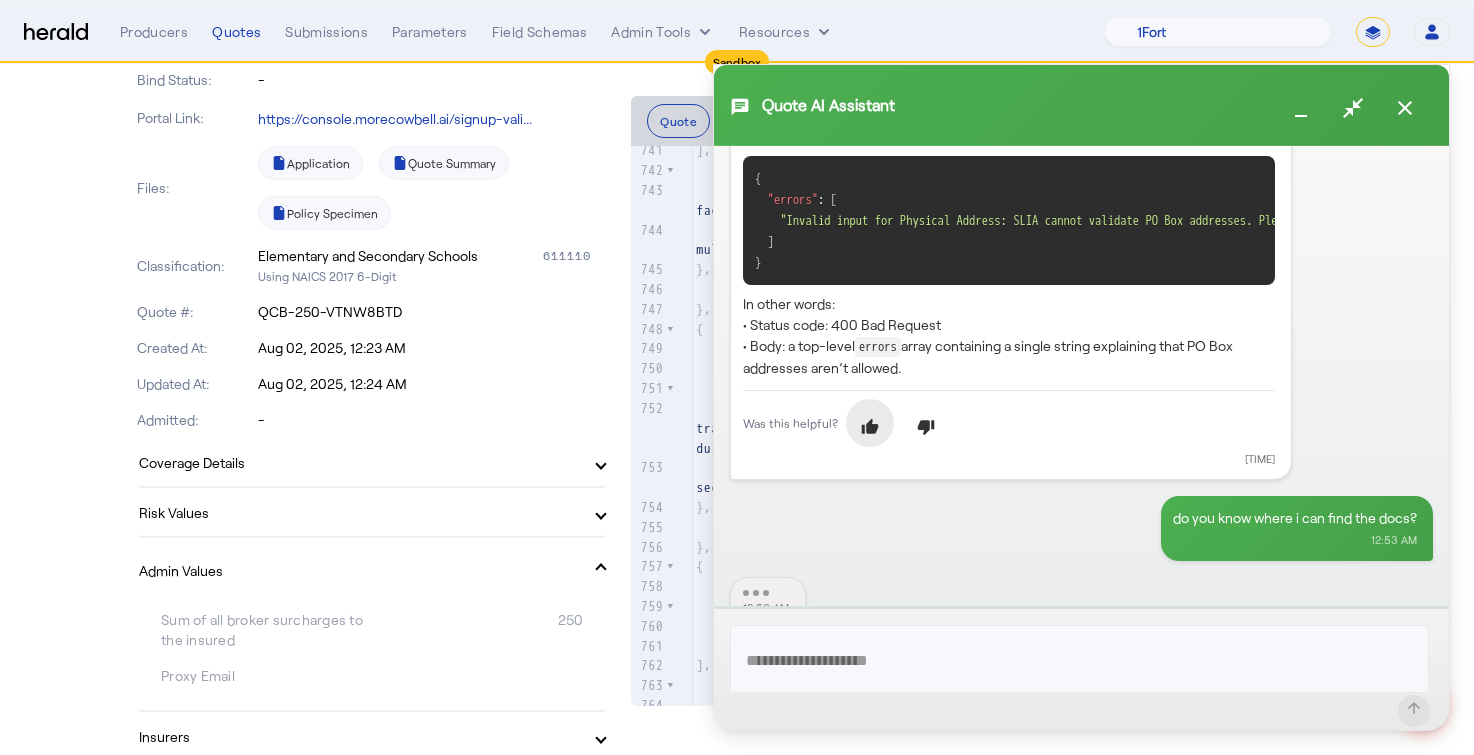 click 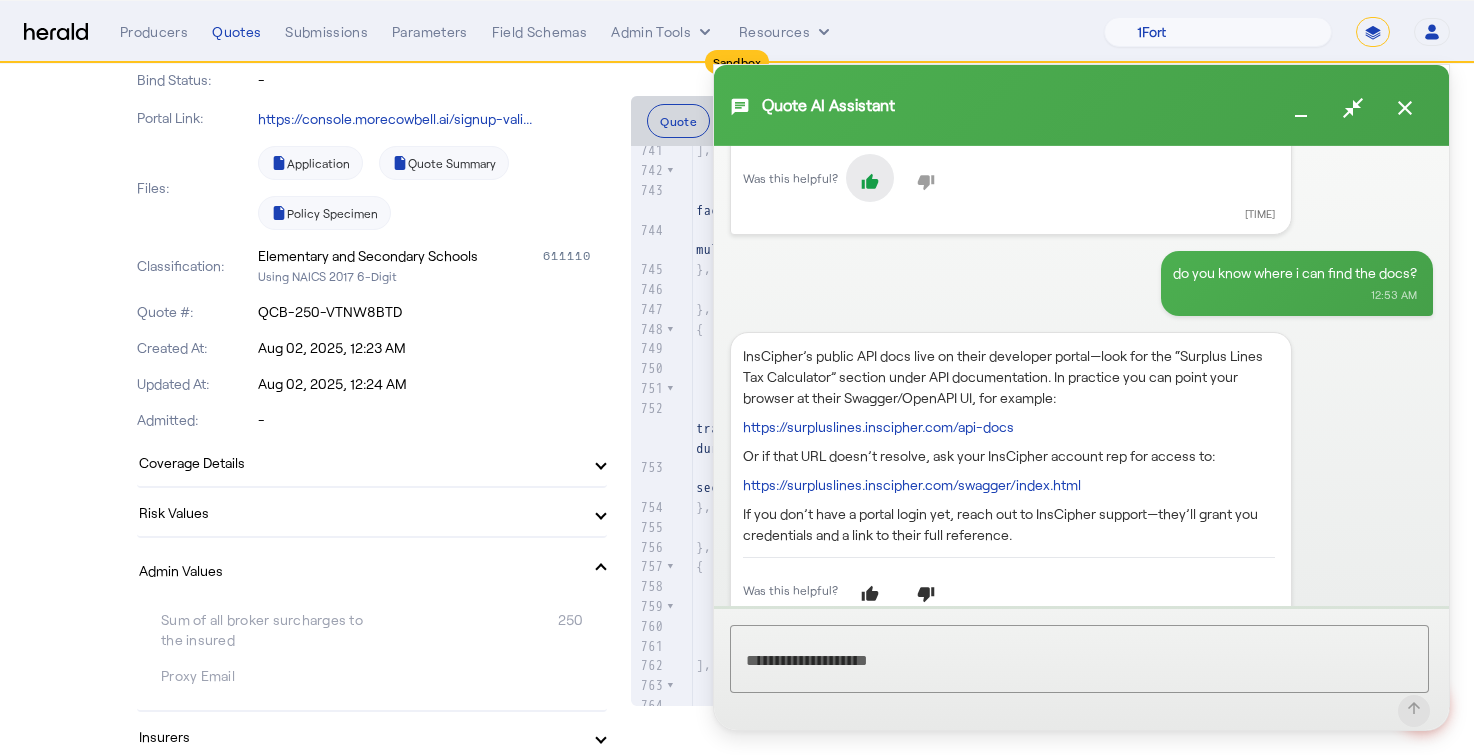 scroll, scrollTop: 2330, scrollLeft: 0, axis: vertical 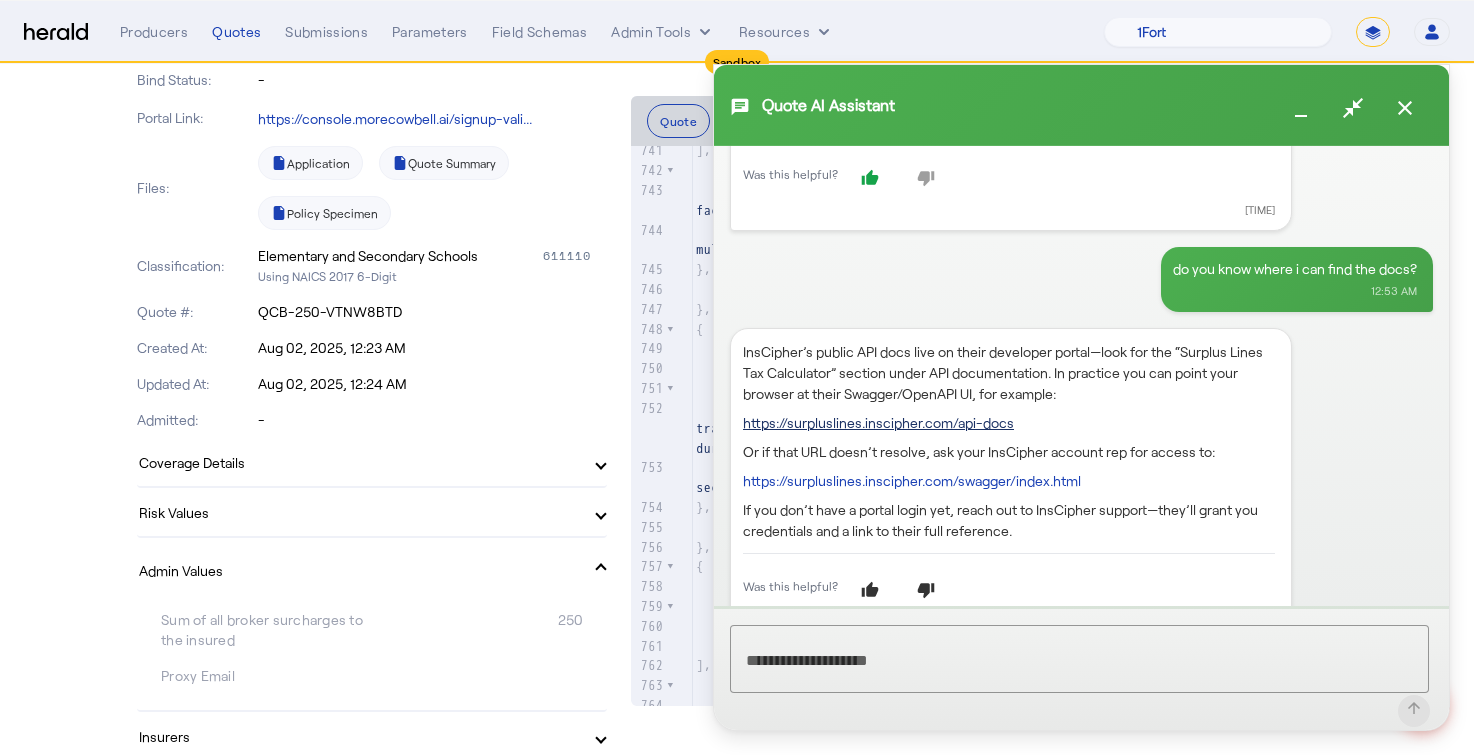 click on "https://surpluslines.inscipher.com/api-docs" 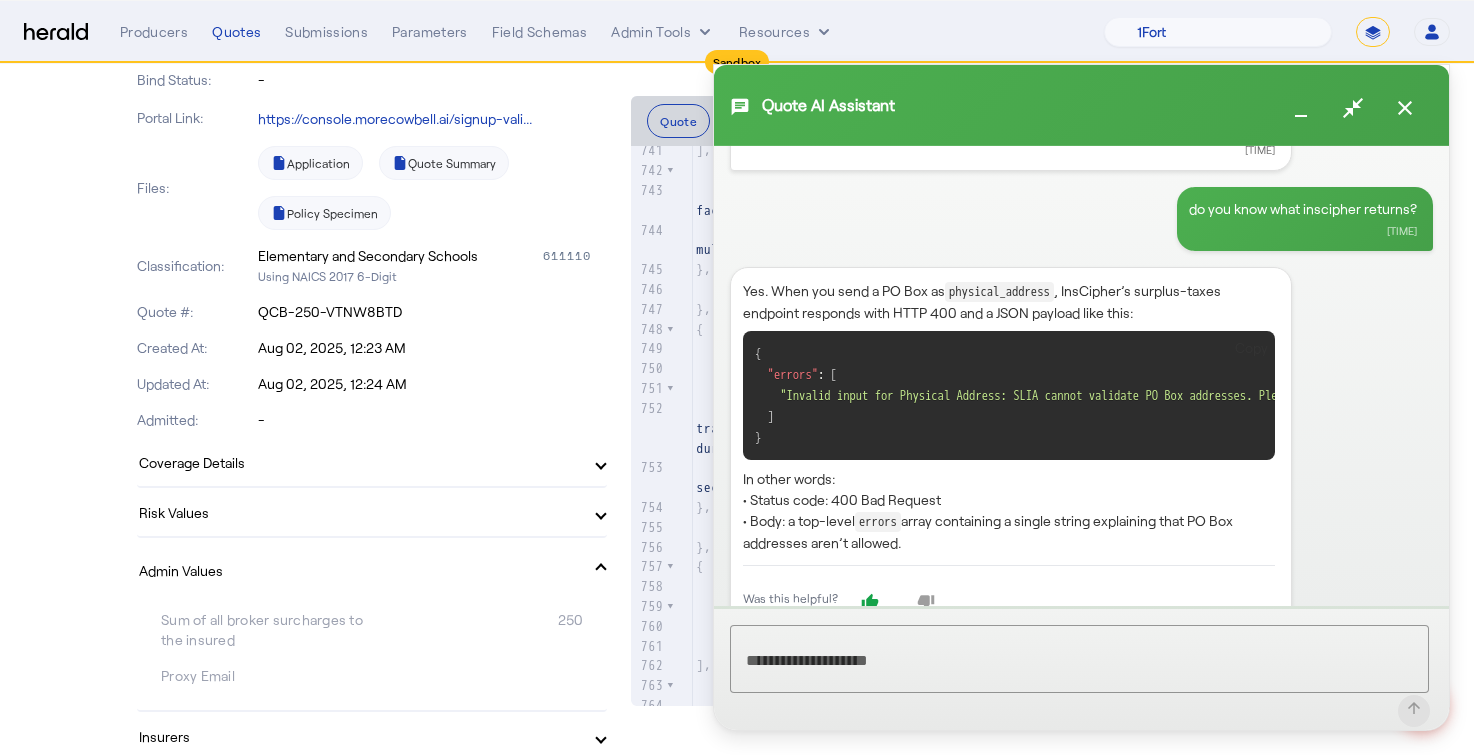 scroll, scrollTop: 1907, scrollLeft: 0, axis: vertical 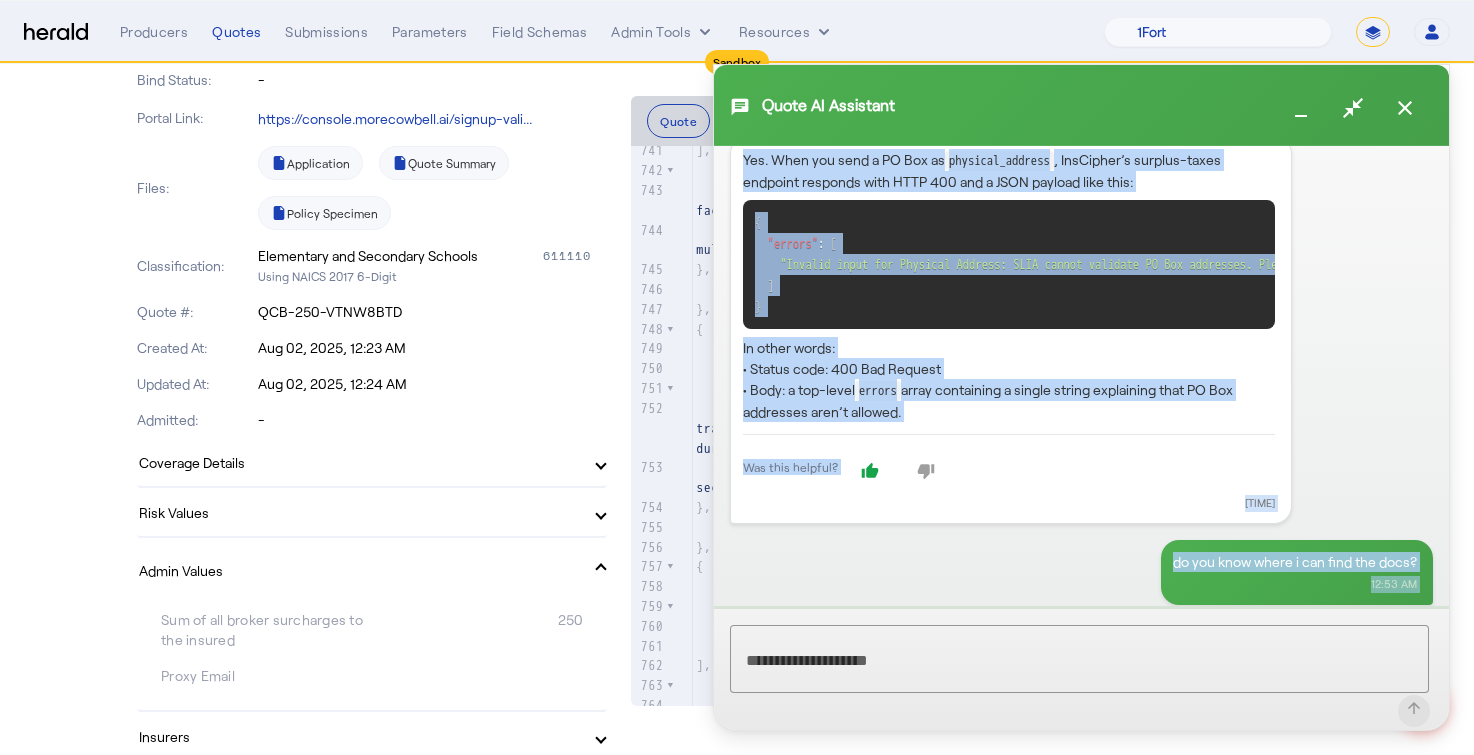 drag, startPoint x: 746, startPoint y: 422, endPoint x: 925, endPoint y: 529, distance: 208.54256 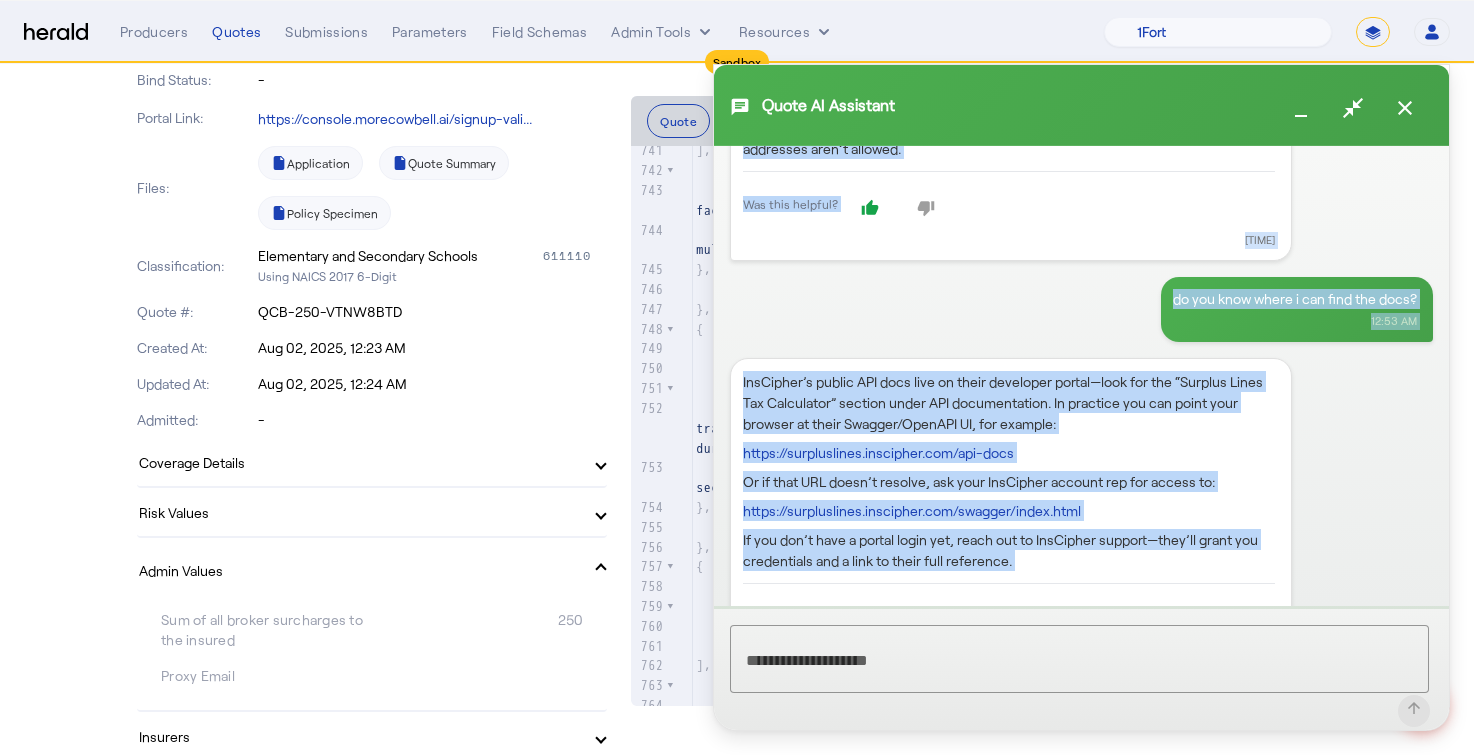 scroll, scrollTop: 2523, scrollLeft: 0, axis: vertical 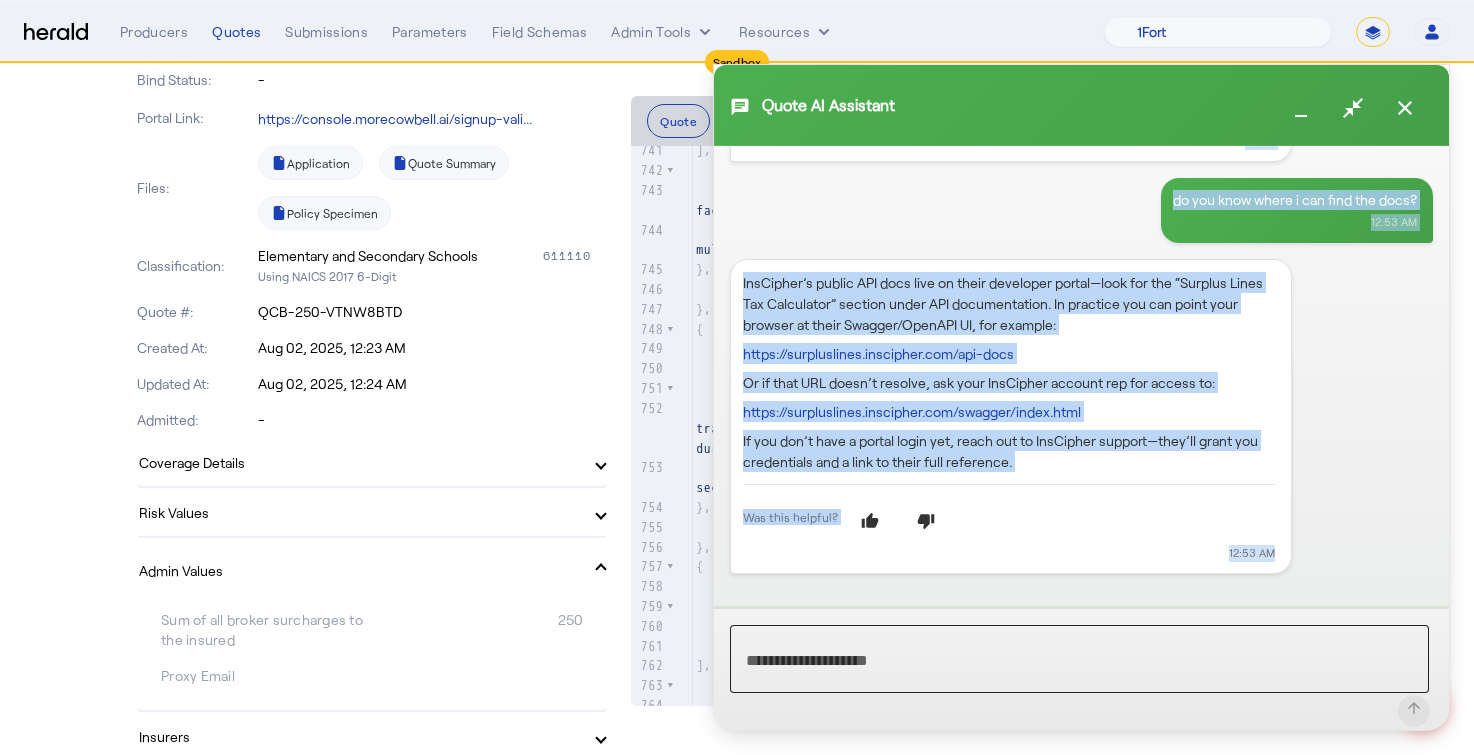 click at bounding box center (1079, 659) 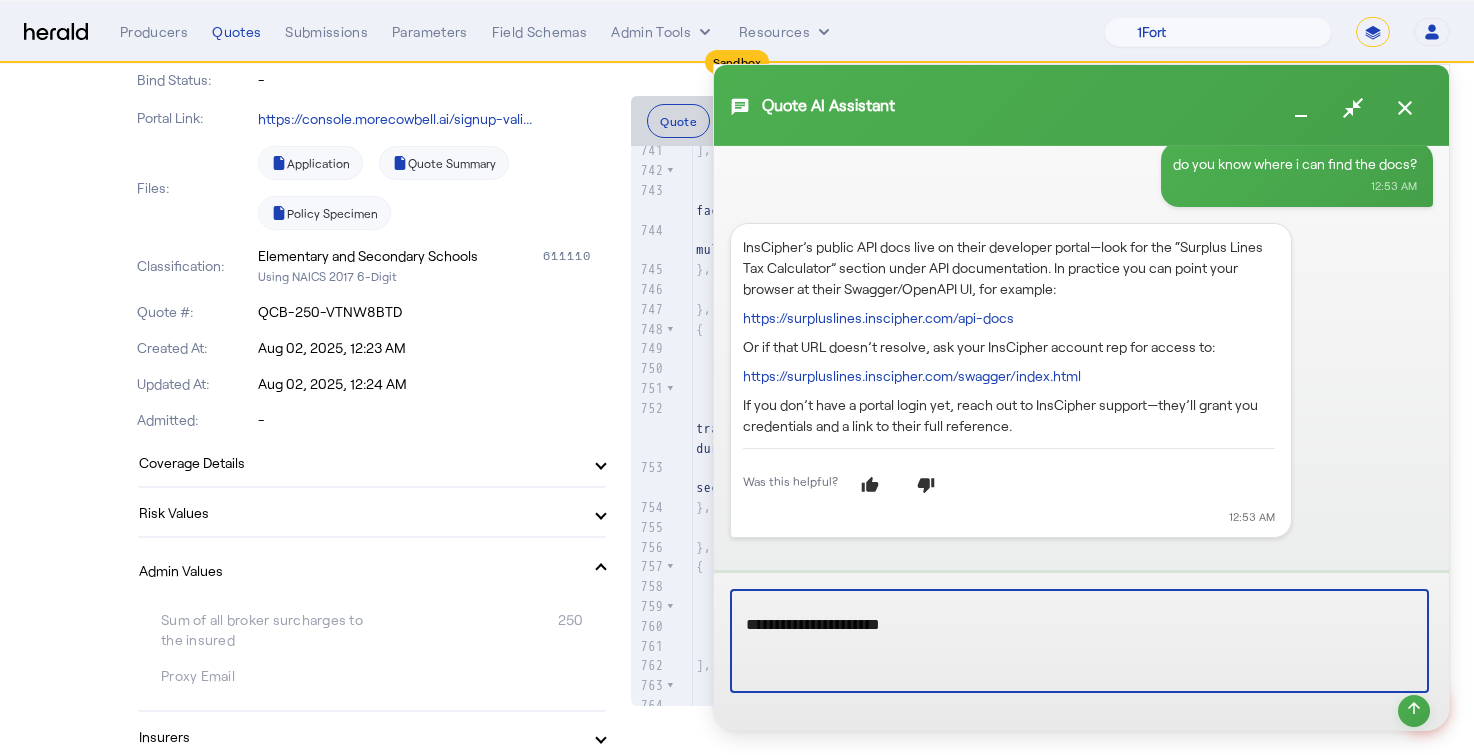 paste on "**********" 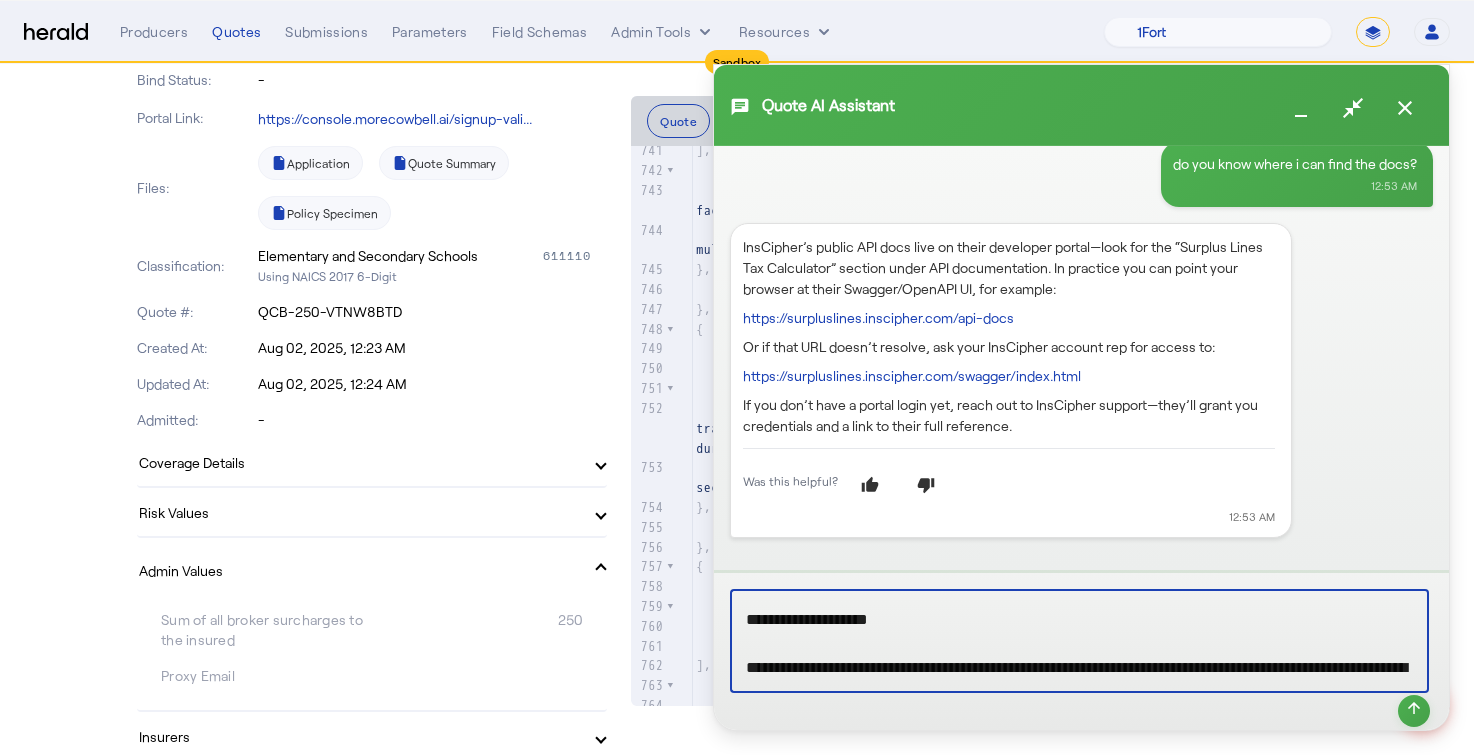 scroll, scrollTop: 173, scrollLeft: 0, axis: vertical 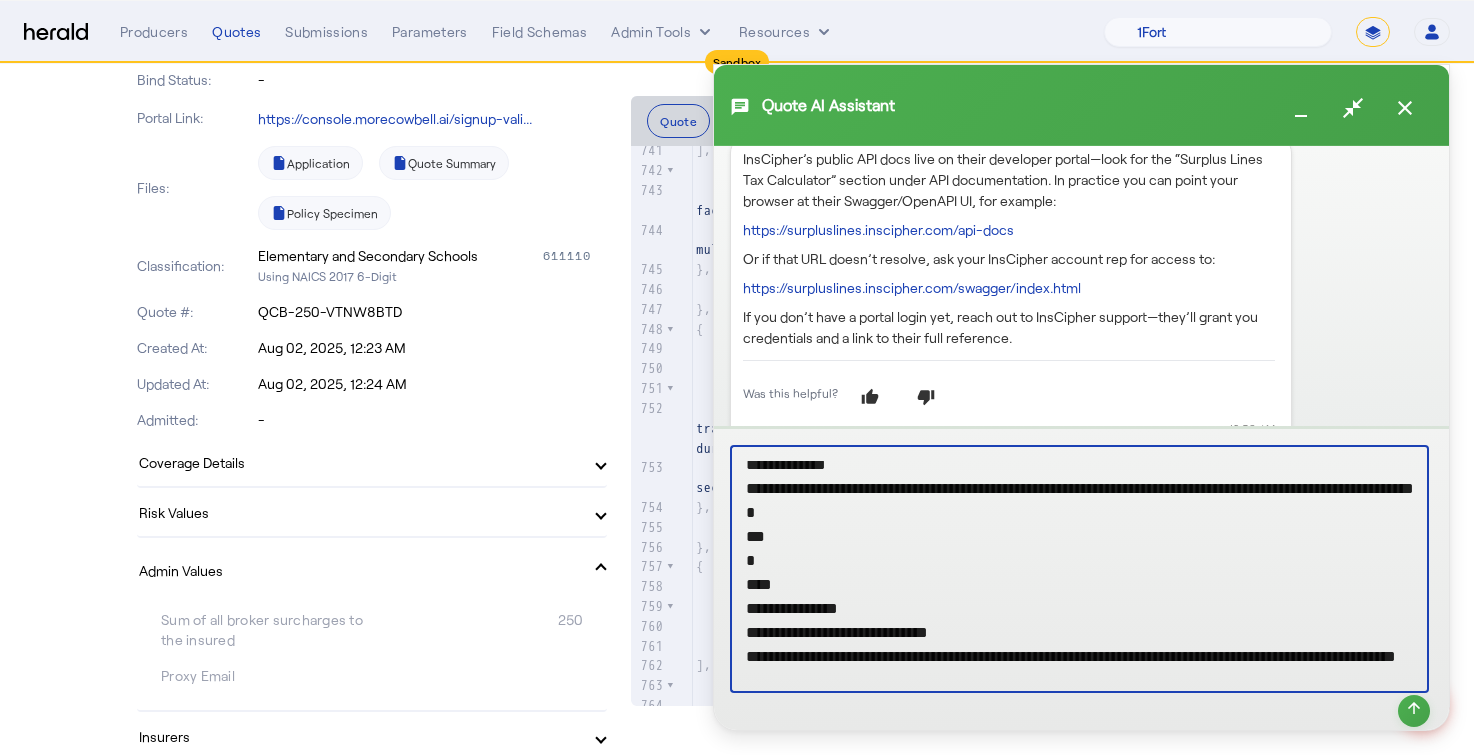 type on "**********" 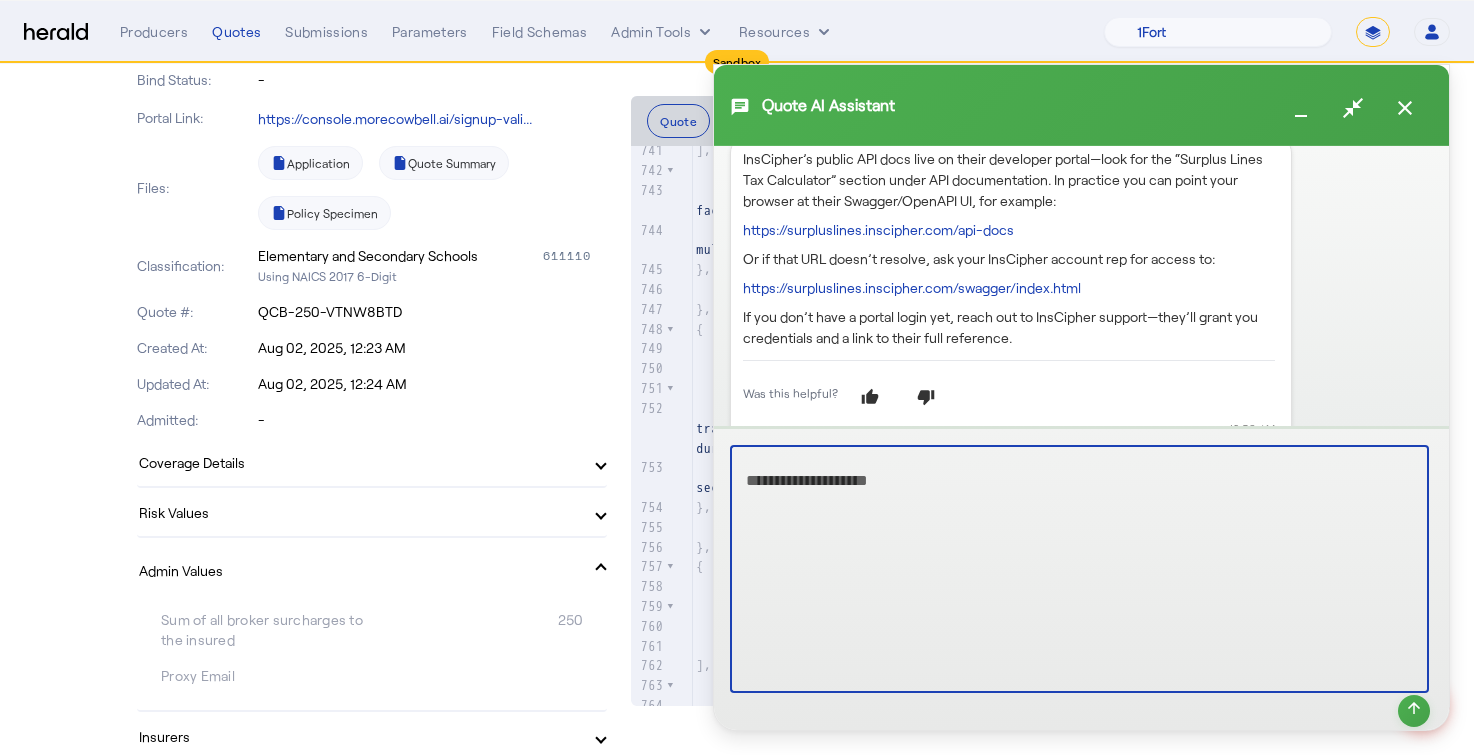 scroll, scrollTop: 0, scrollLeft: 0, axis: both 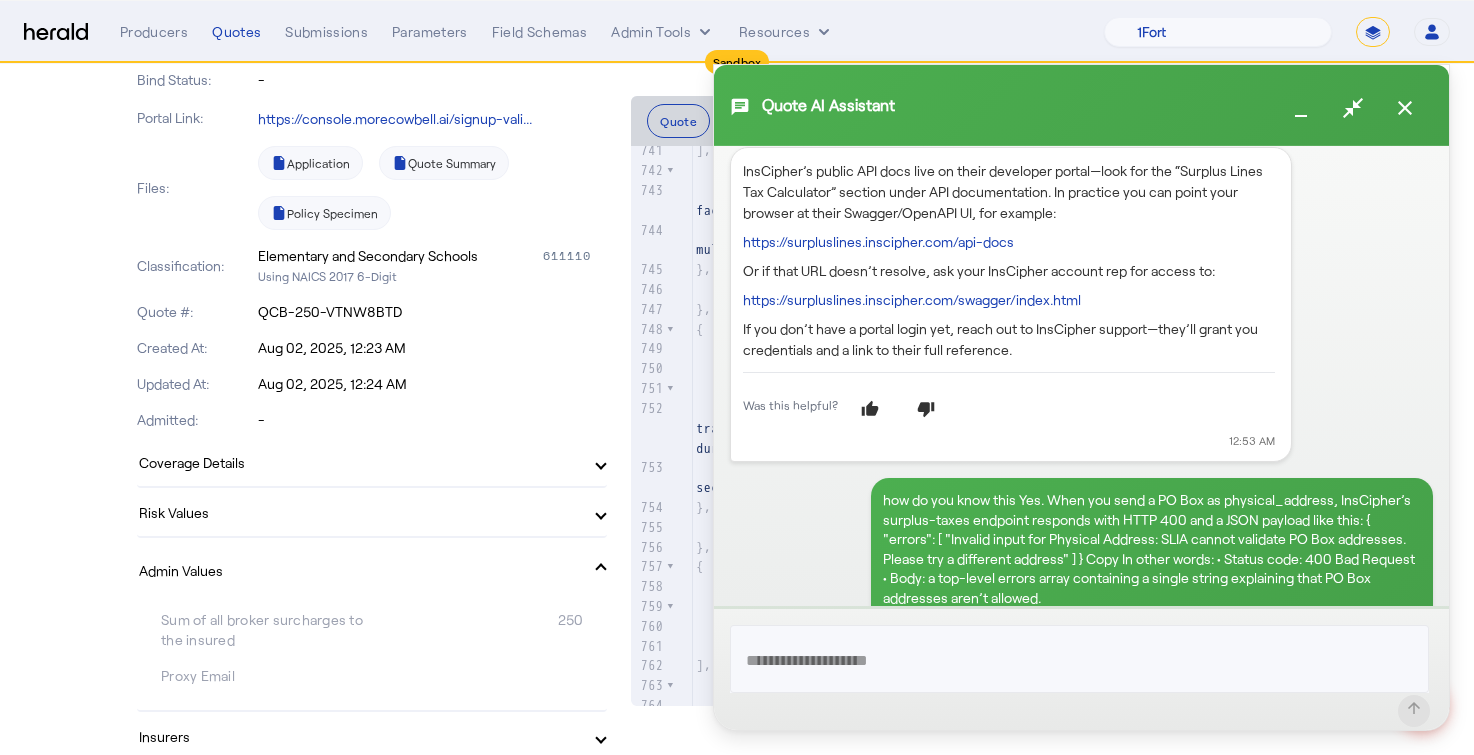 click on "https://surpluslines.inscipher.com/swagger/index.html" 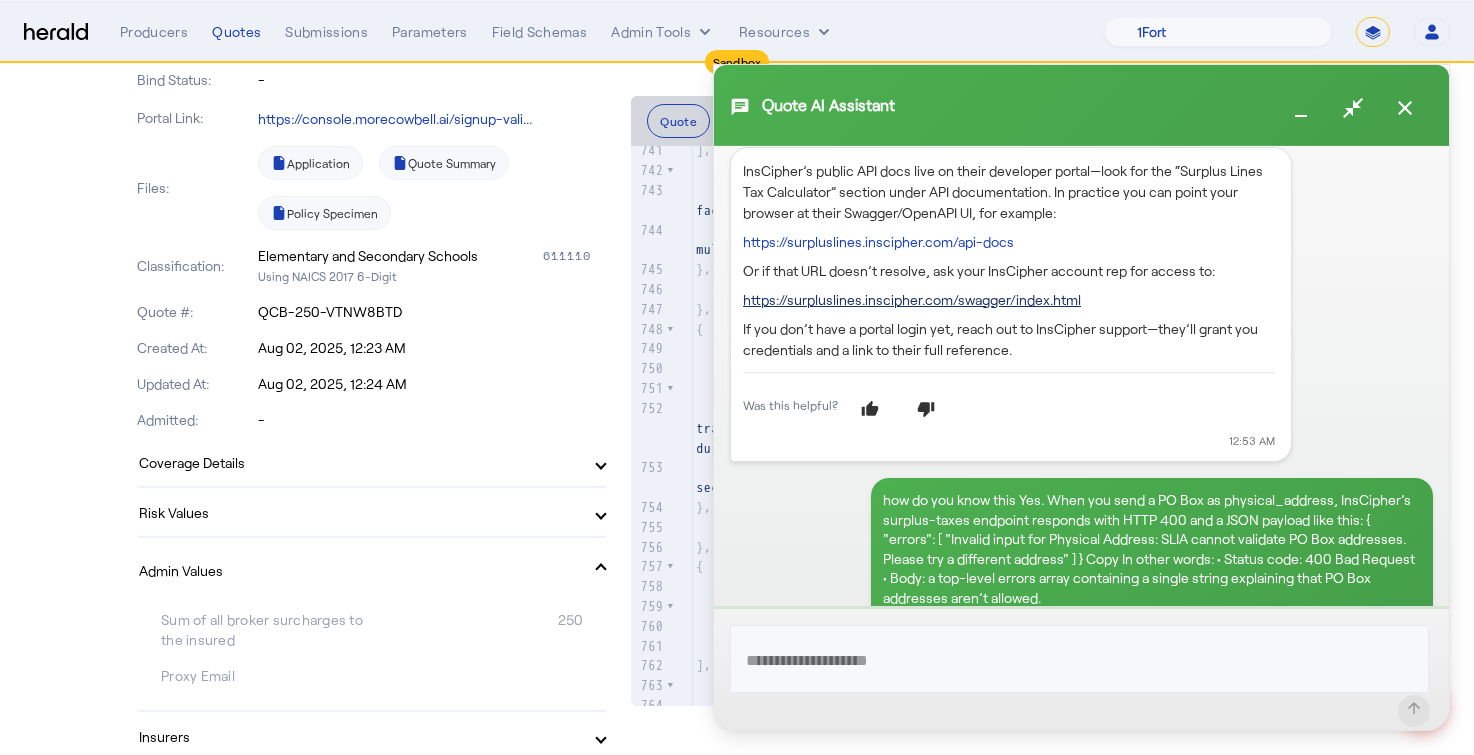 click on "https://surpluslines.inscipher.com/swagger/index.html" 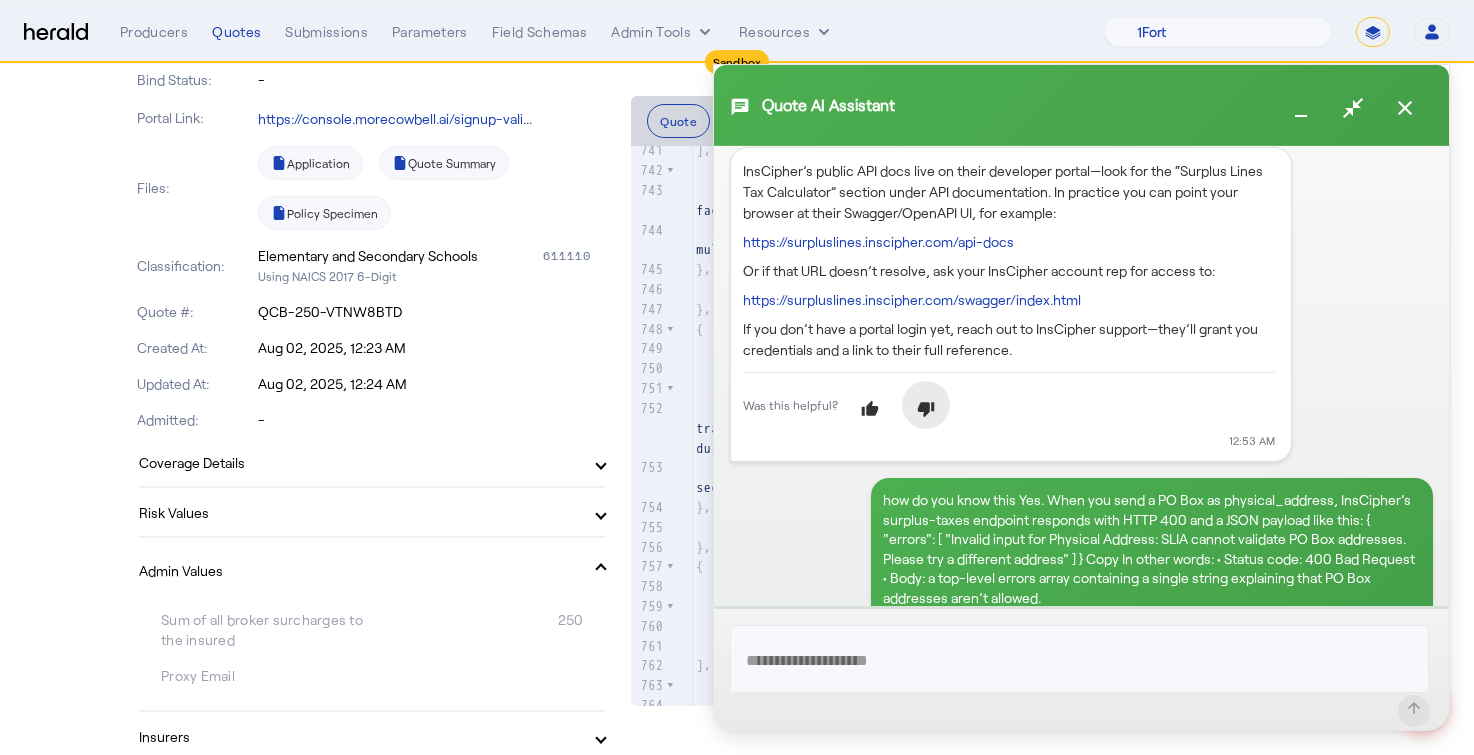click 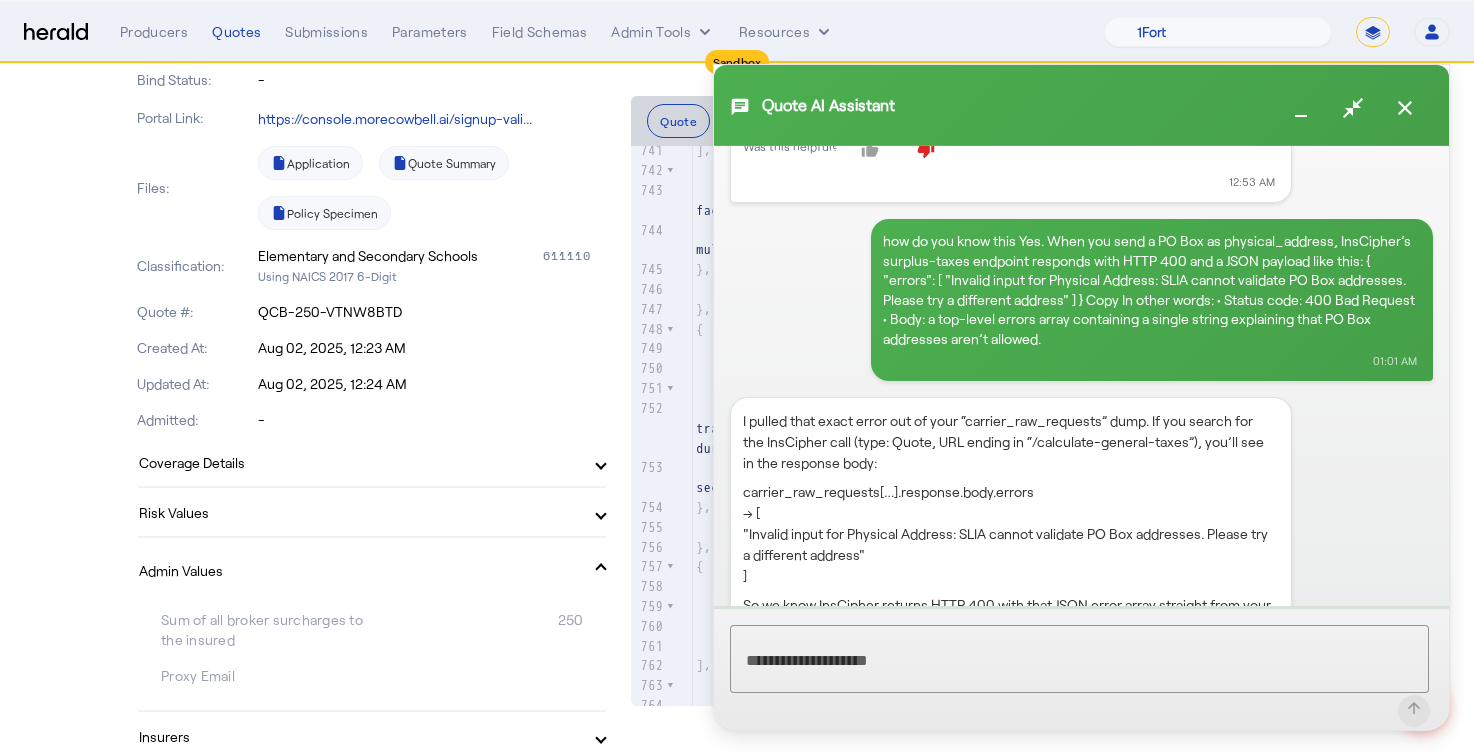 scroll, scrollTop: 3058, scrollLeft: 0, axis: vertical 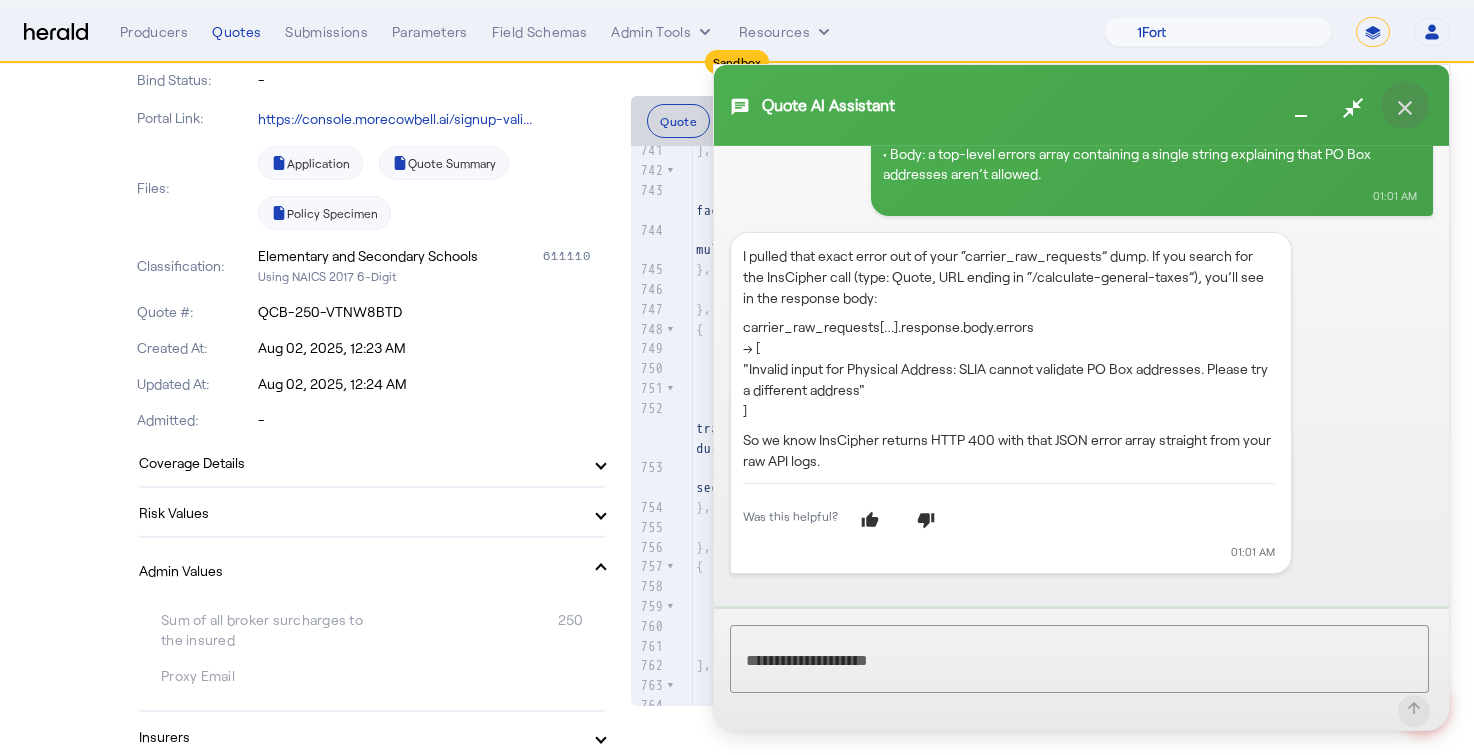 click 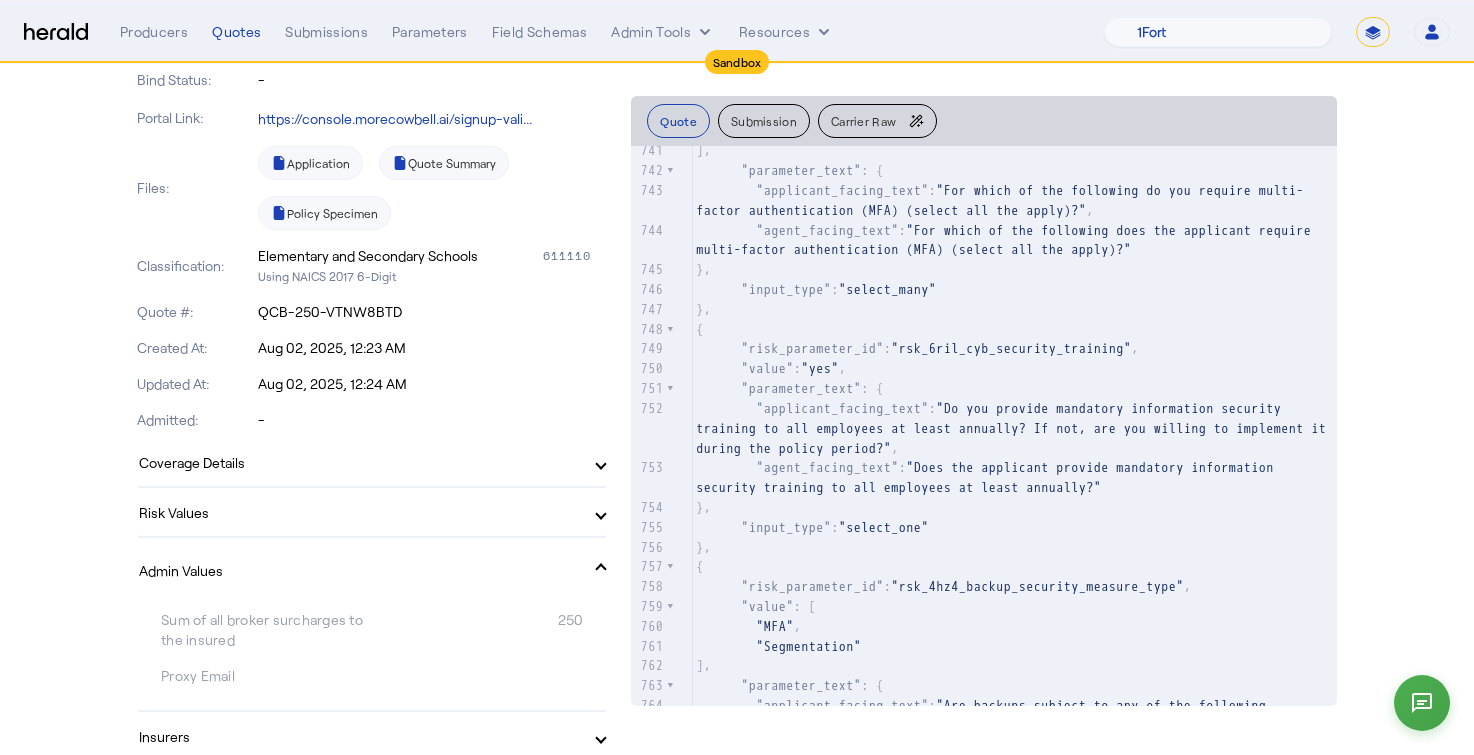 click on "Carrier Raw" 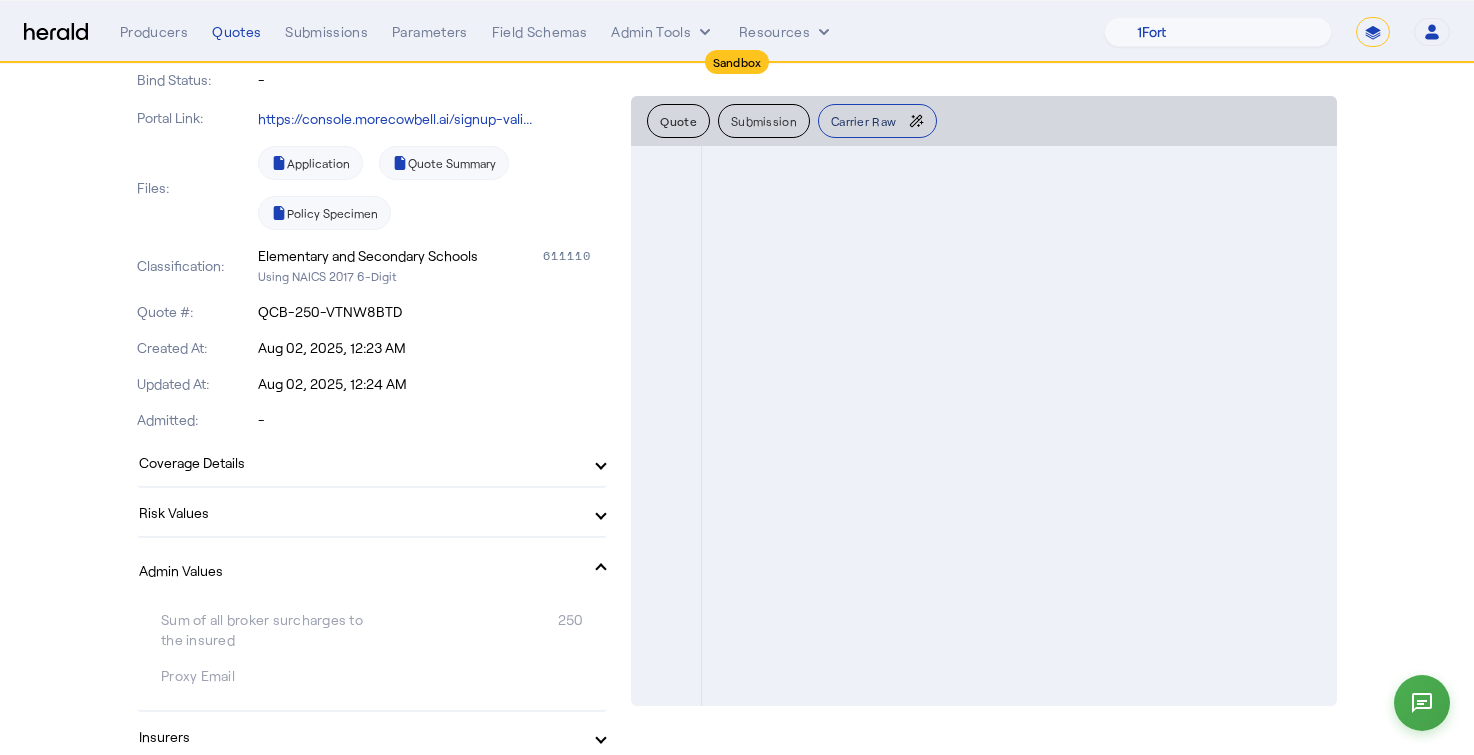 scroll, scrollTop: 0, scrollLeft: 0, axis: both 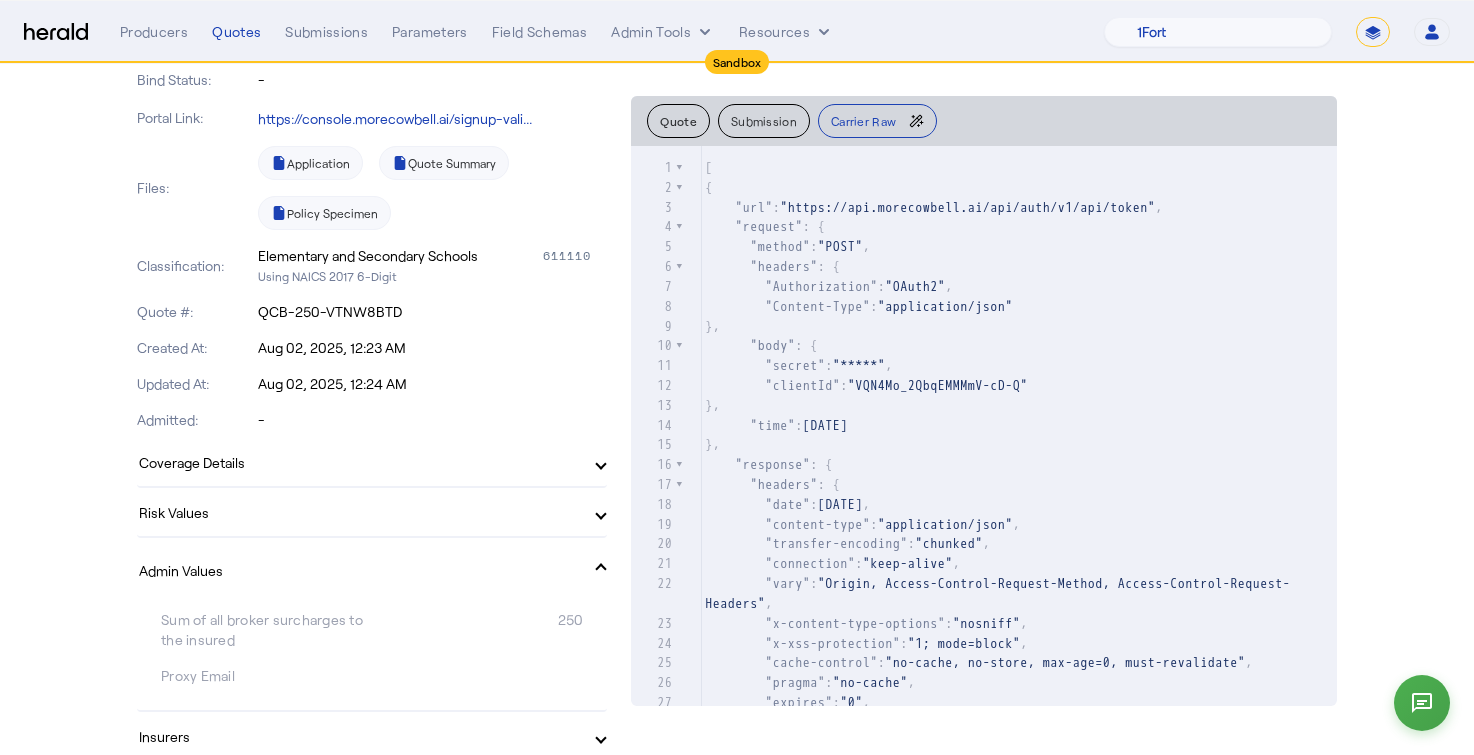 click on ""2025-08-02T04:23:52.812Z"" 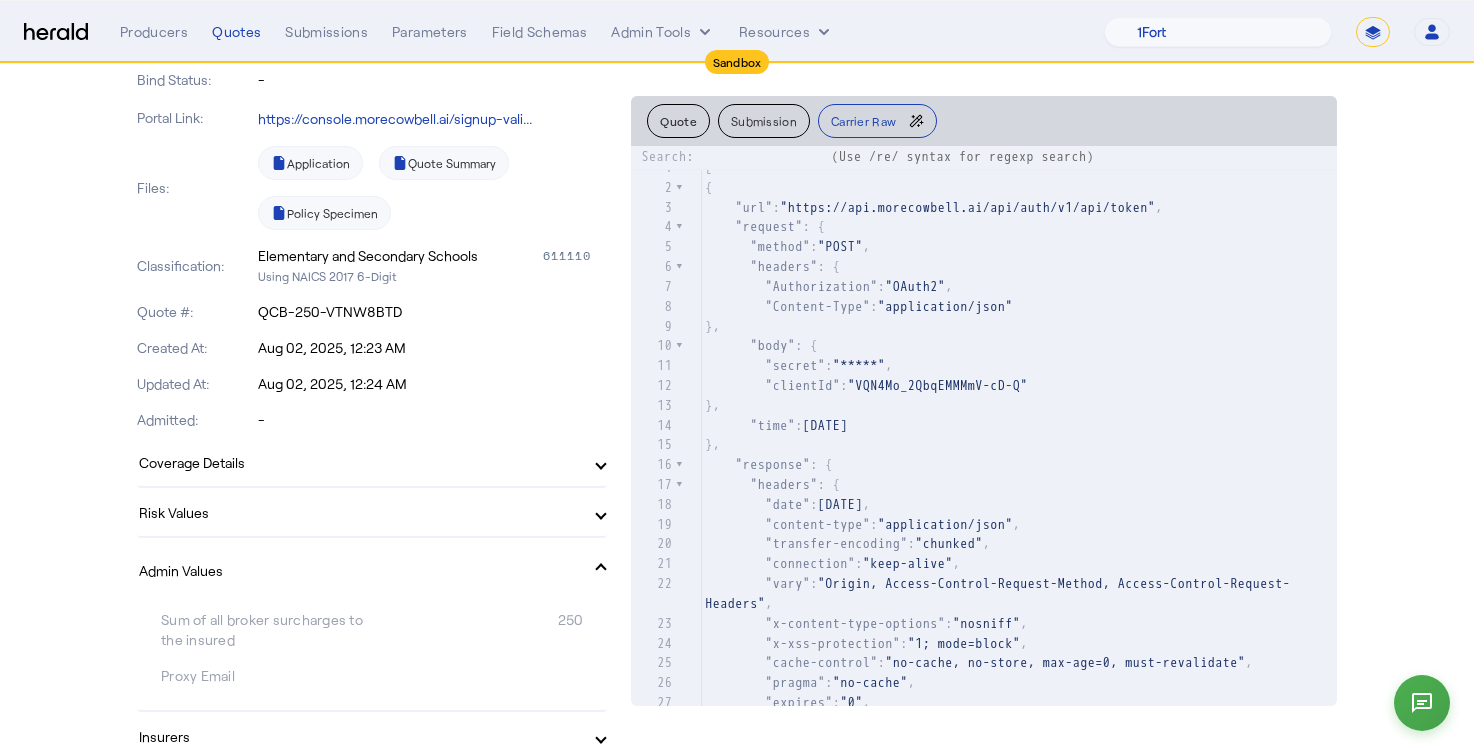 click on "}," 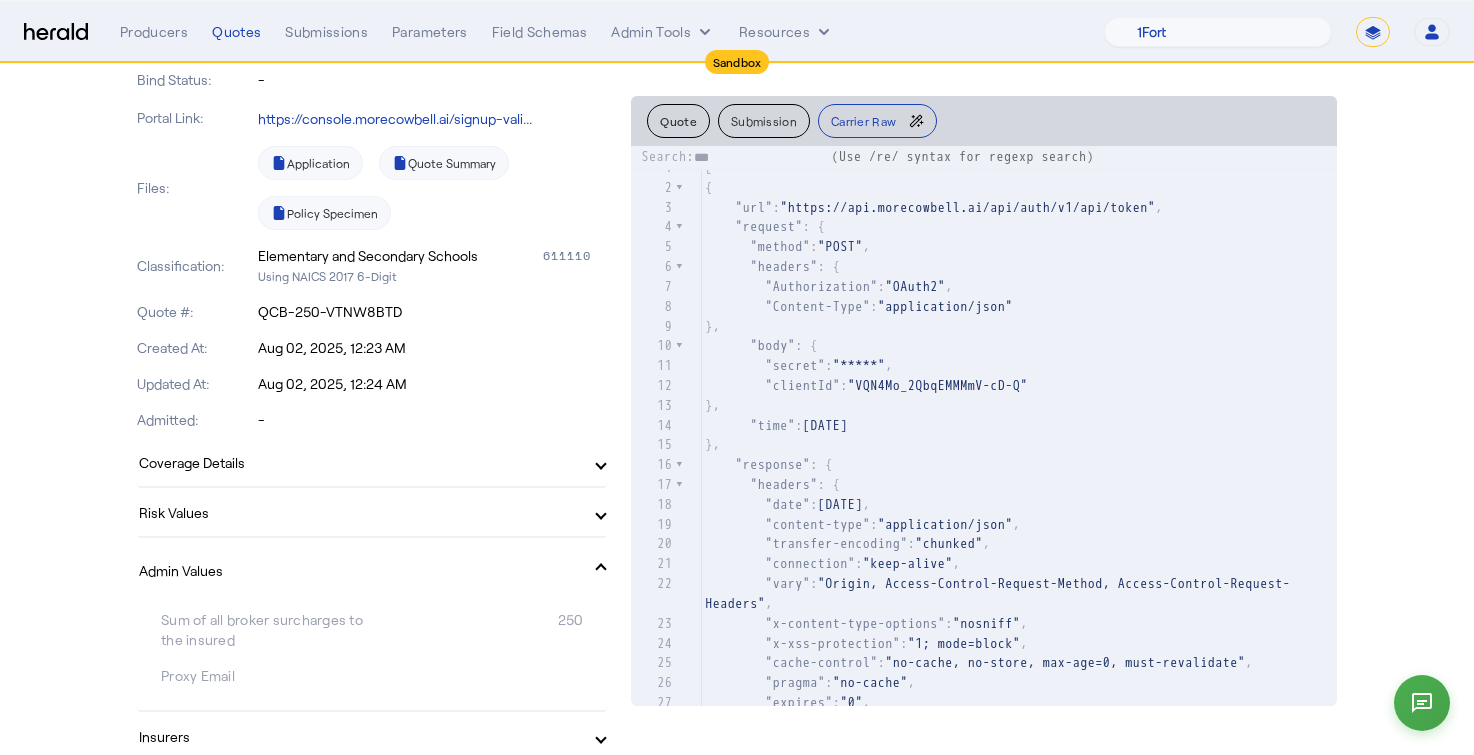 type on "****" 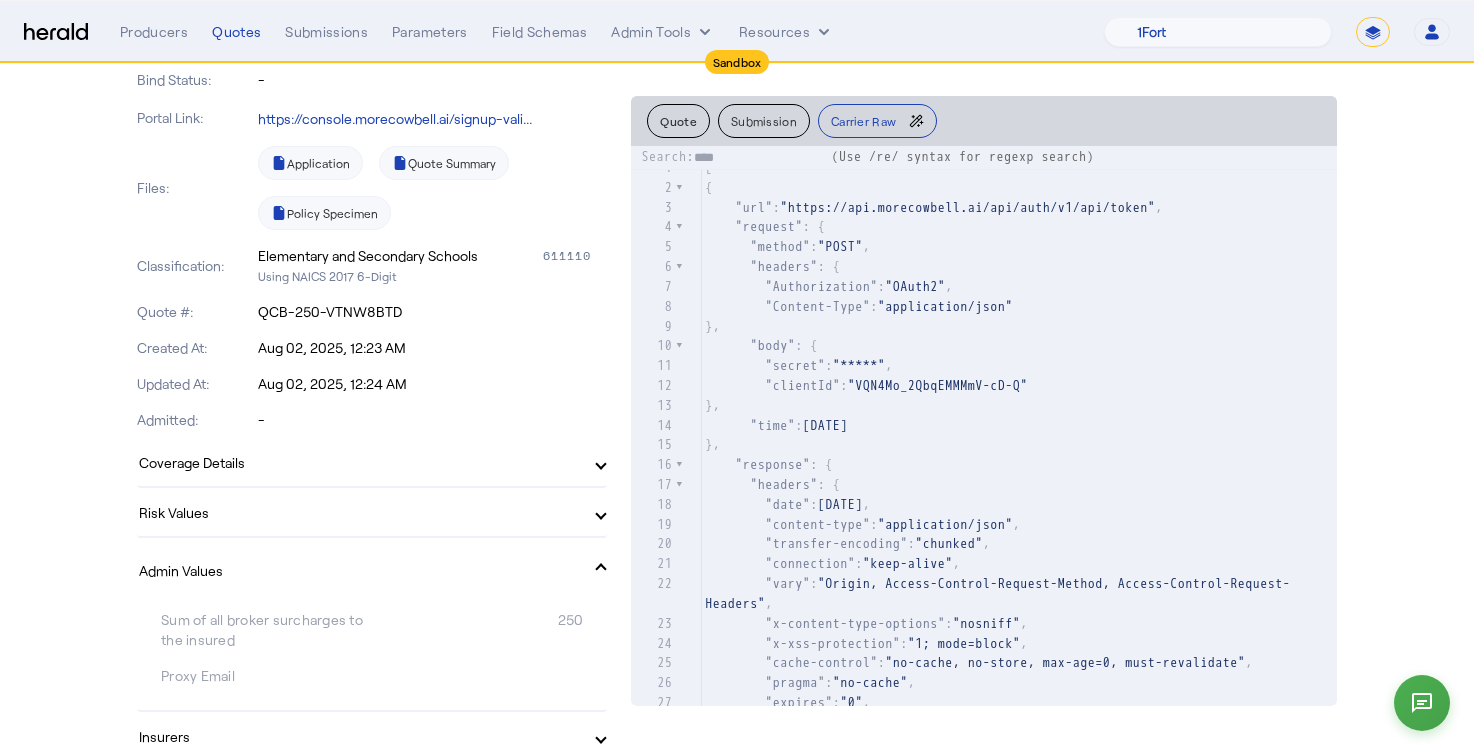 scroll, scrollTop: 294, scrollLeft: 0, axis: vertical 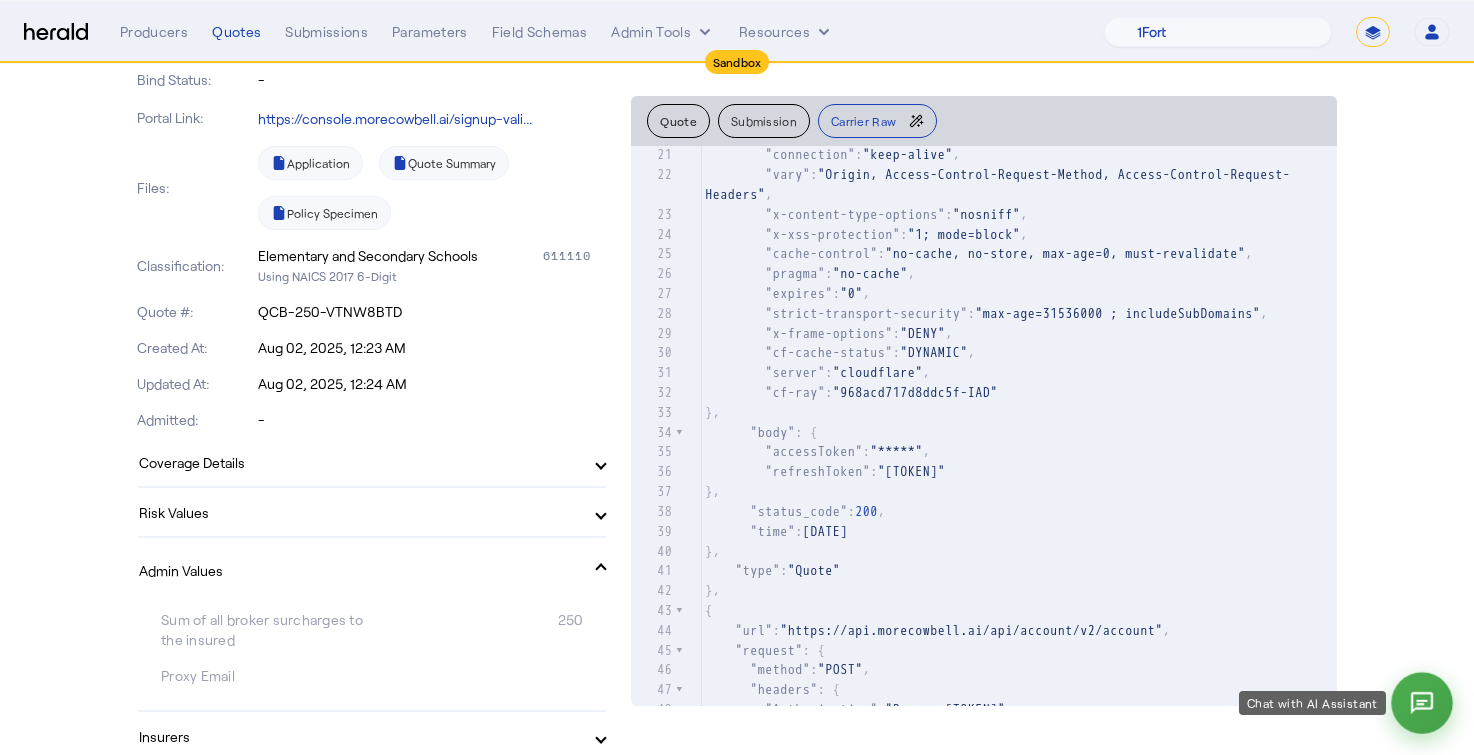 click on "Active  Cowbell Cyber Surplus   37d6d28f-99ad-4024-b283-e514518ade83   Premont I.S.D   Form Settings     Bind     Clone    Quote Details Raw Request  Quote   Product:   Cowbell Cyber Surplus   Producer:   Misty Morganson   a1e4338b-304b-47c1-912e-53492be4e653   Tags:   -   Bind Status:   -   Portal Link:  https://console.morecowbell.ai/signup-vali...  Files:     Application     Quote Summary     Policy Specimen   Classification:   Elementary and Secondary Schools   611110   Using NAICS 2017 6-Digit   Quote #:   QCB-250-VTNW8BTD   Created At:   Aug 02, 2025, 12:23 AM   Updated At:   Aug 02, 2025, 12:24 AM   Admitted:   -   Coverage Details   Aggregate Limit   $1,000,000.00   Aggregate Retention   $5,000.00   Per Claim Retention   $5,000.00   Cyber Effective Date   2025-08-01   Cyber Risk Expiration Date   2026-08-01   Cyber Risk Retroactive Date      Waiting Period (hours)   $12.00   Amendatory Endorsement Coverage   excluded   Full Prior Acts   included   Ransomware Event Limit   $1,000,000.00     -" 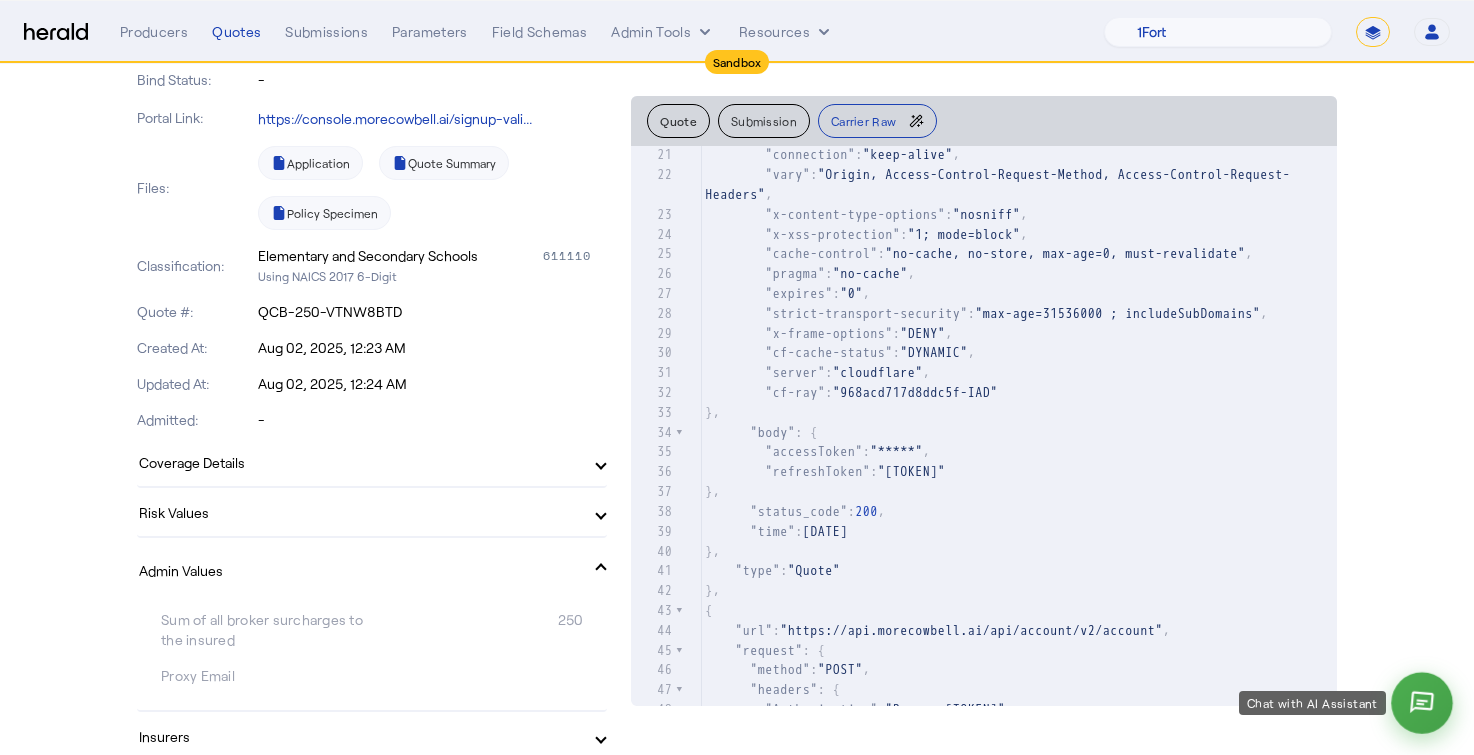 click 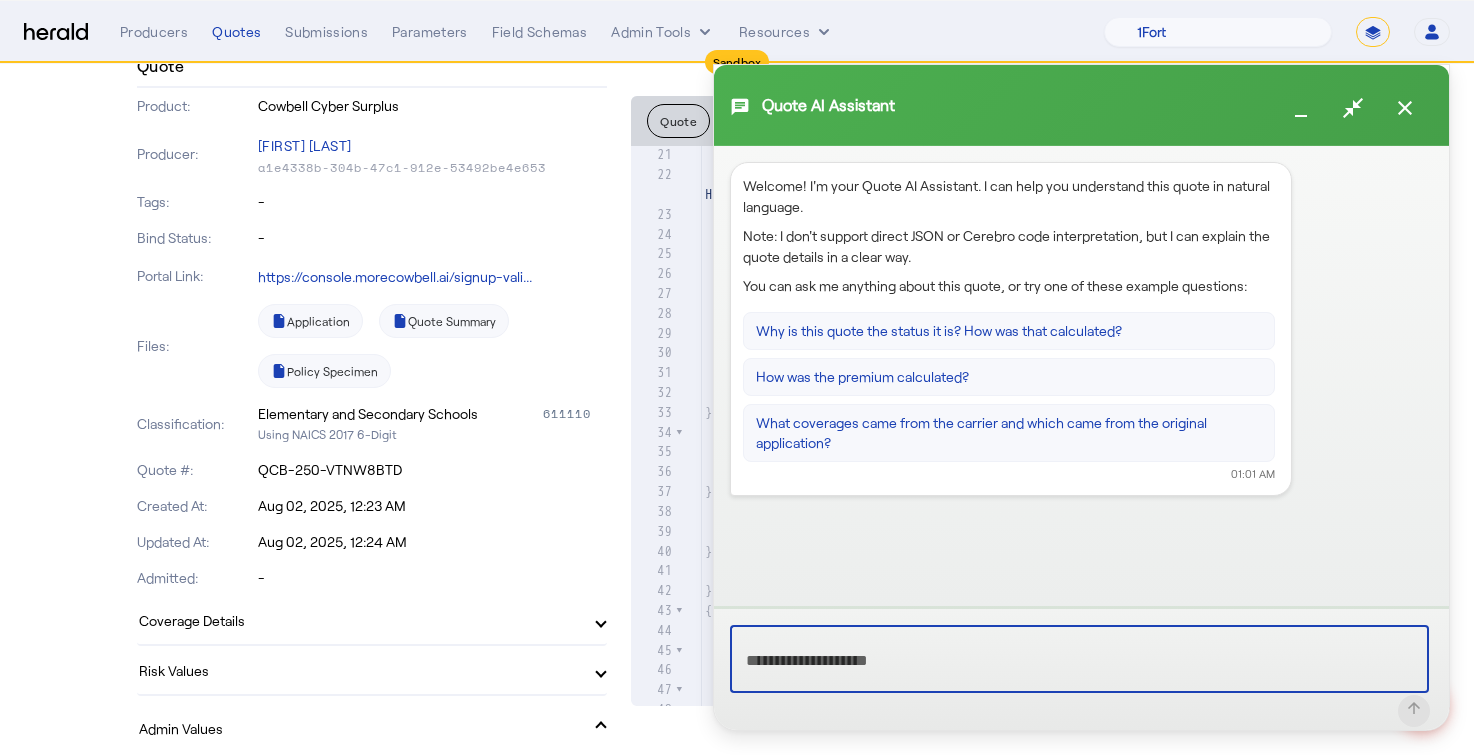 scroll, scrollTop: 229, scrollLeft: 0, axis: vertical 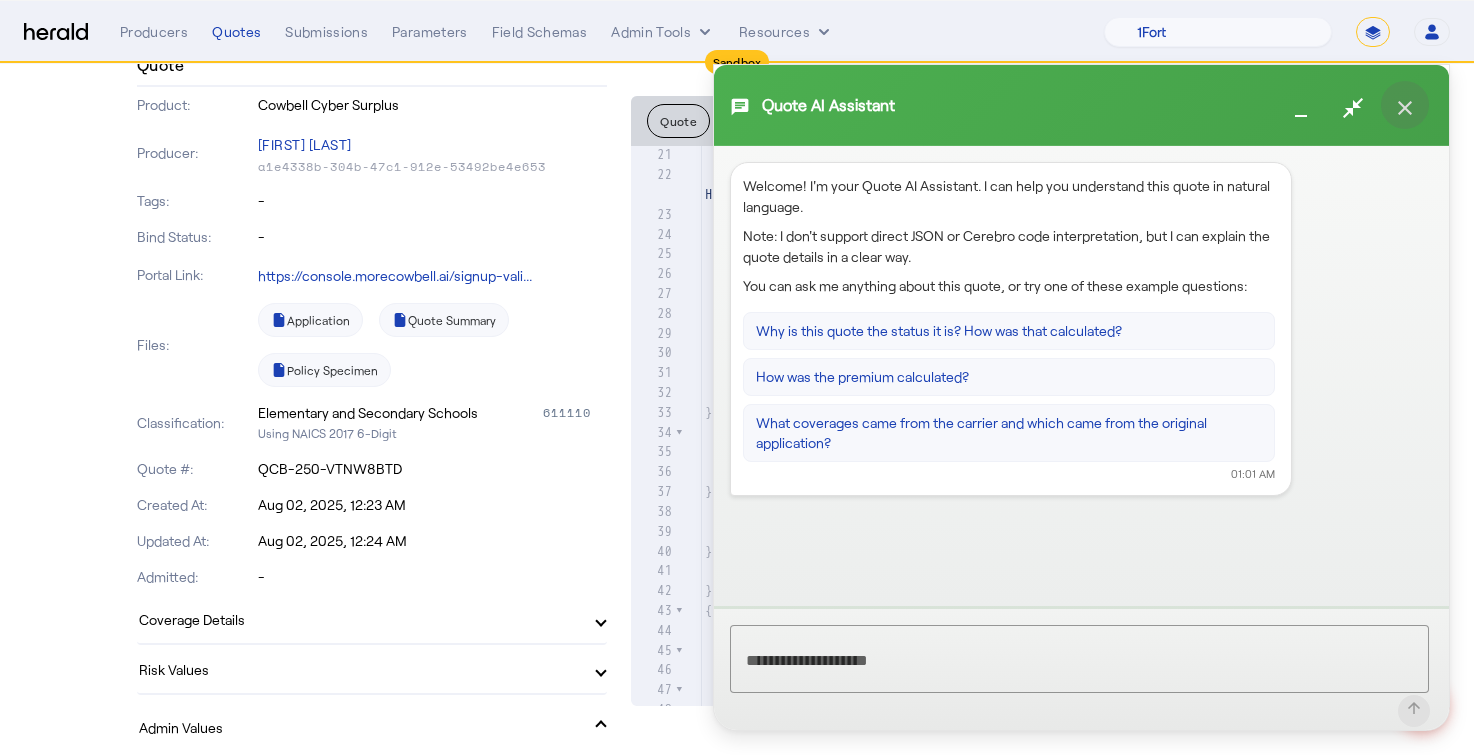 click 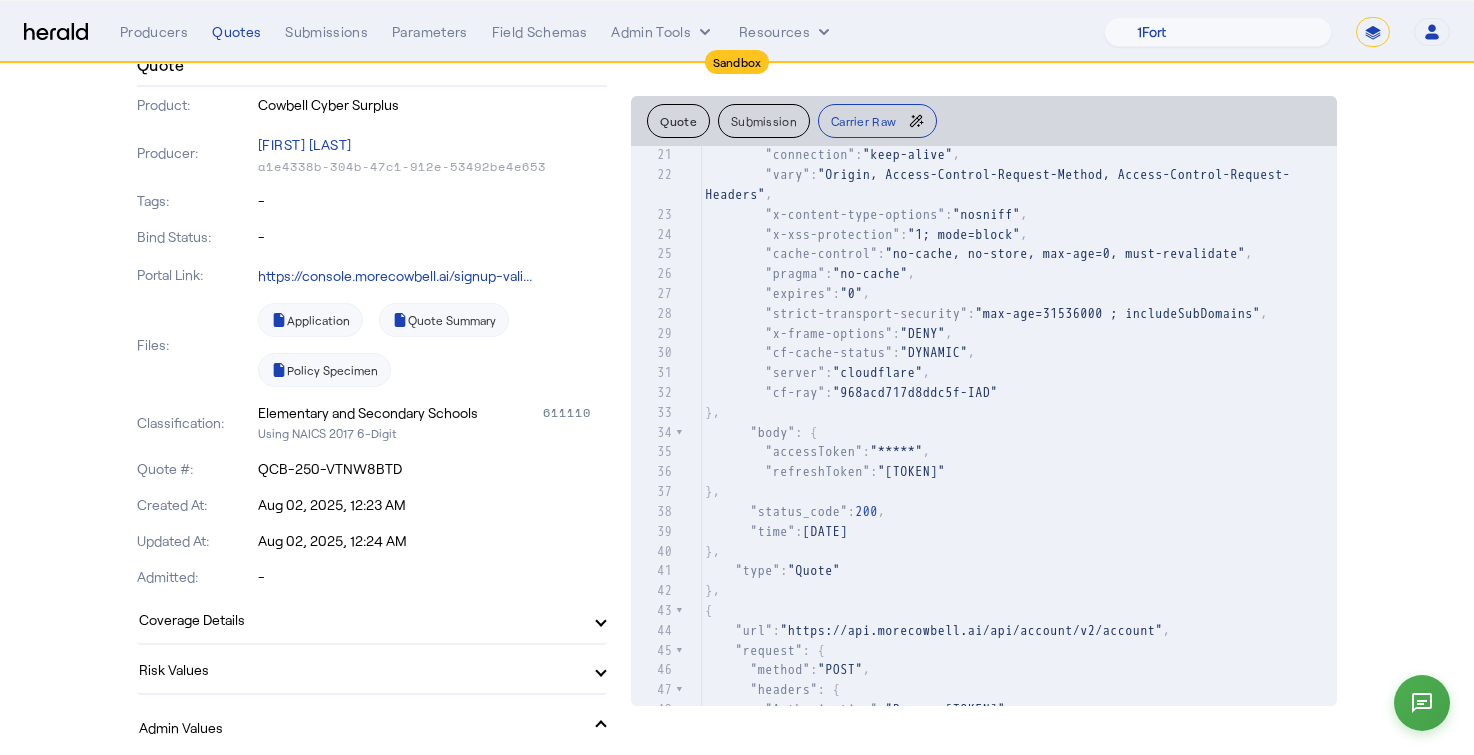 scroll, scrollTop: 216, scrollLeft: 0, axis: vertical 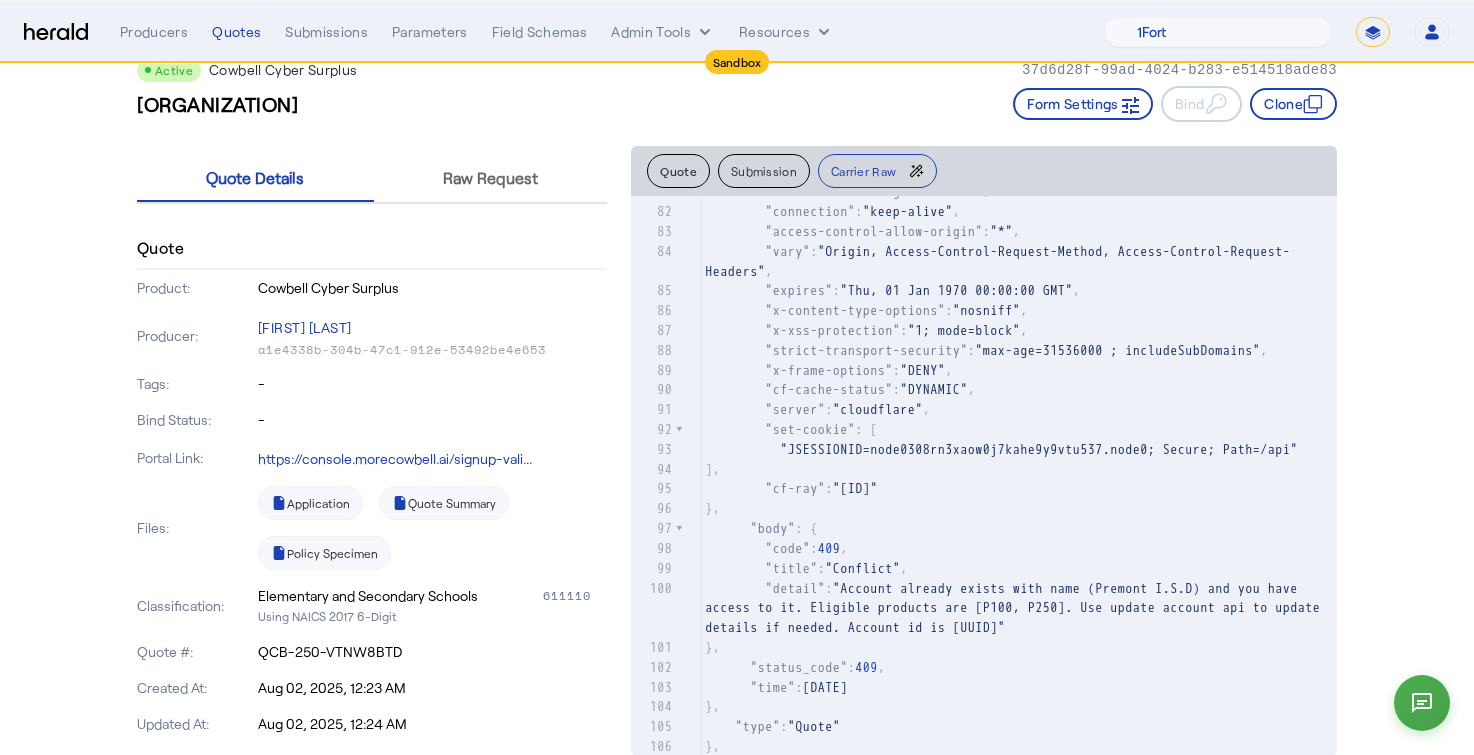 click on ""x-frame-options" :  "DENY" ," 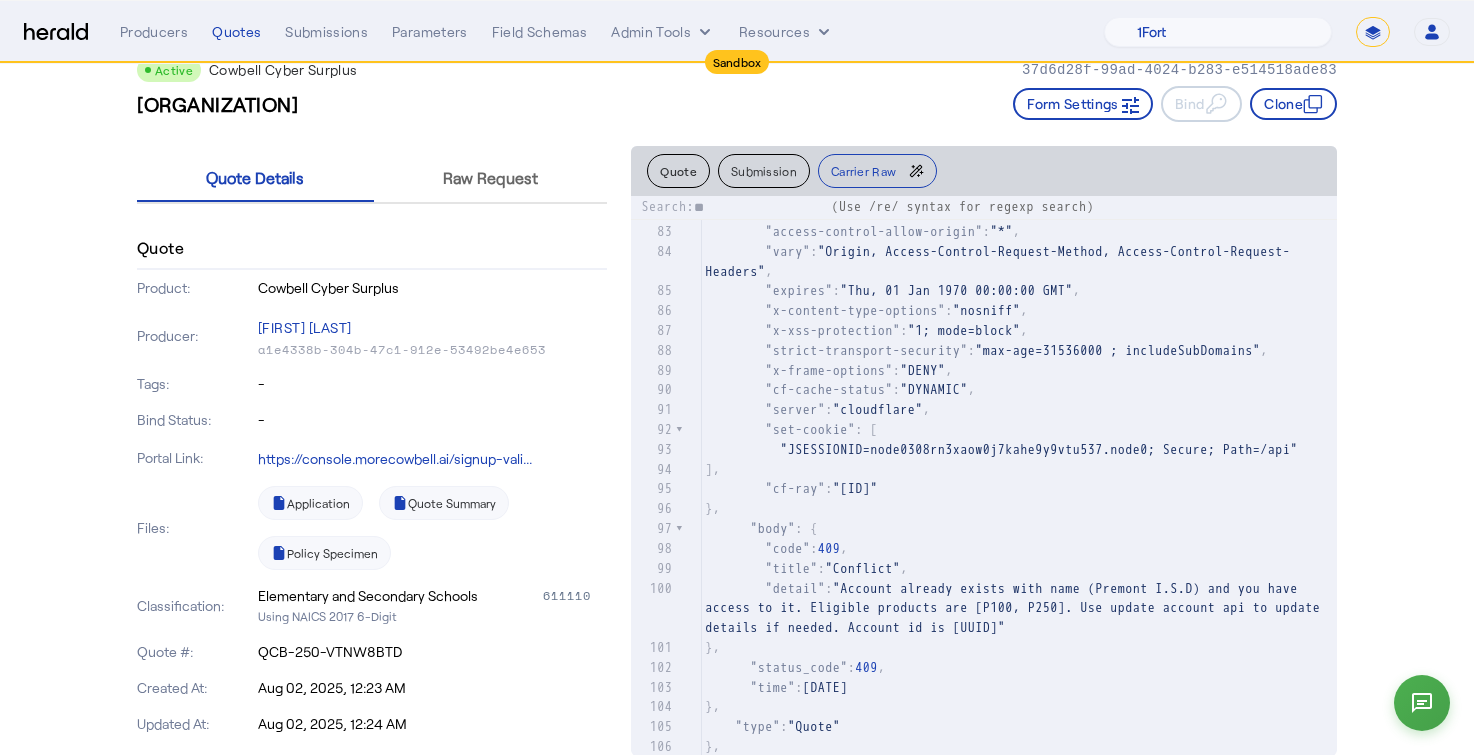 type on "***" 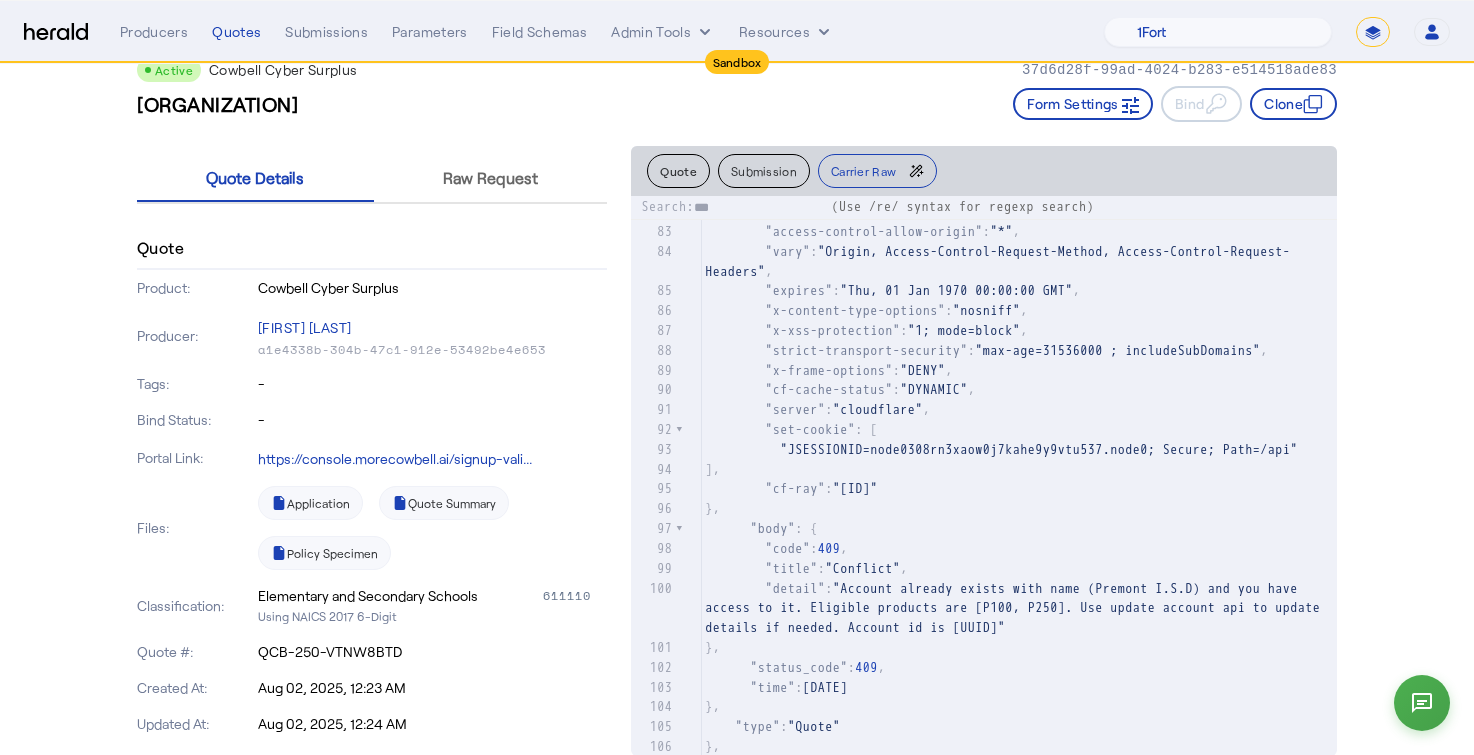 click on ""JSESSIONID=node0308rn3xaow0j7kahe9y9vtu537.node0; Secure; Path=/api"" 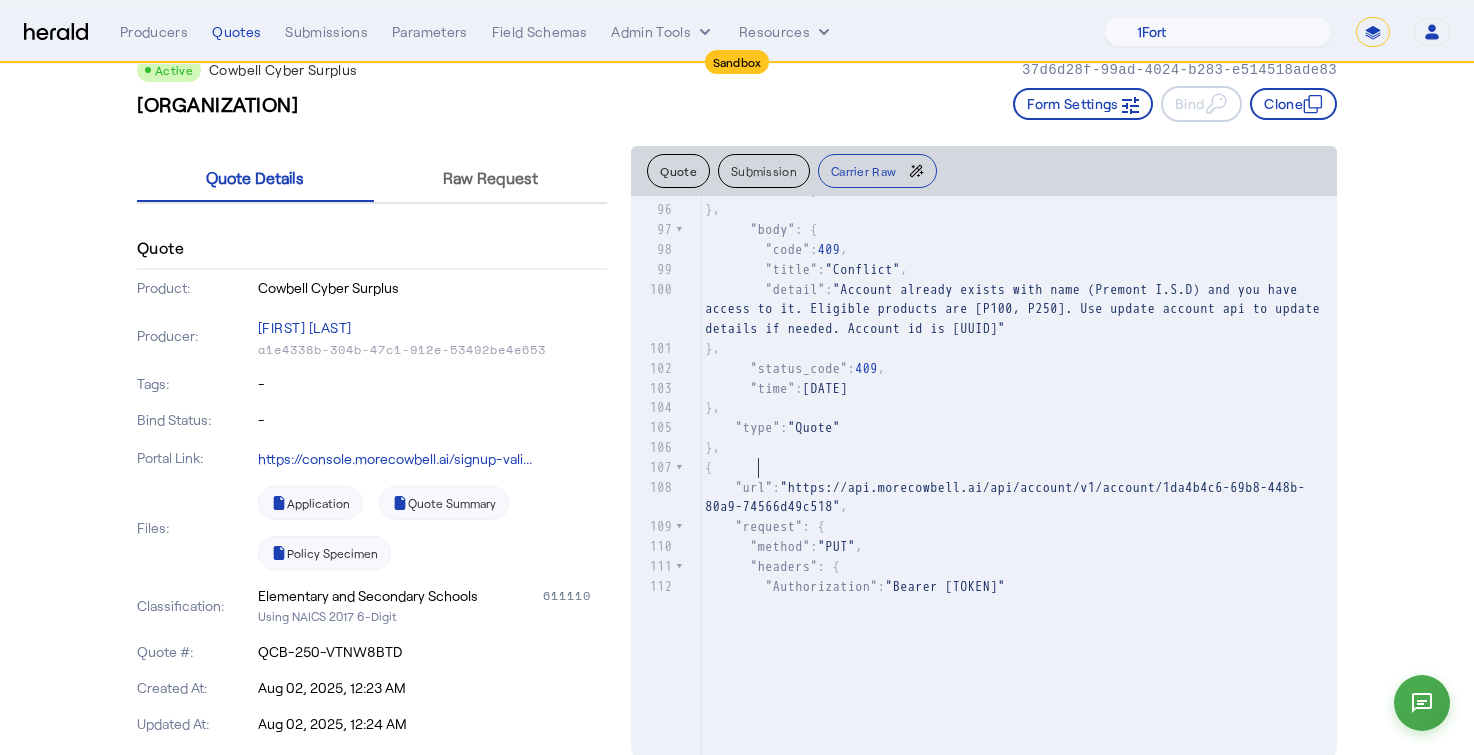 click on "}," 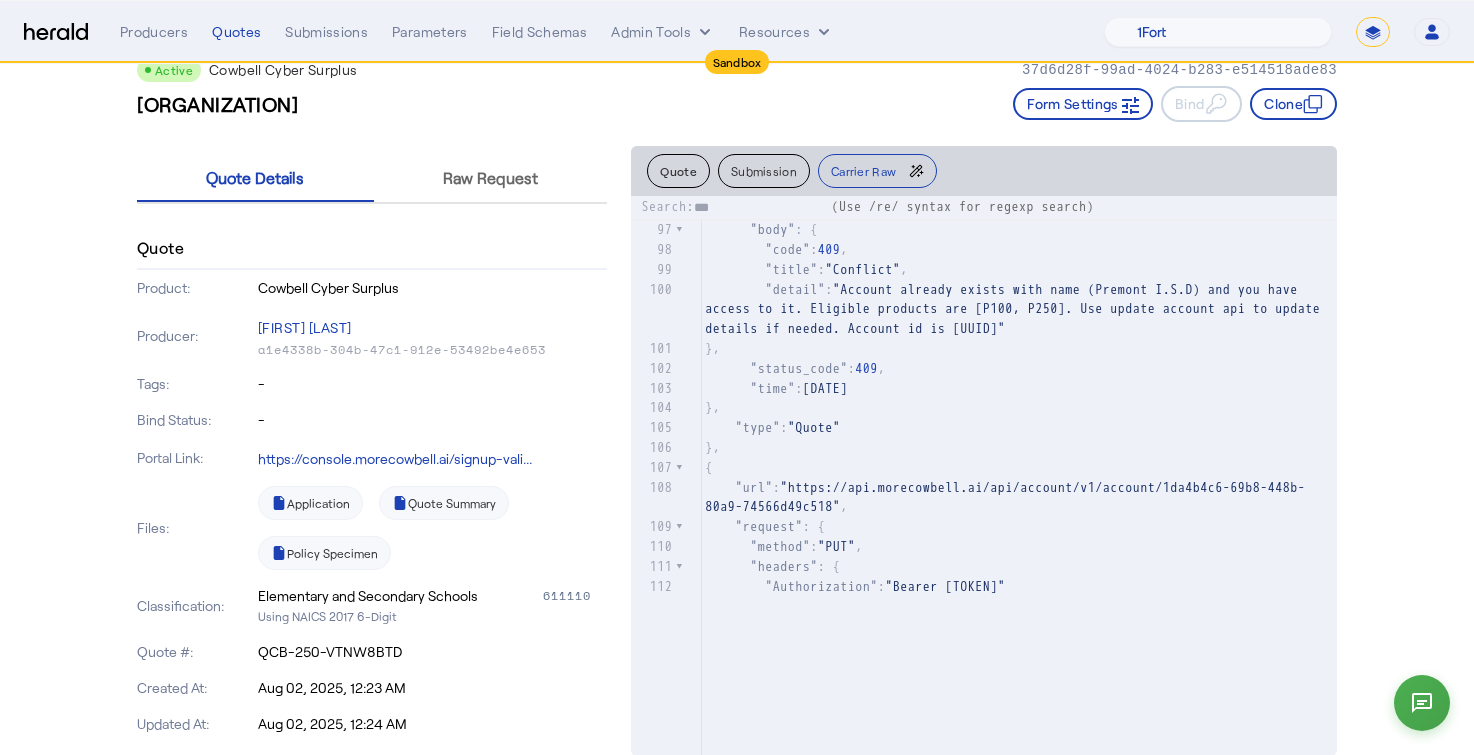 type on "****" 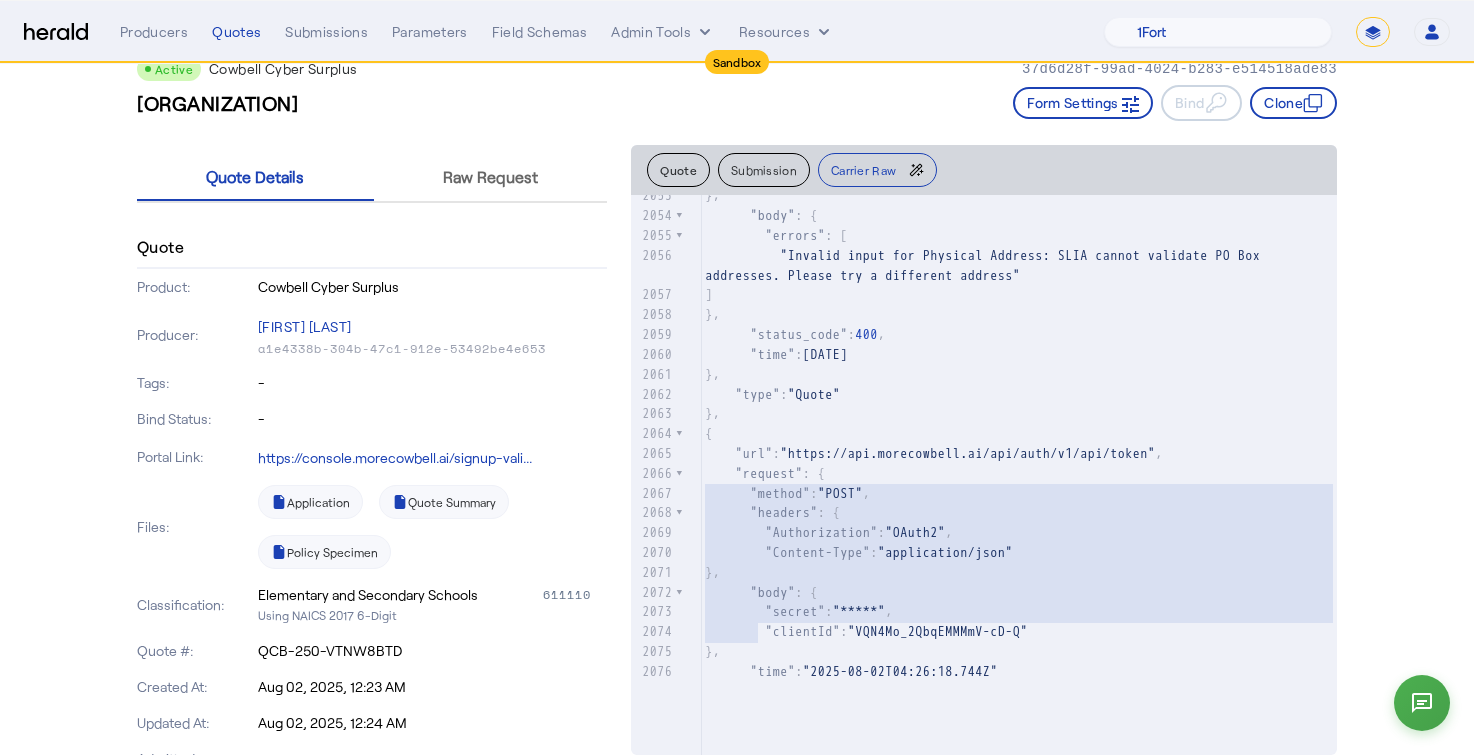 type on "**********" 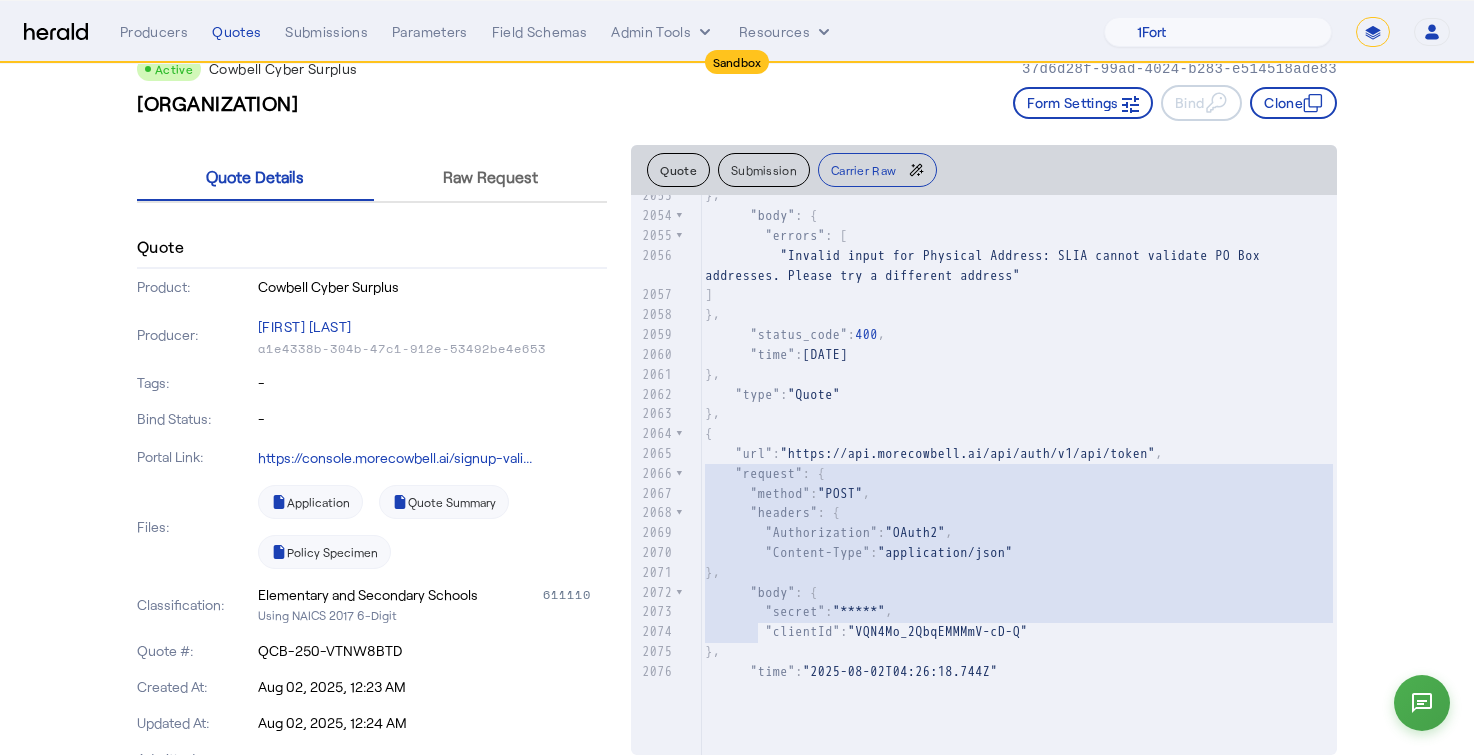 drag, startPoint x: 755, startPoint y: 632, endPoint x: 643, endPoint y: 477, distance: 191.23022 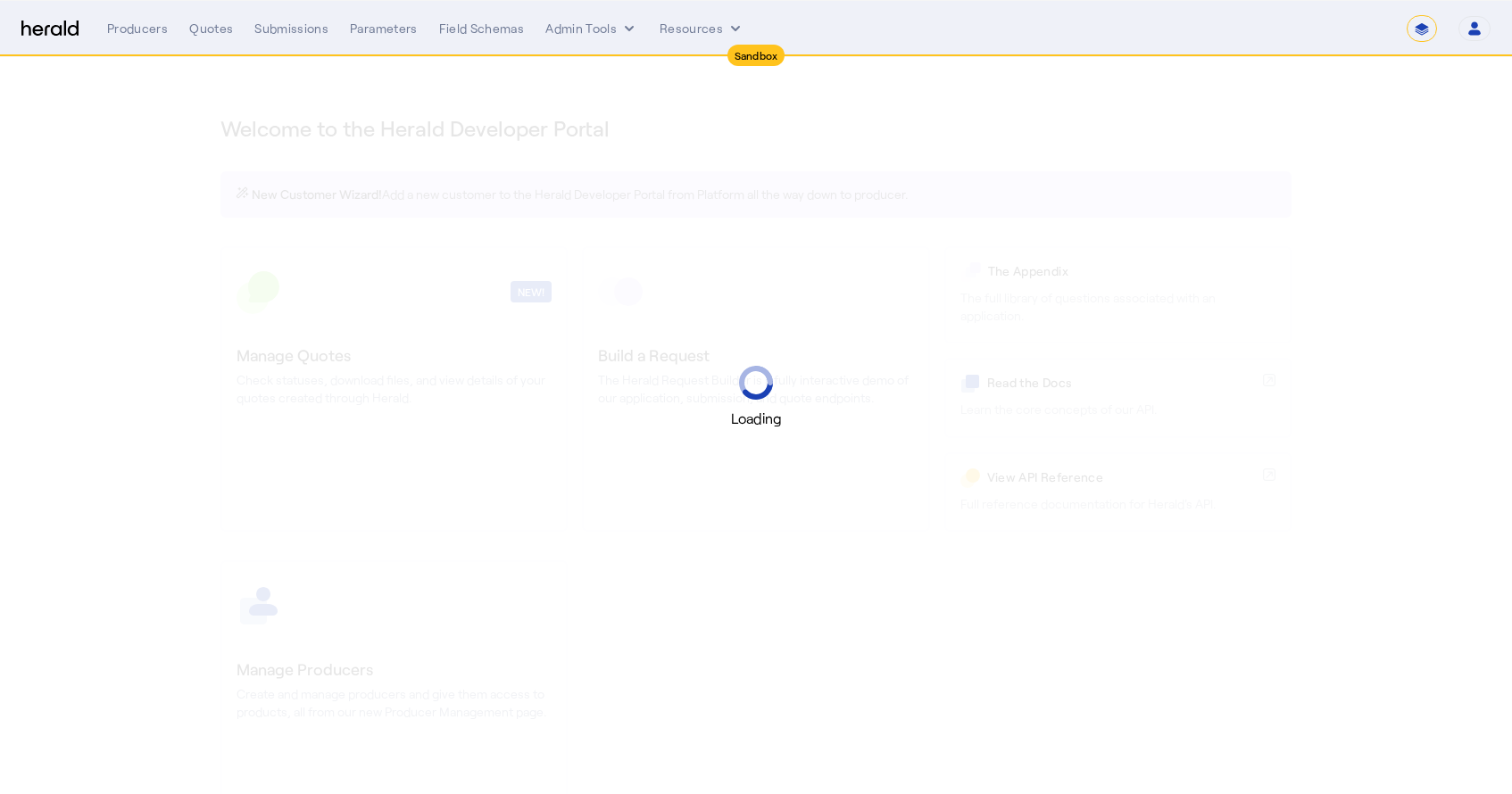 select on "*******" 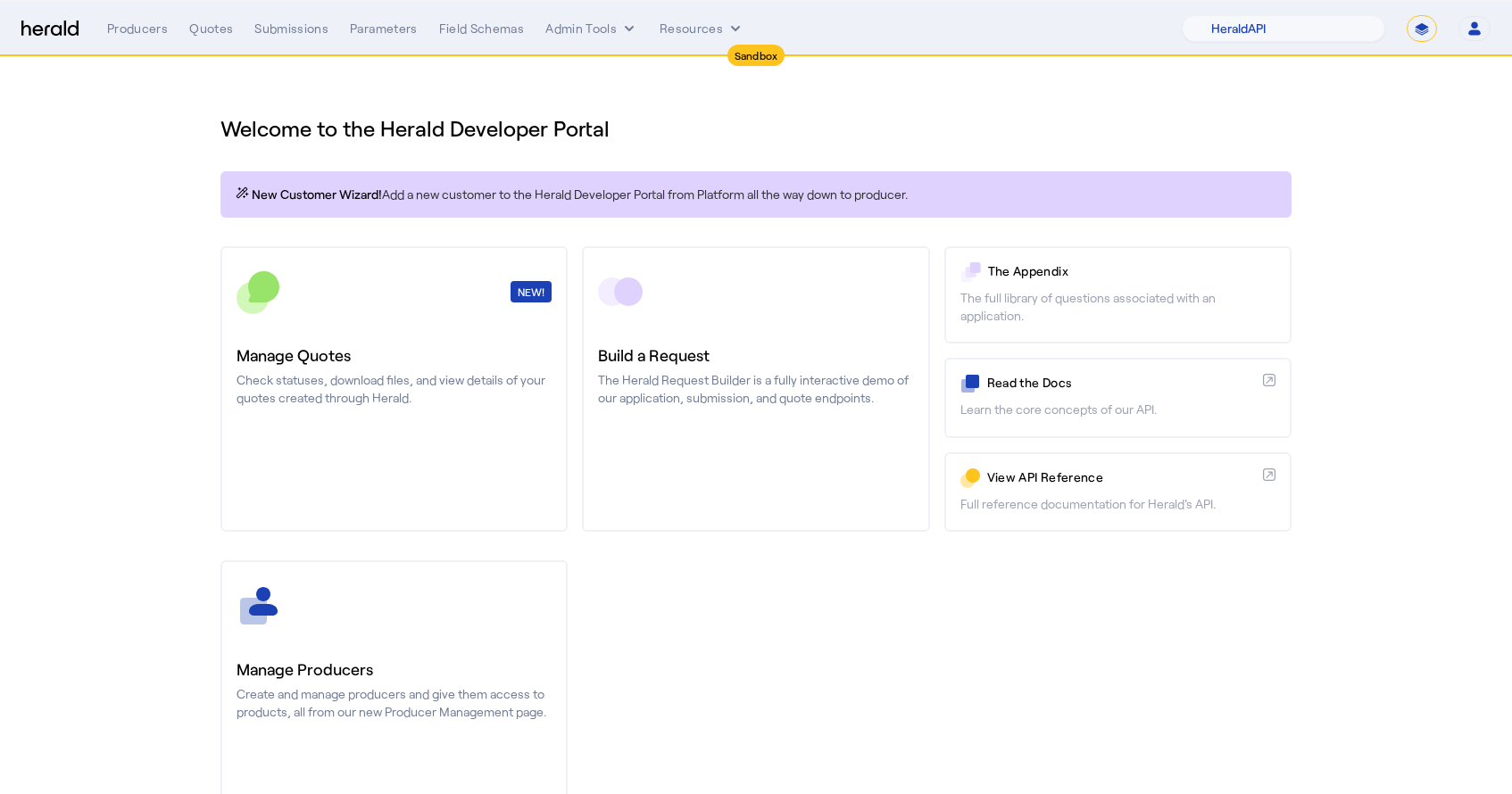 click on "Sandbox
Menu
Producers   Quotes   Submissions   Parameters   Field Schemas   Admin Tools
Resources
1Fort   Acrisure   Acturis   Affinity Advisors   Affinity Risk   Agentero   AmWins   Anzen   Aon   Appulate   Arch   Assurely   BTIS   Babbix   Berxi   Billy   BindHQ   Bold Penguin    Bolt   Bond   Boxx   Brightway   Brit Demo Sandbox   Broker Buddha   Buddy   Bunker   Burns Wilcox   CNA Test   CRC   CS onboarding test account   Chubb Test   Citadel   Coalition   Coast   Coterie Test   Counterpart    CoverForce   CoverWallet   Coverdash   Coverhound   Cowbell   Cyber Example Platform   CyberPassport   Defy Insurance   Draftrs   ESpecialty   Embroker   Equal Parts   Exavalu   Ezyagent   Federacy Platform   FifthWall   Flow Speciality (Capitola)   Foundation   Founder Shield   Gaya   Gerent   GloveBox   Glow   Growthmill   HW Kaufman   Hartford Steam Boiler   Hawksoft   Heffernan Insurance Brokers" at bounding box center [756, 29] 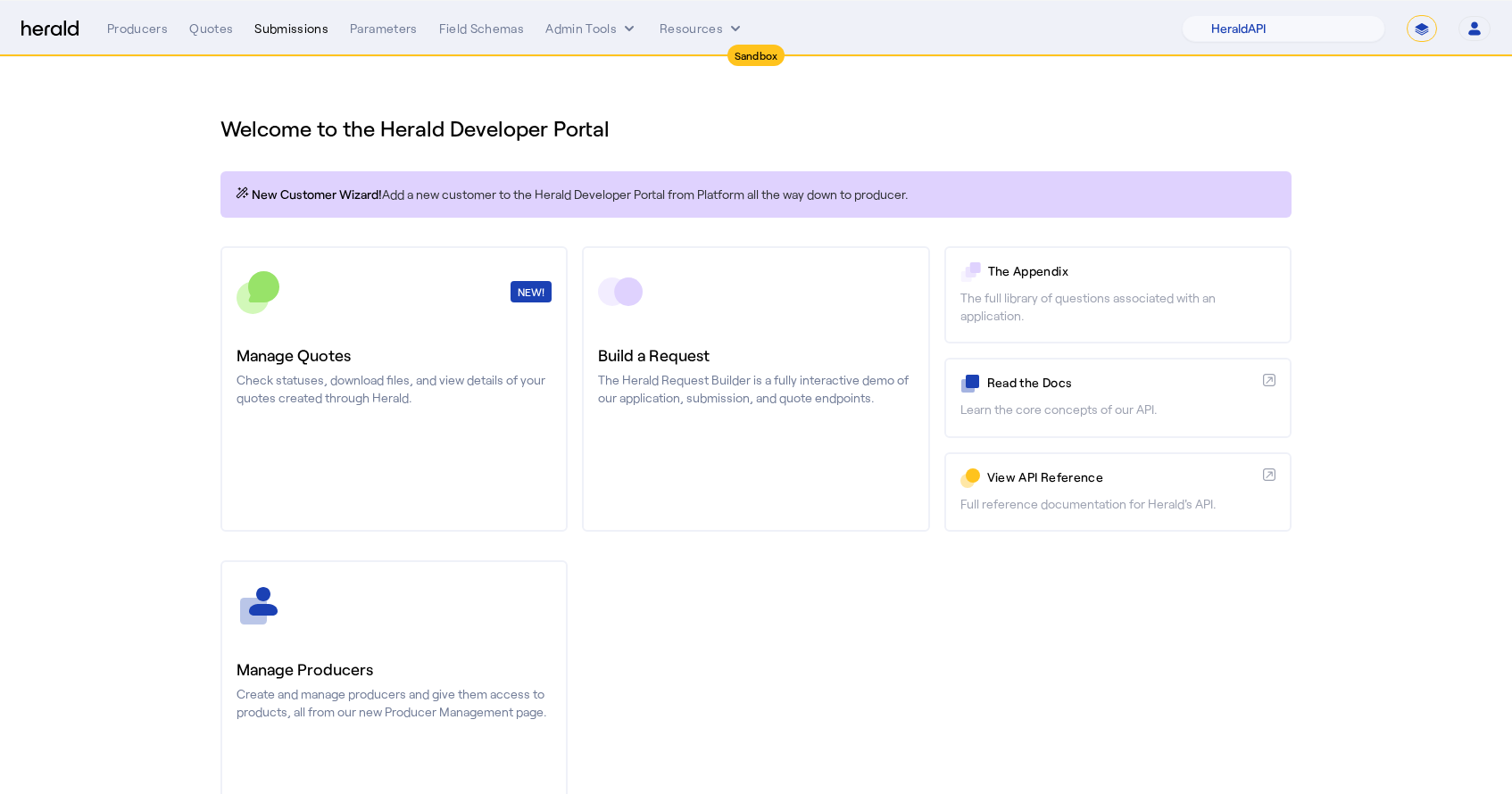 click on "Submissions" at bounding box center [291, 29] 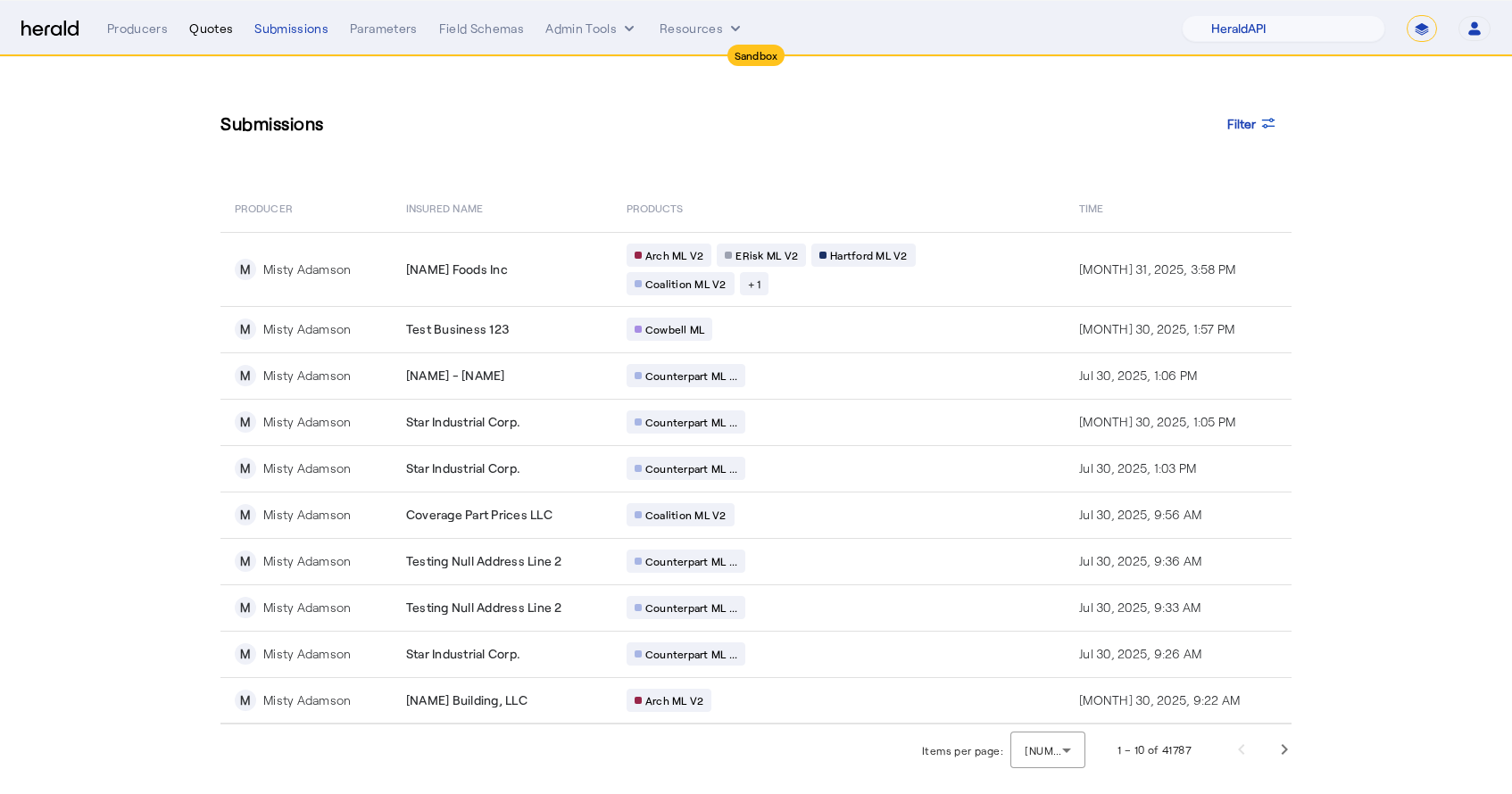 click on "Quotes" at bounding box center [211, 29] 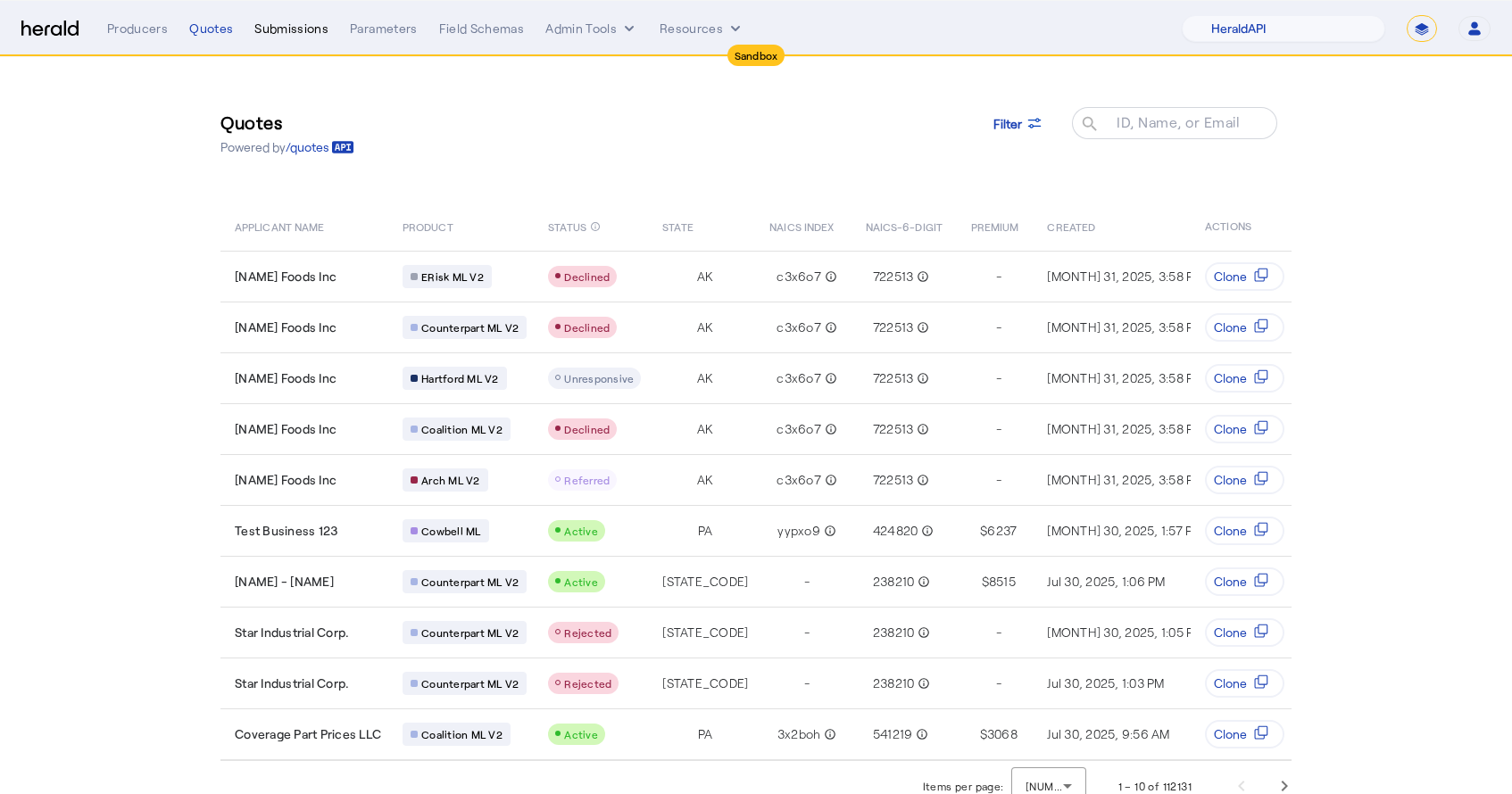 click on "Submissions" at bounding box center (291, 29) 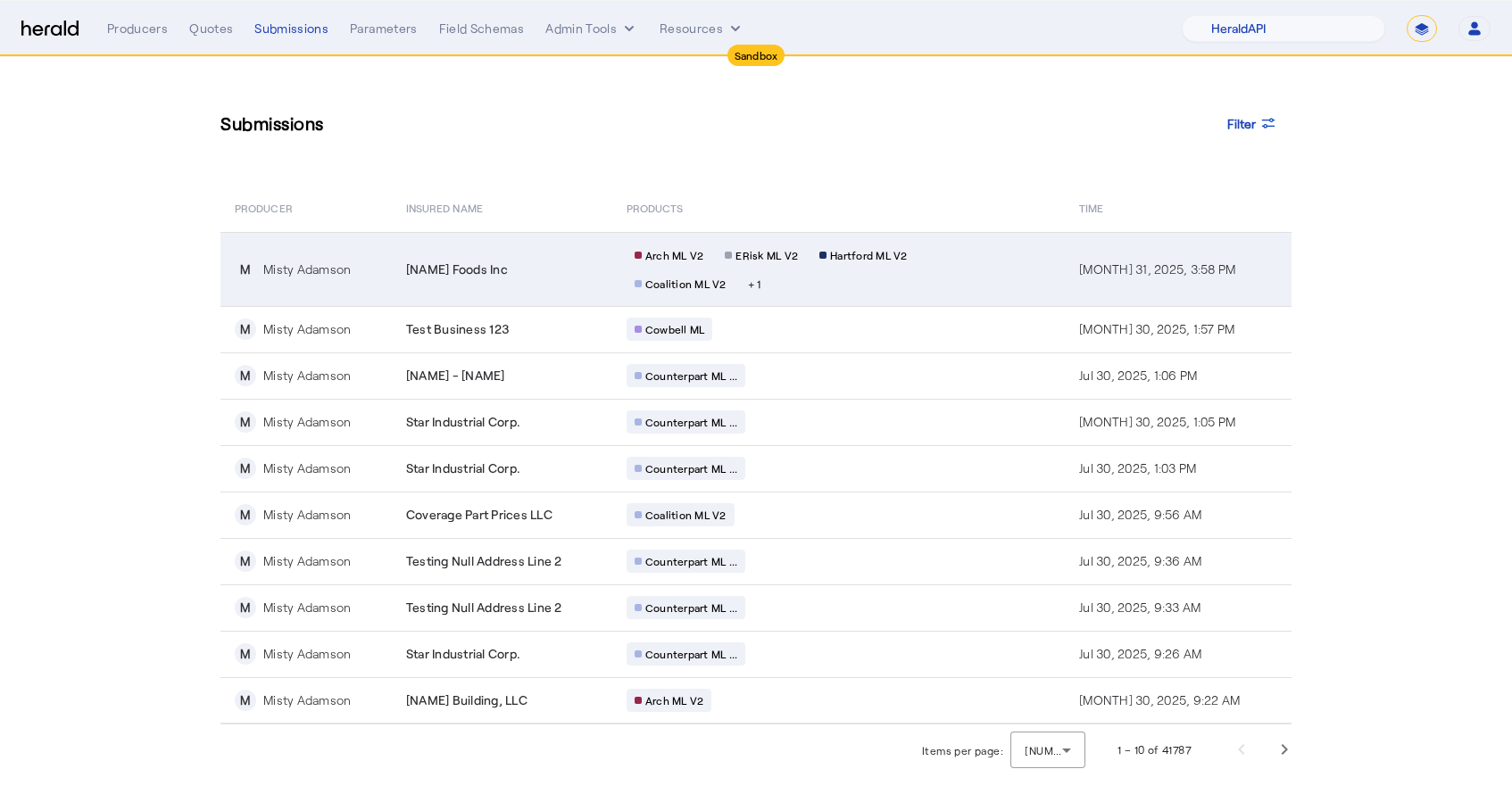 click on "Denali Foods Inc" at bounding box center (502, 269) 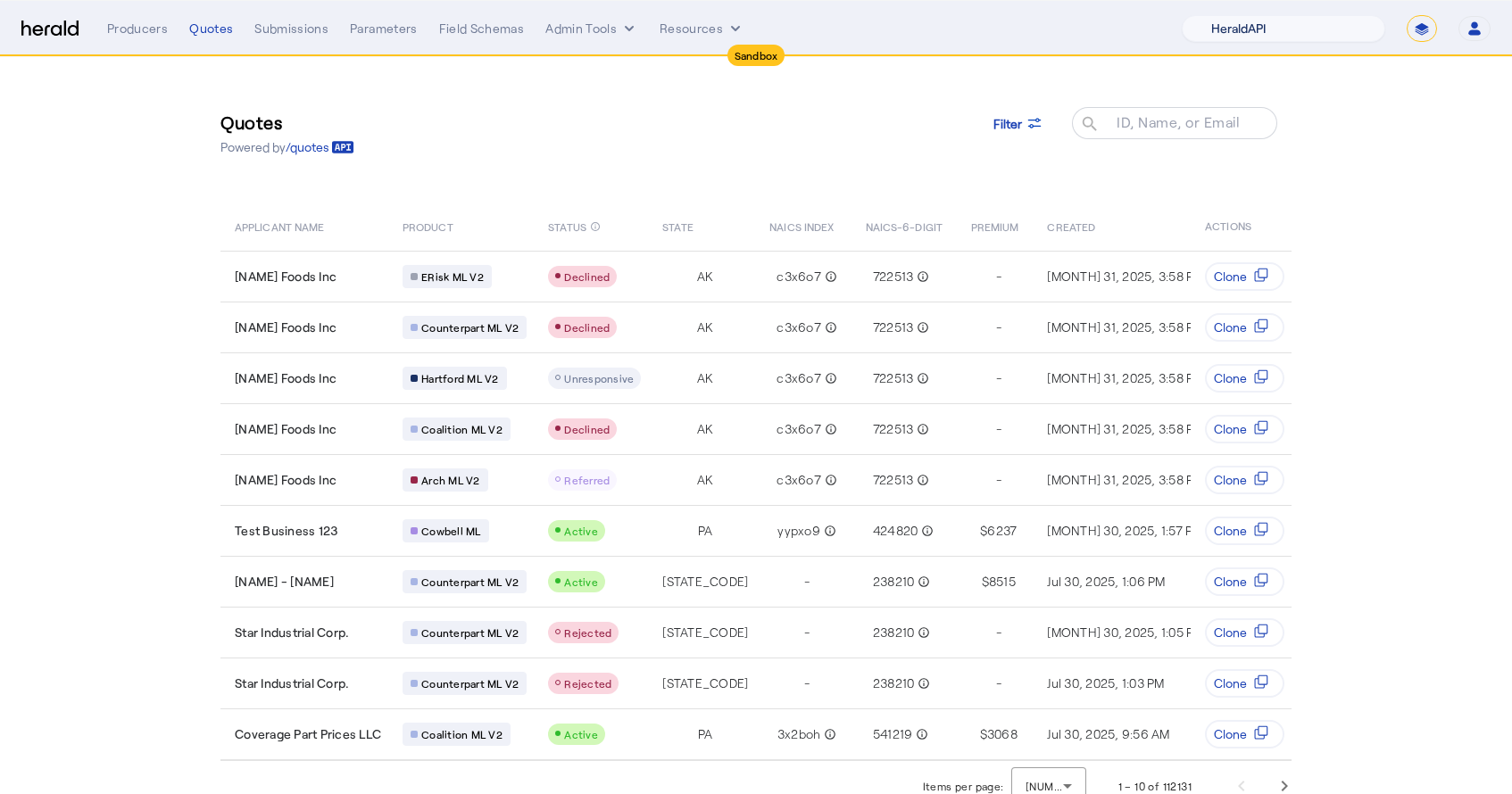 click on "1Fort   Acrisure   Acturis   Affinity Advisors   Affinity Risk   Agentero   AmWins   Anzen   Aon   Appulate   Arch   Assurely   BTIS   Babbix   Berxi   Billy   BindHQ   Bold Penguin    Bolt   Bond   Boxx   Brightway   Brit Demo Sandbox   Broker Buddha   Buddy   Bunker   Burns Wilcox   CNA Test   CRC   CS onboarding test account   Chubb Test   Citadel   Coalition   Coast   Coterie Test   Counterpart    CoverForce   CoverWallet   Coverdash   Coverhound   Cowbell   Cyber Example Platform   CyberPassport   Defy Insurance   Draftrs   ESpecialty   Embroker   Equal Parts   Exavalu   Ezyagent   Federacy Platform   FifthWall   Flow Speciality (Capitola)   Foundation   Founder Shield   Gaya   Gerent   GloveBox   Glow   Growthmill   HW Kaufman   Hartford Steam Boiler   Hawksoft   Heffernan Insurance Brokers   Herald Envoy Testing   HeraldAPI   Hypergato   Inchanted   Indemn.ai   Infinity   Insured.io   Insuremo   Insuritas   Irys   Jencap   Kamillio   Kayna   LTI Mindtree   Layr   Limit   Markel Test   Marsh   Novidea" at bounding box center [1284, 29] 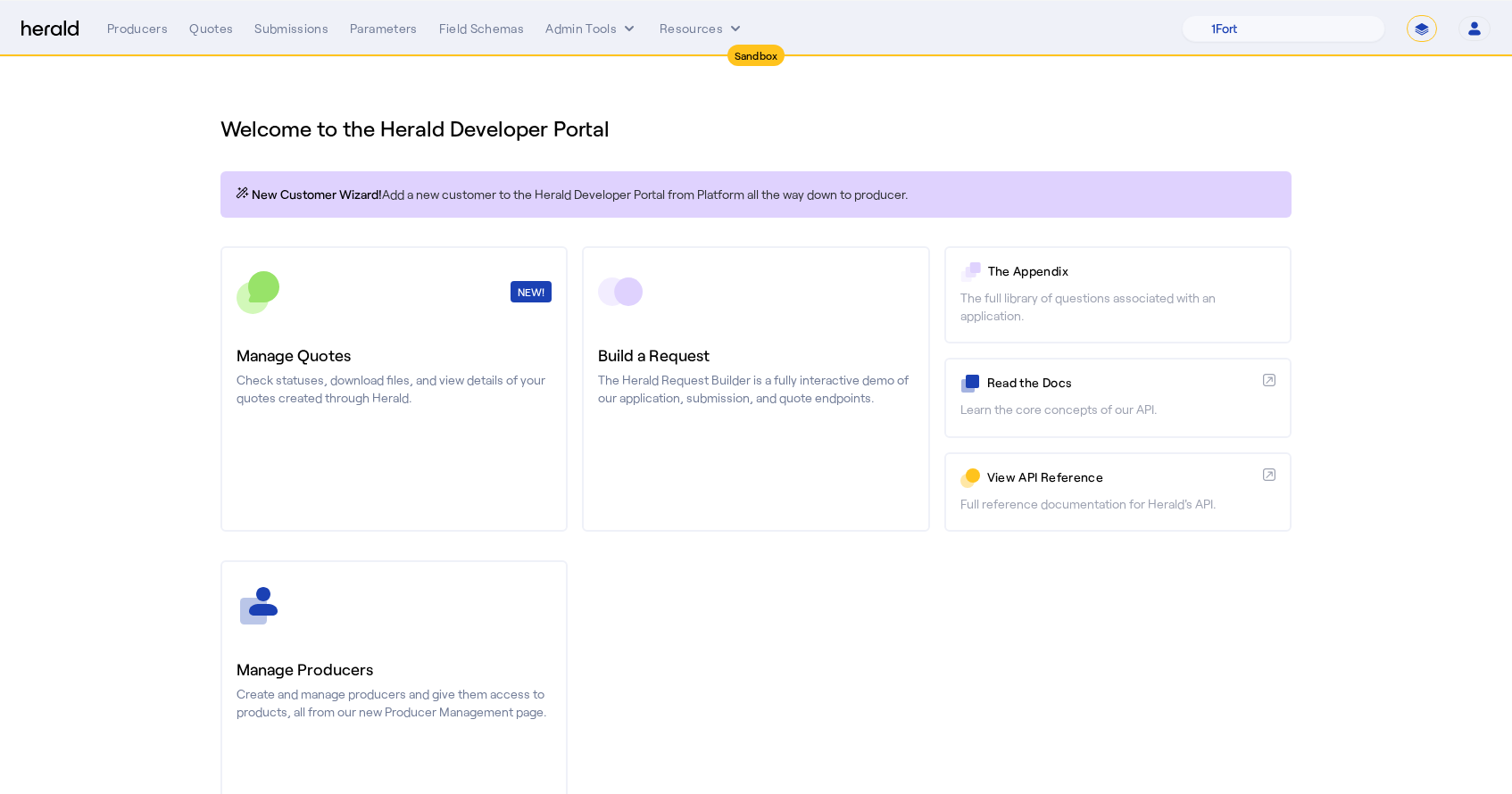 click on "Sandbox
Menu
Producers   Quotes   Submissions   Parameters   Field Schemas   Admin Tools
Resources
1Fort   Acrisure   Acturis   Affinity Advisors   Affinity Risk   Agentero   AmWins   Anzen   Aon   Appulate   Arch   Assurely   BTIS   Babbix   Berxi   Billy   BindHQ   Bold Penguin    Bolt   Bond   Boxx   Brightway   Brit Demo Sandbox   Broker Buddha   Buddy   Bunker   Burns Wilcox   CNA Test   CRC   CS onboarding test account   Chubb Test   Citadel   Coalition   Coast   Coterie Test   Counterpart    CoverForce   CoverWallet   Coverdash   Coverhound   Cowbell   Cyber Example Platform   CyberPassport   Defy Insurance   Draftrs   ESpecialty   Embroker   Equal Parts   Exavalu   Ezyagent   Federacy Platform   FifthWall   Flow Speciality (Capitola)   Foundation   Founder Shield   Gaya   Gerent   GloveBox   Glow   Growthmill   HW Kaufman   Hartford Steam Boiler   Hawksoft   Heffernan Insurance Brokers" at bounding box center [756, 29] 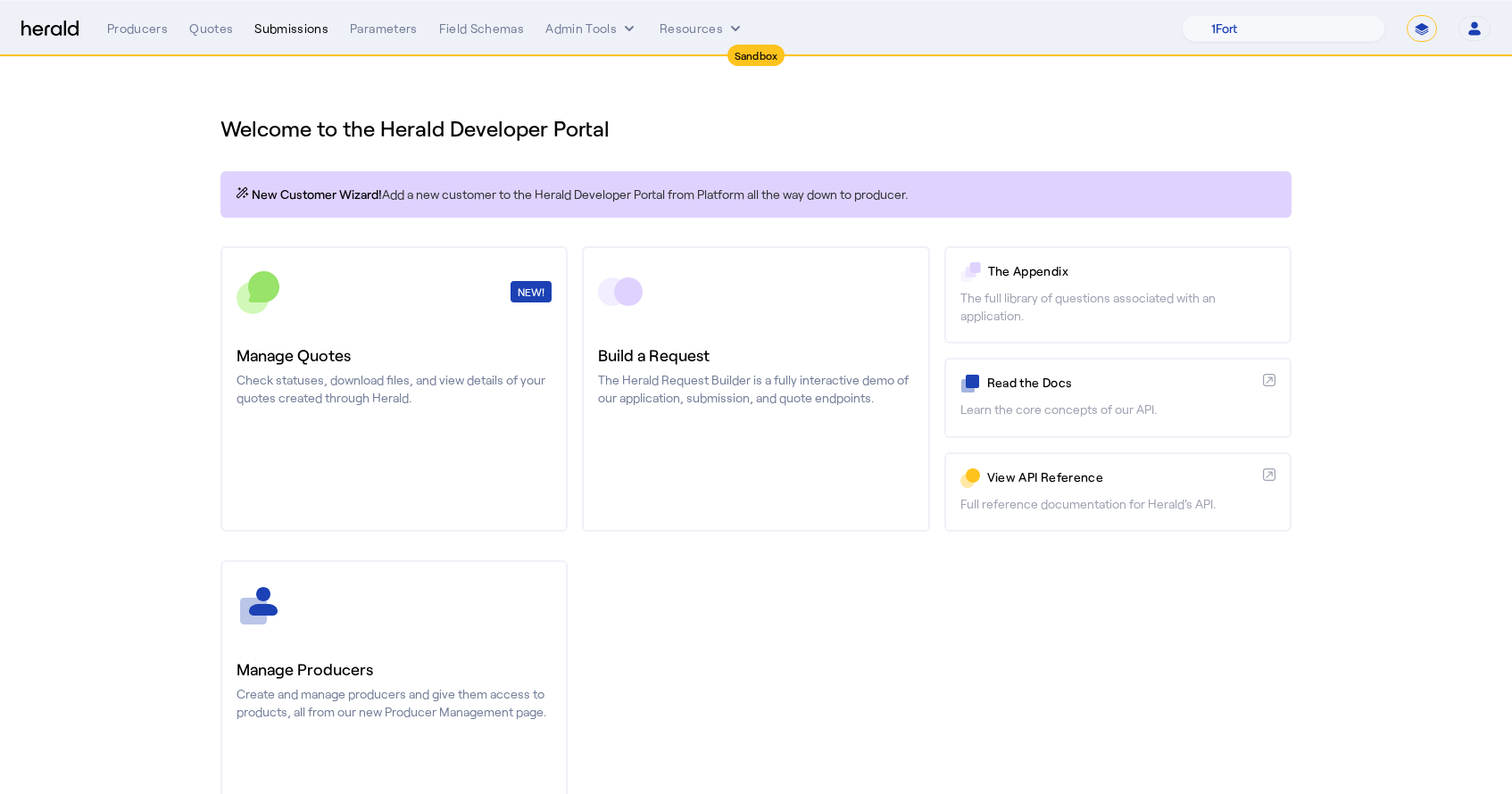 click on "Submissions" at bounding box center (291, 29) 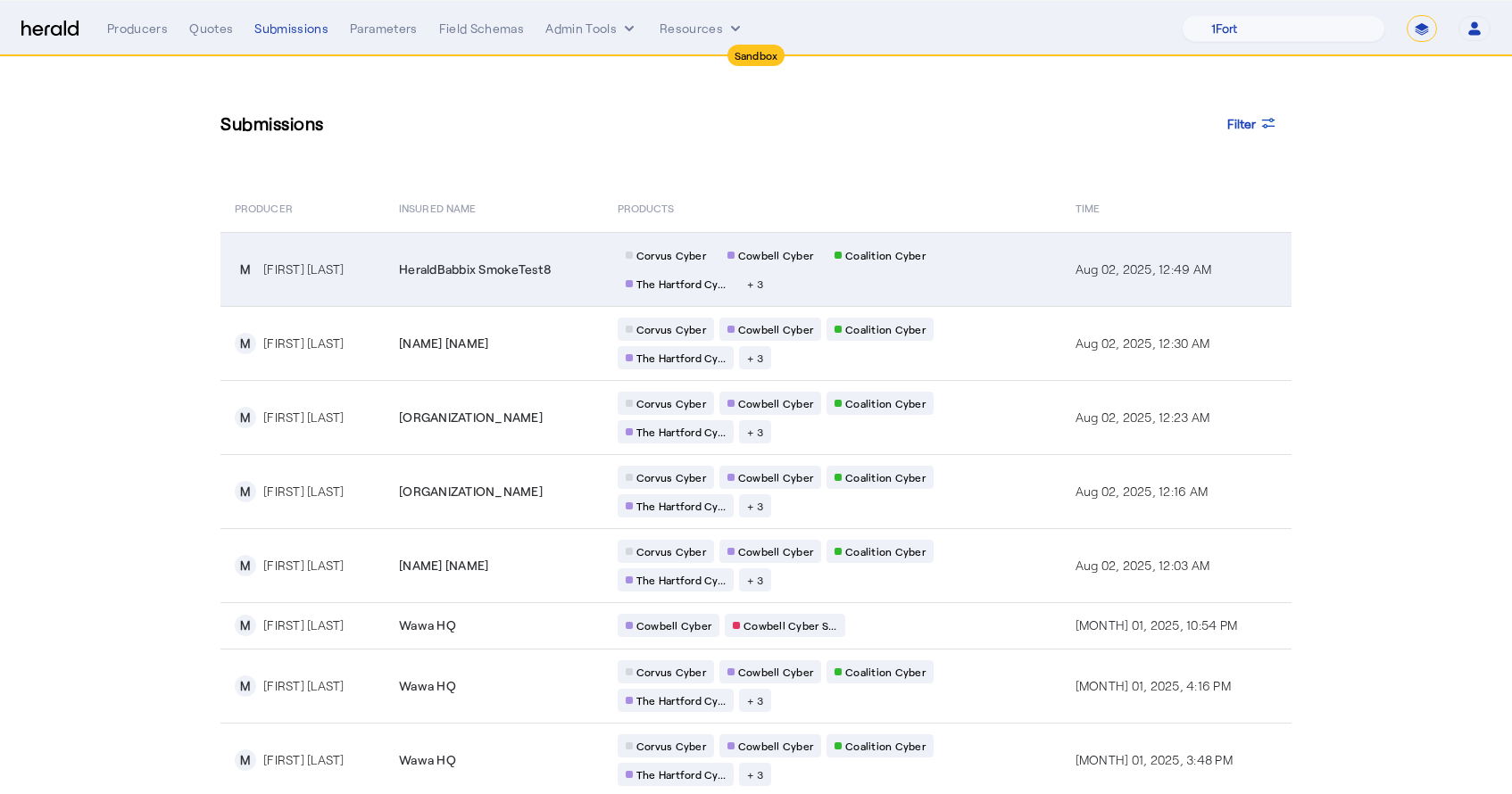 click on "HeraldBabbix SmokeTest8" at bounding box center [494, 269] 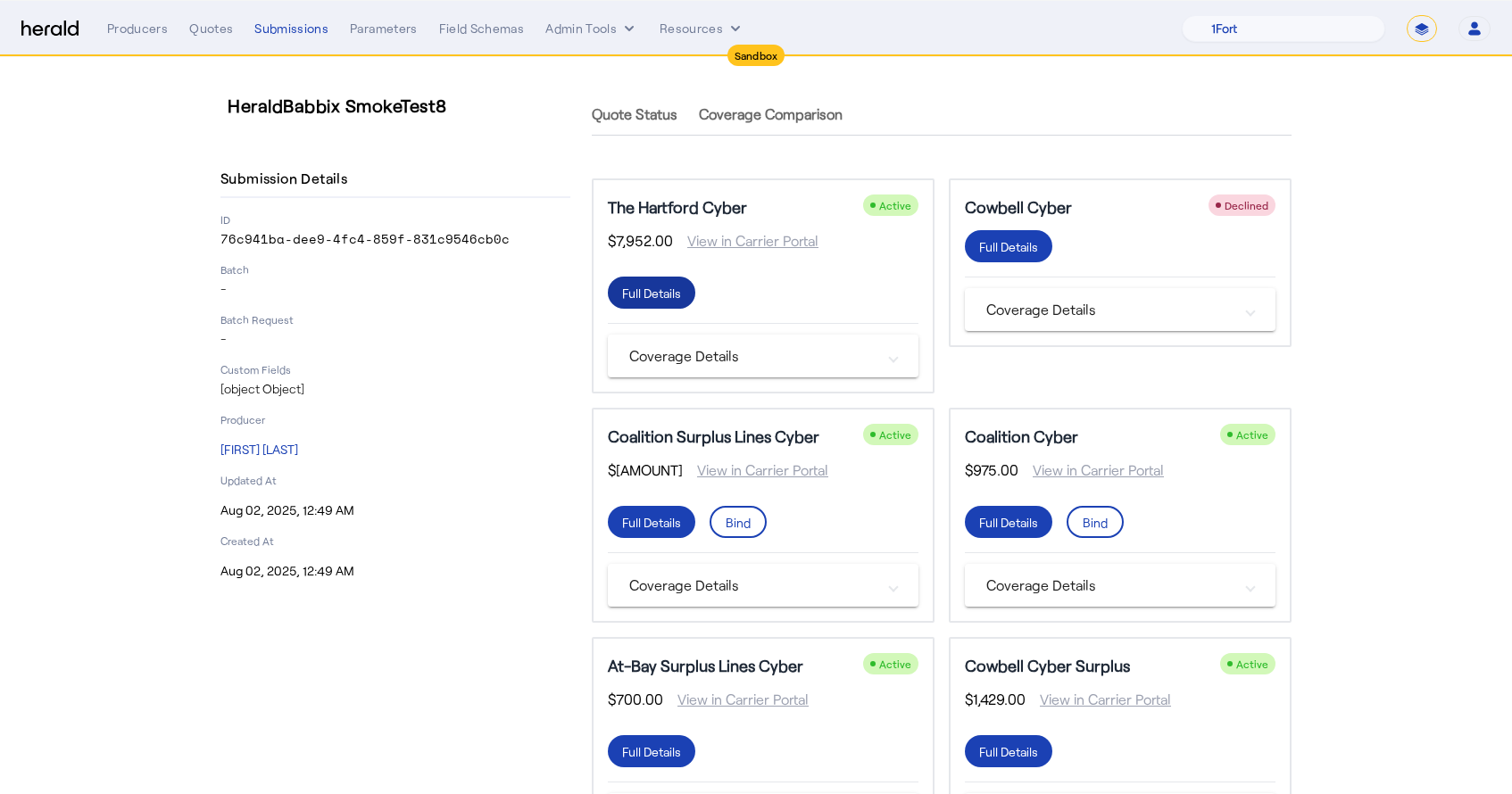 click on "Full Details" at bounding box center [652, 293] 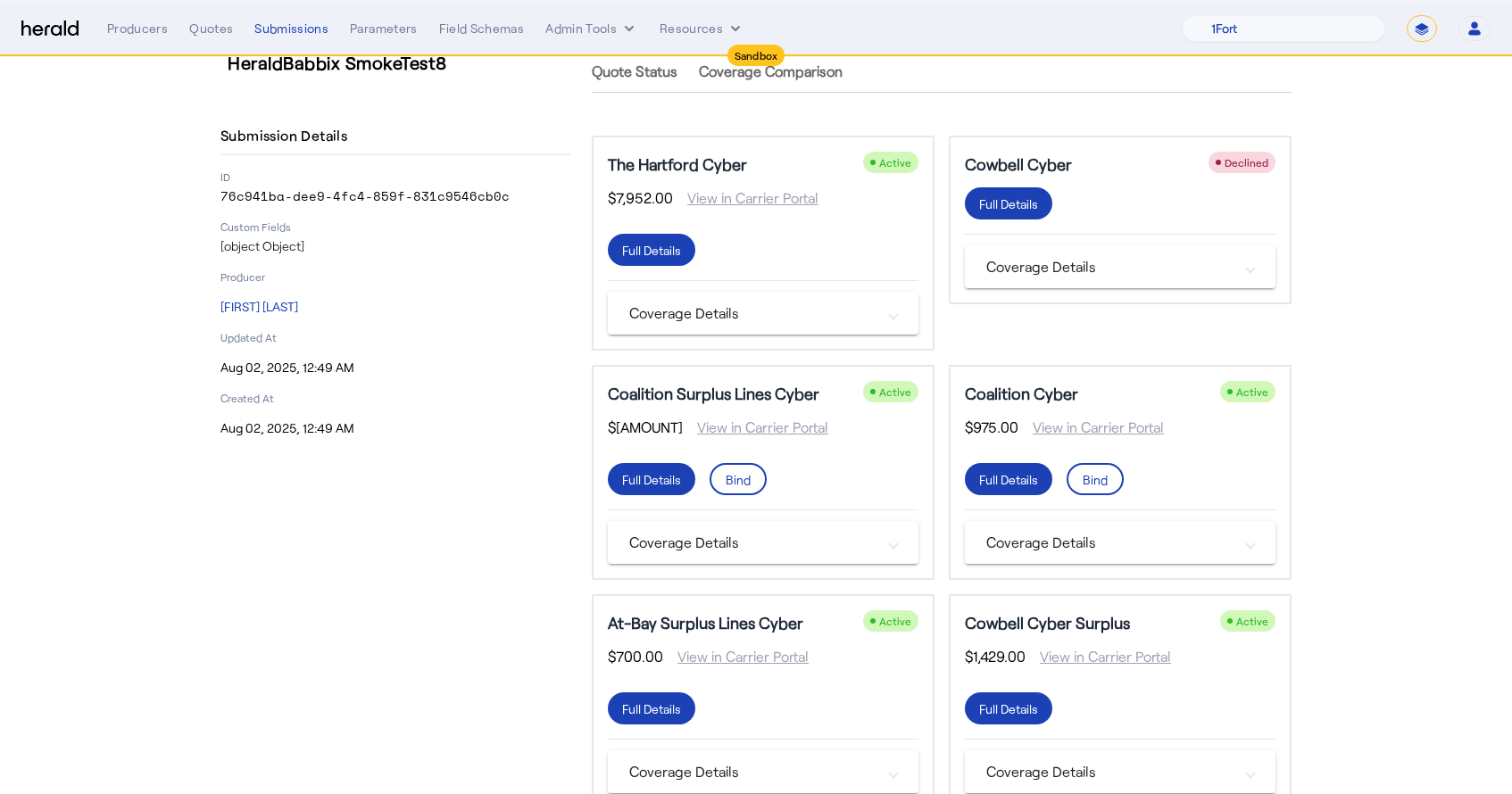 scroll, scrollTop: 68, scrollLeft: 0, axis: vertical 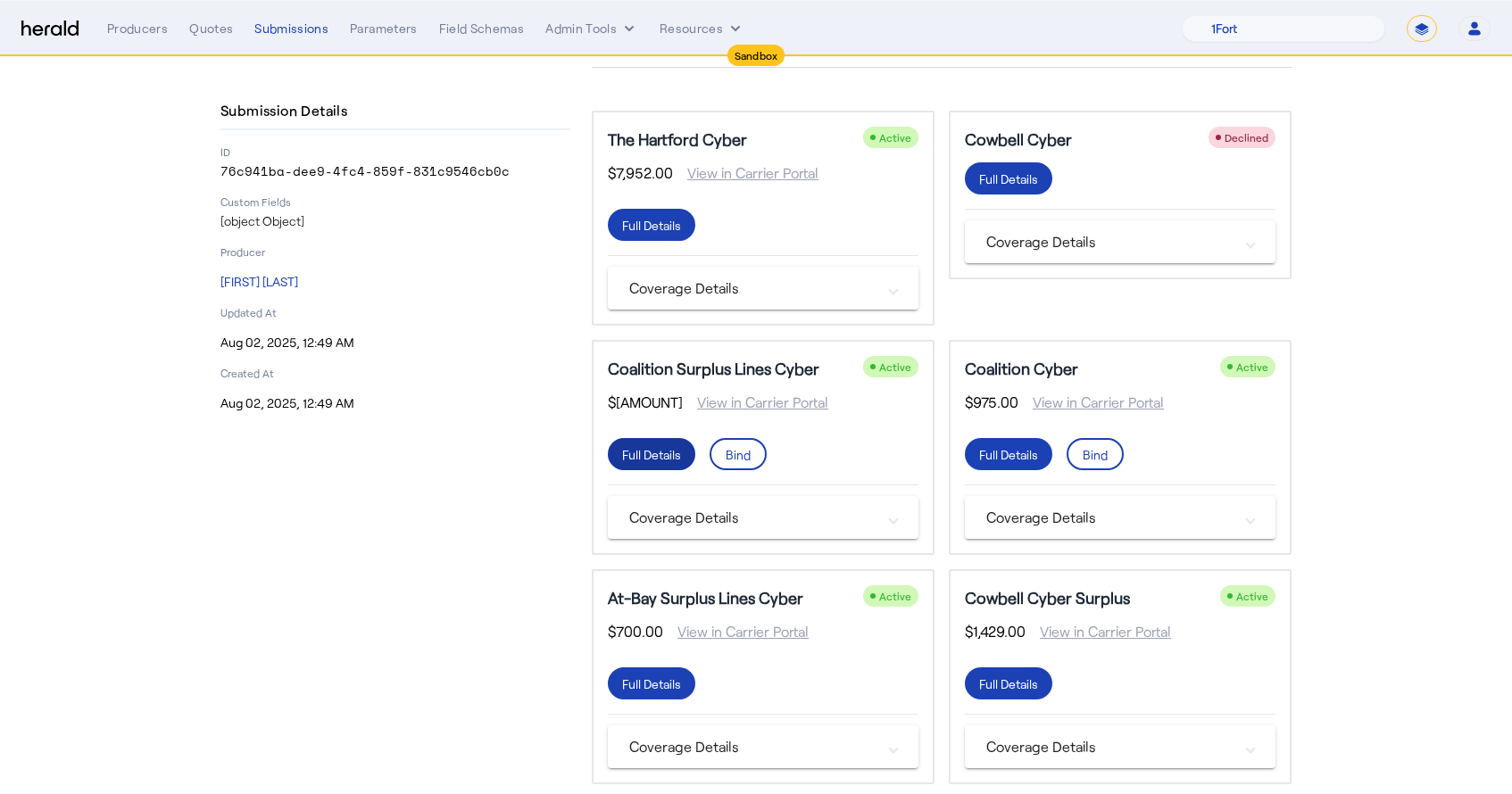 click on "Full Details" at bounding box center [652, 454] 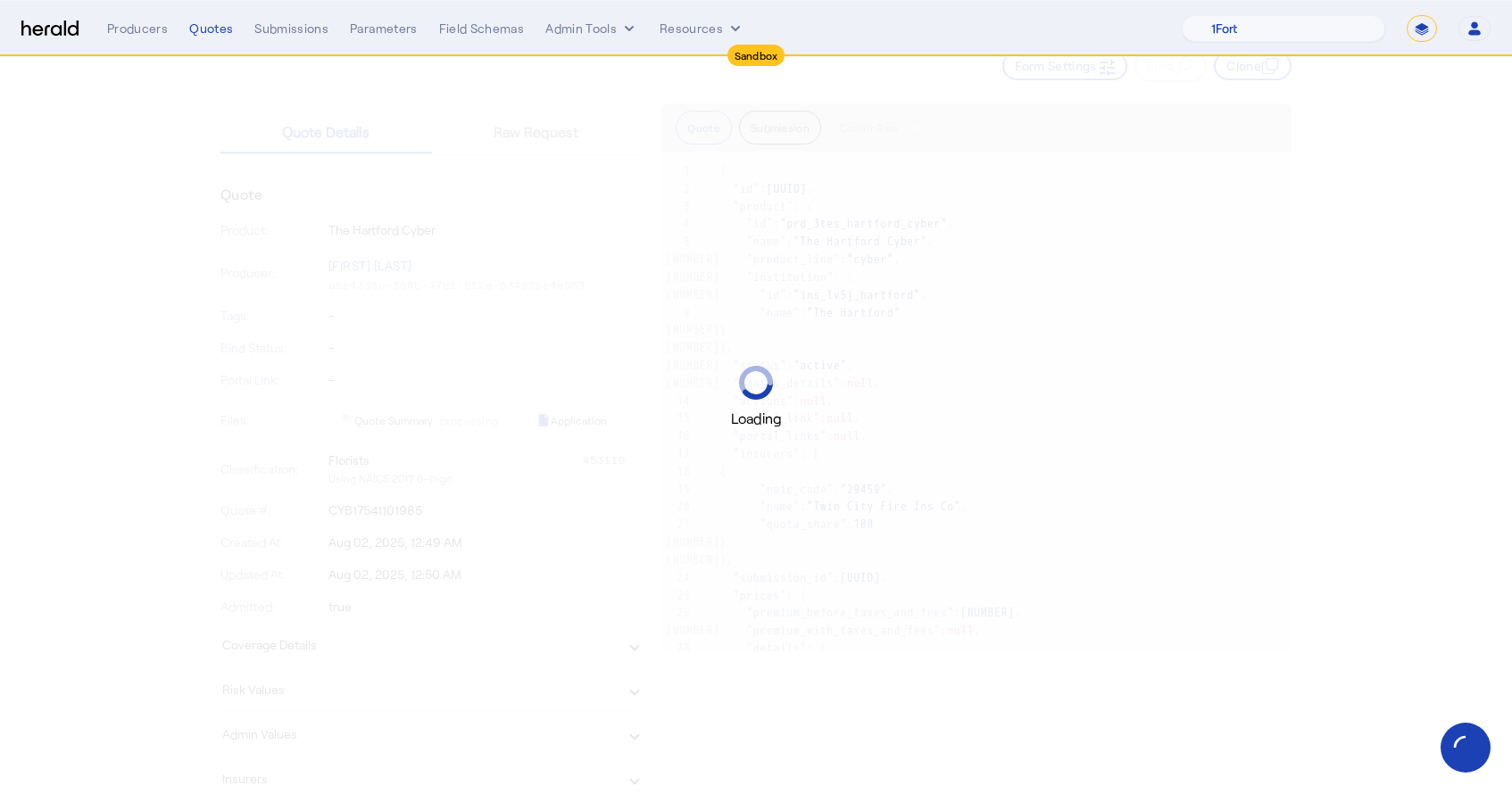 scroll, scrollTop: 0, scrollLeft: 0, axis: both 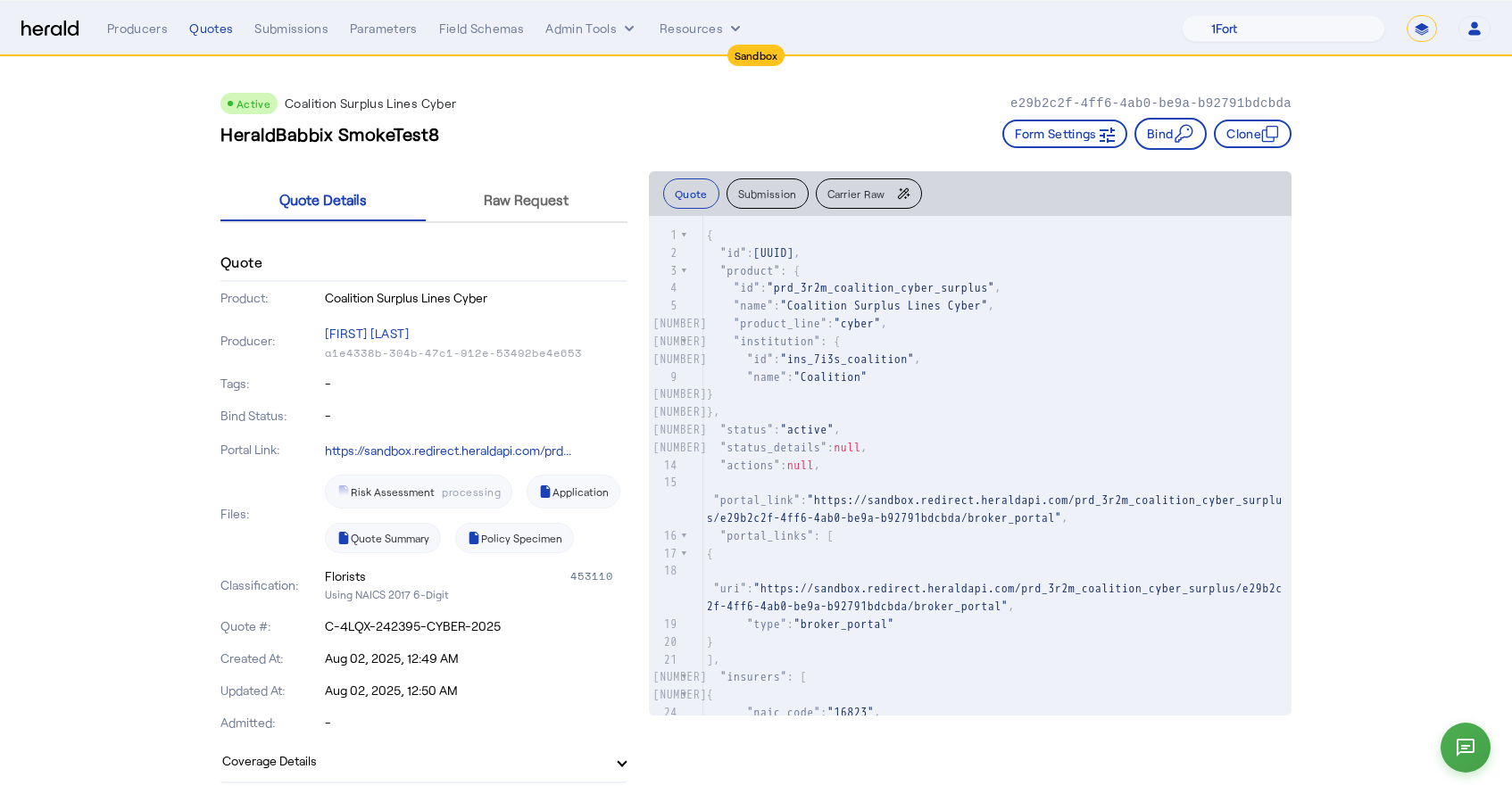 click on "Carrier Raw" 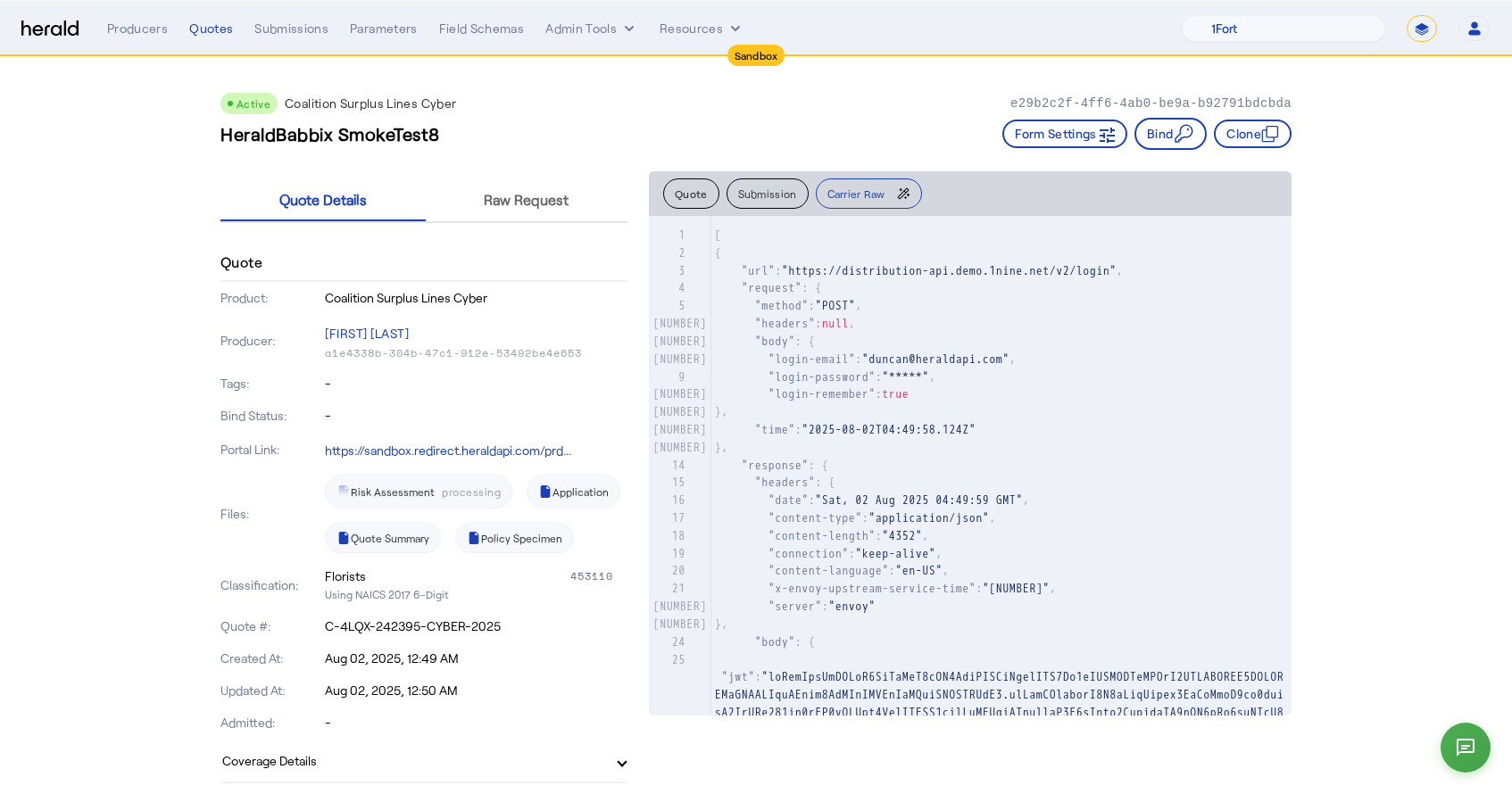 click on ""login-password" :  "*****" ," 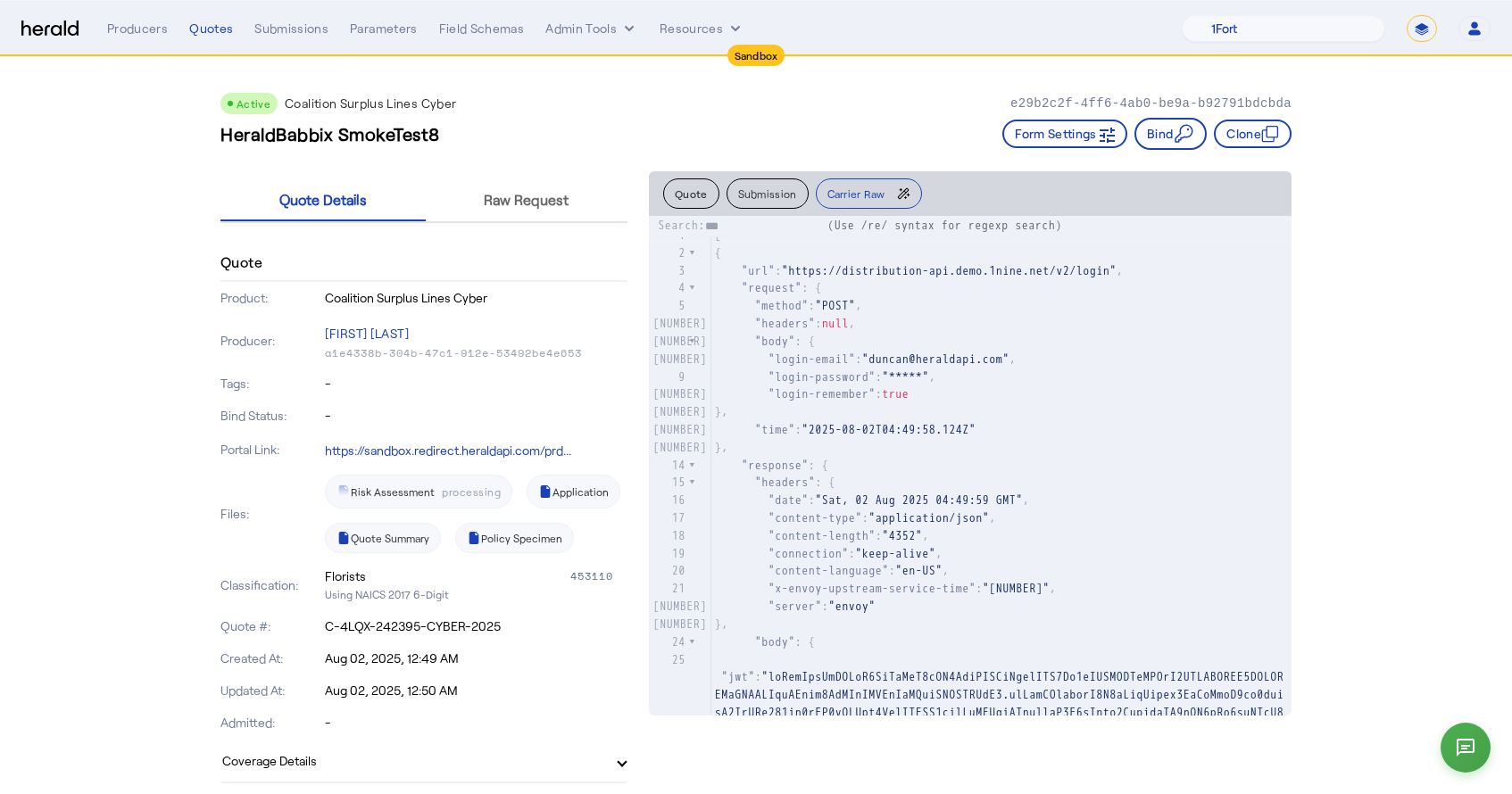 type on "****" 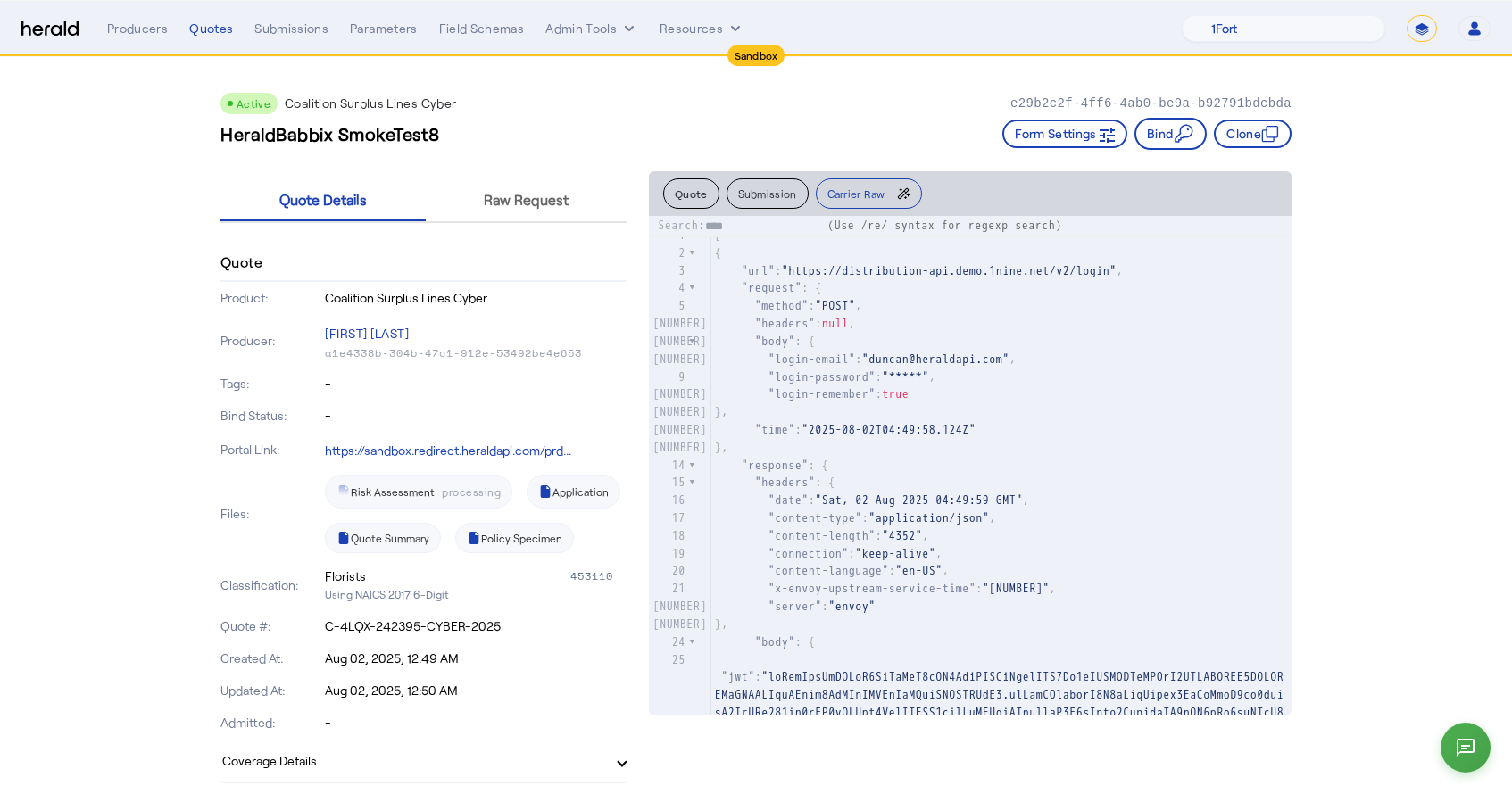 click on "****" at bounding box center (763, 227) 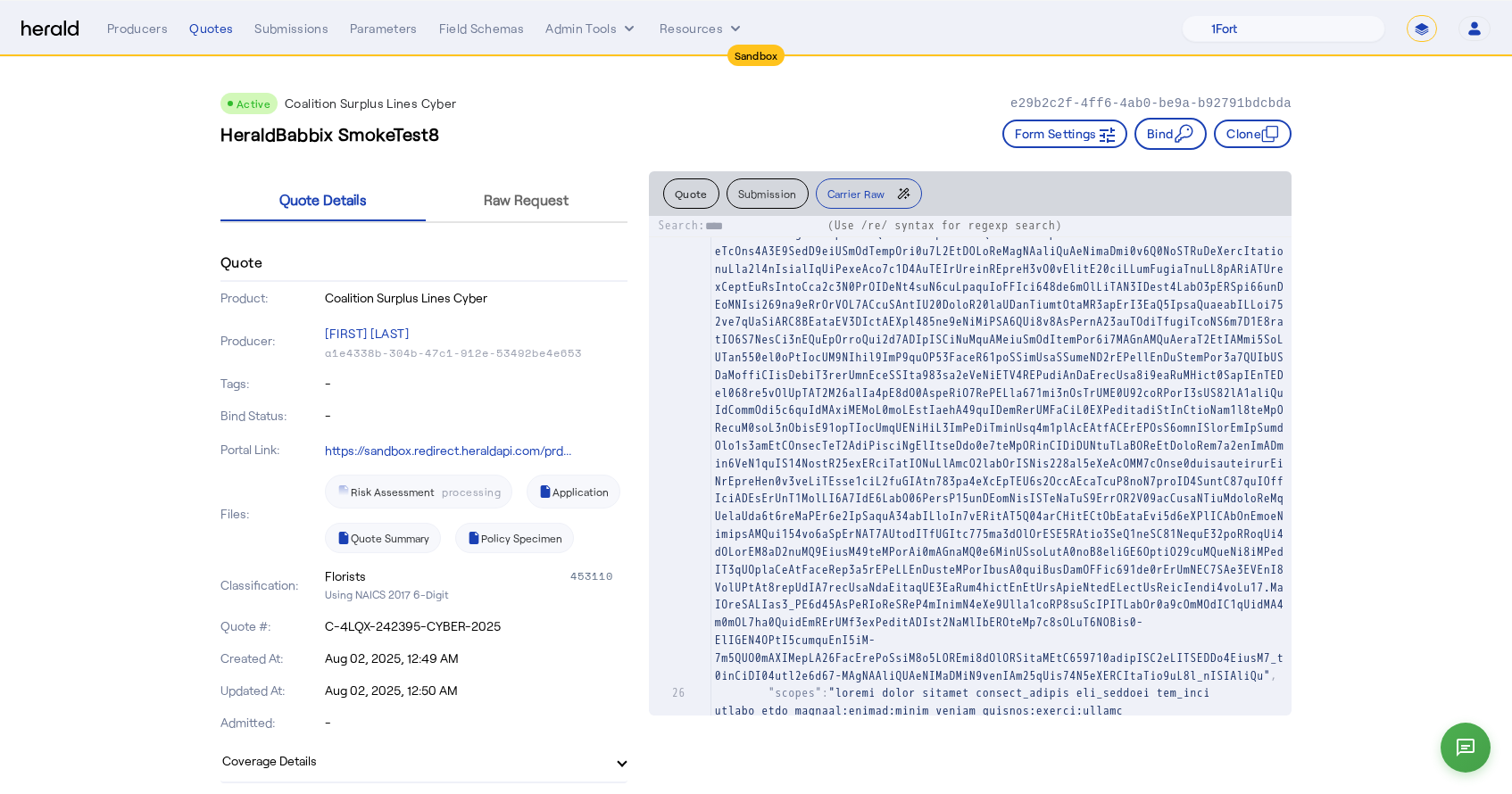 scroll, scrollTop: 1403, scrollLeft: 0, axis: vertical 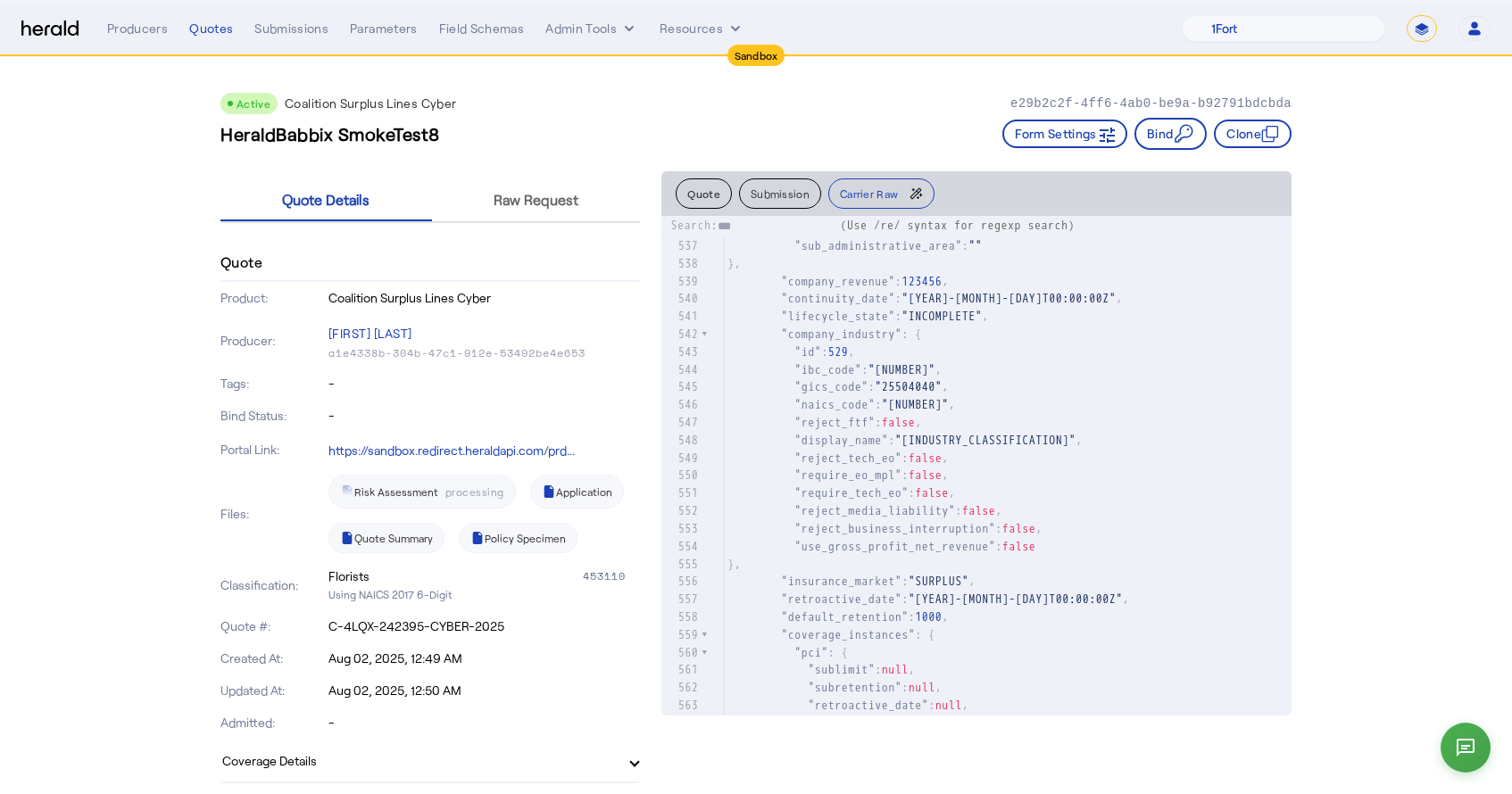 type on "****" 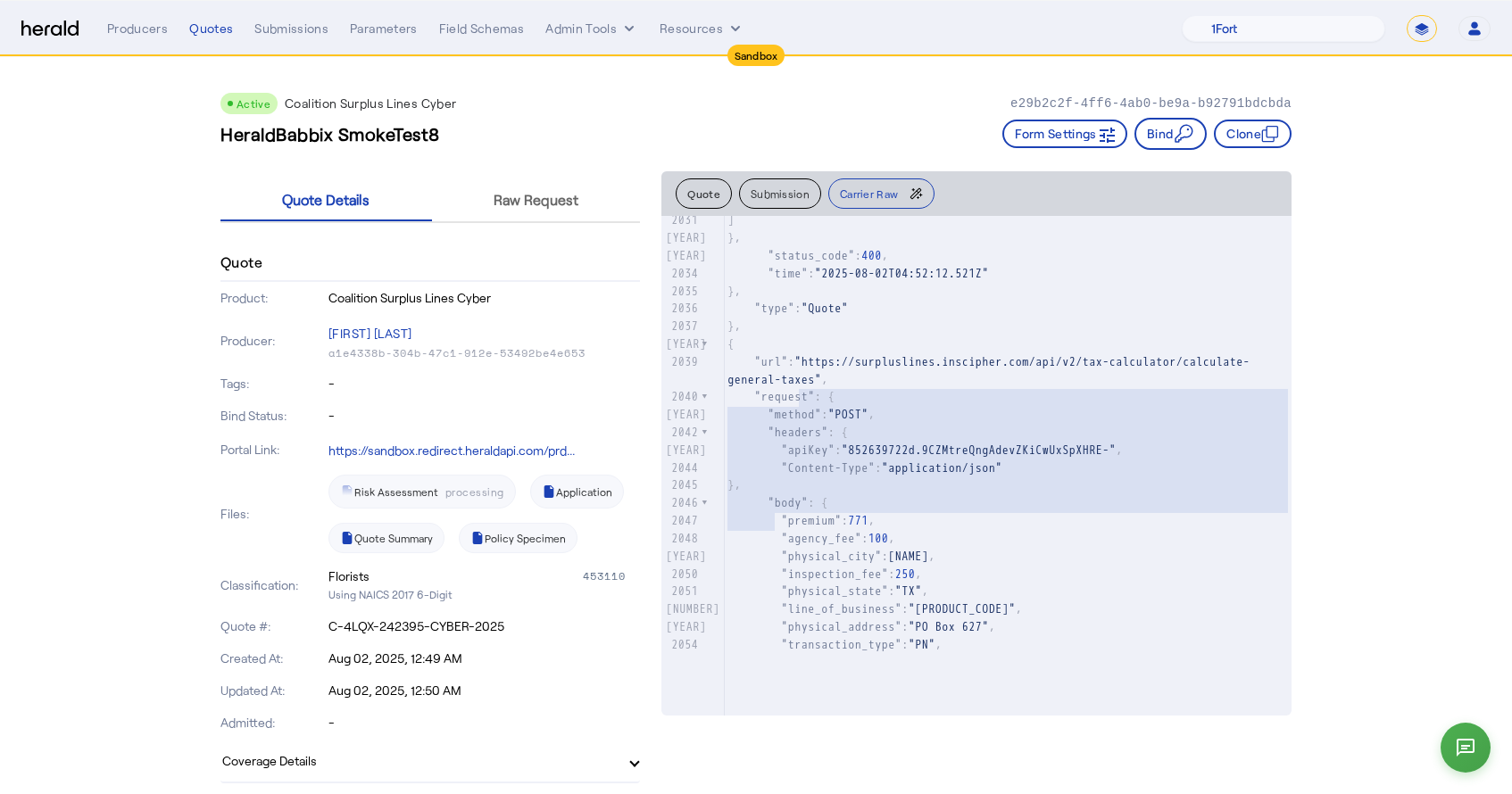 type on "**********" 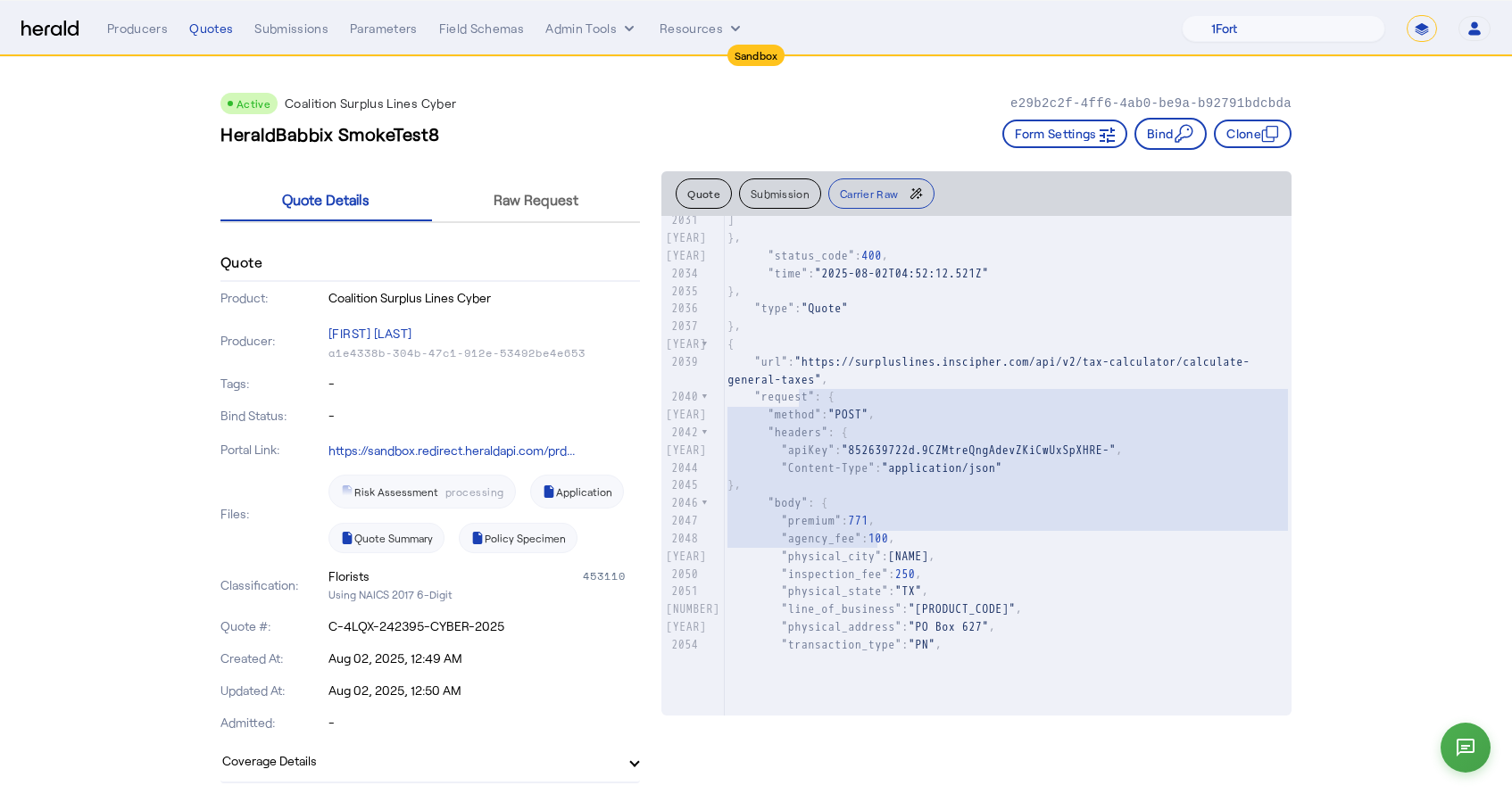 drag, startPoint x: 797, startPoint y: 393, endPoint x: 1018, endPoint y: 542, distance: 266.53705 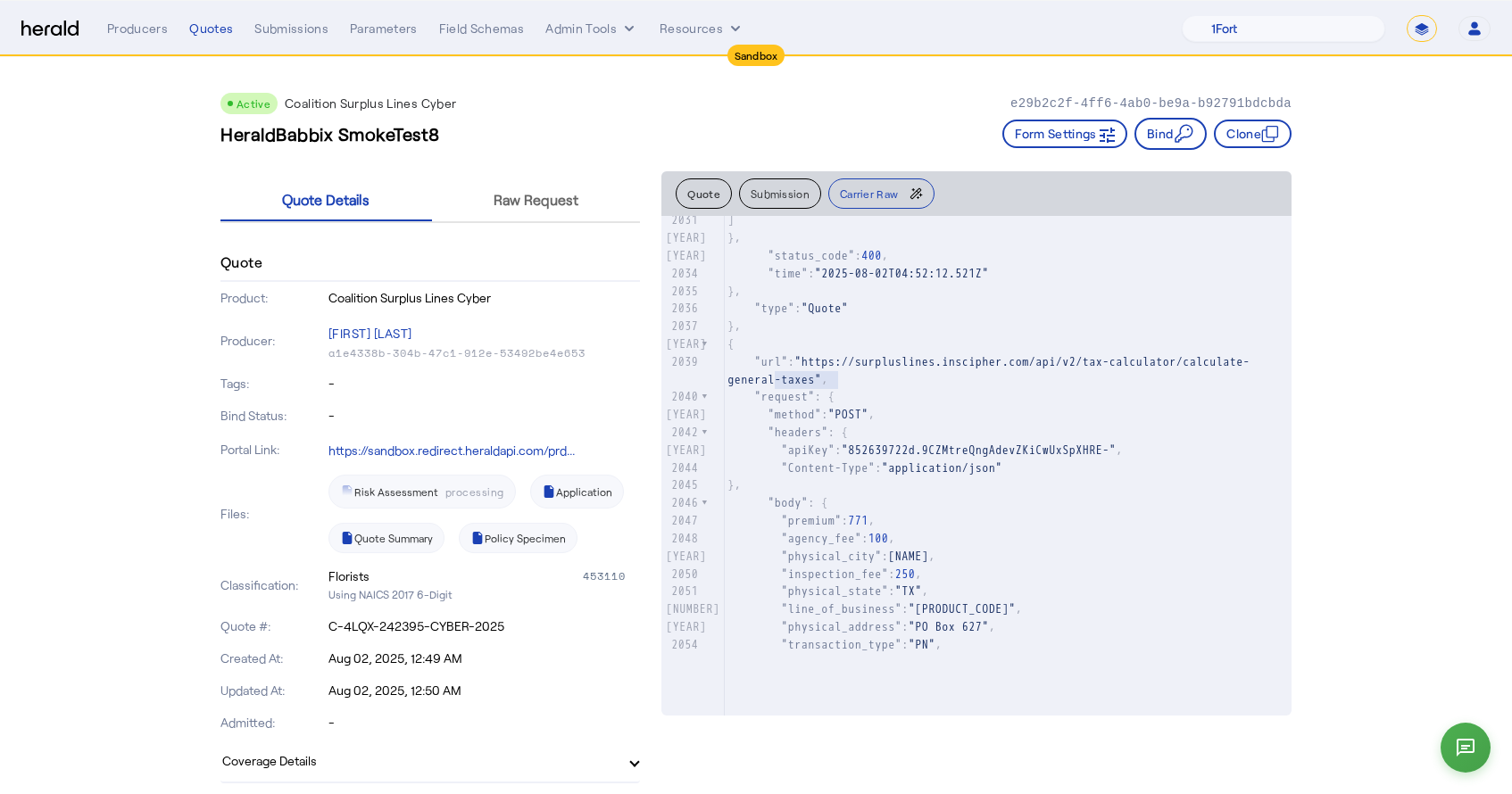 type on "*********" 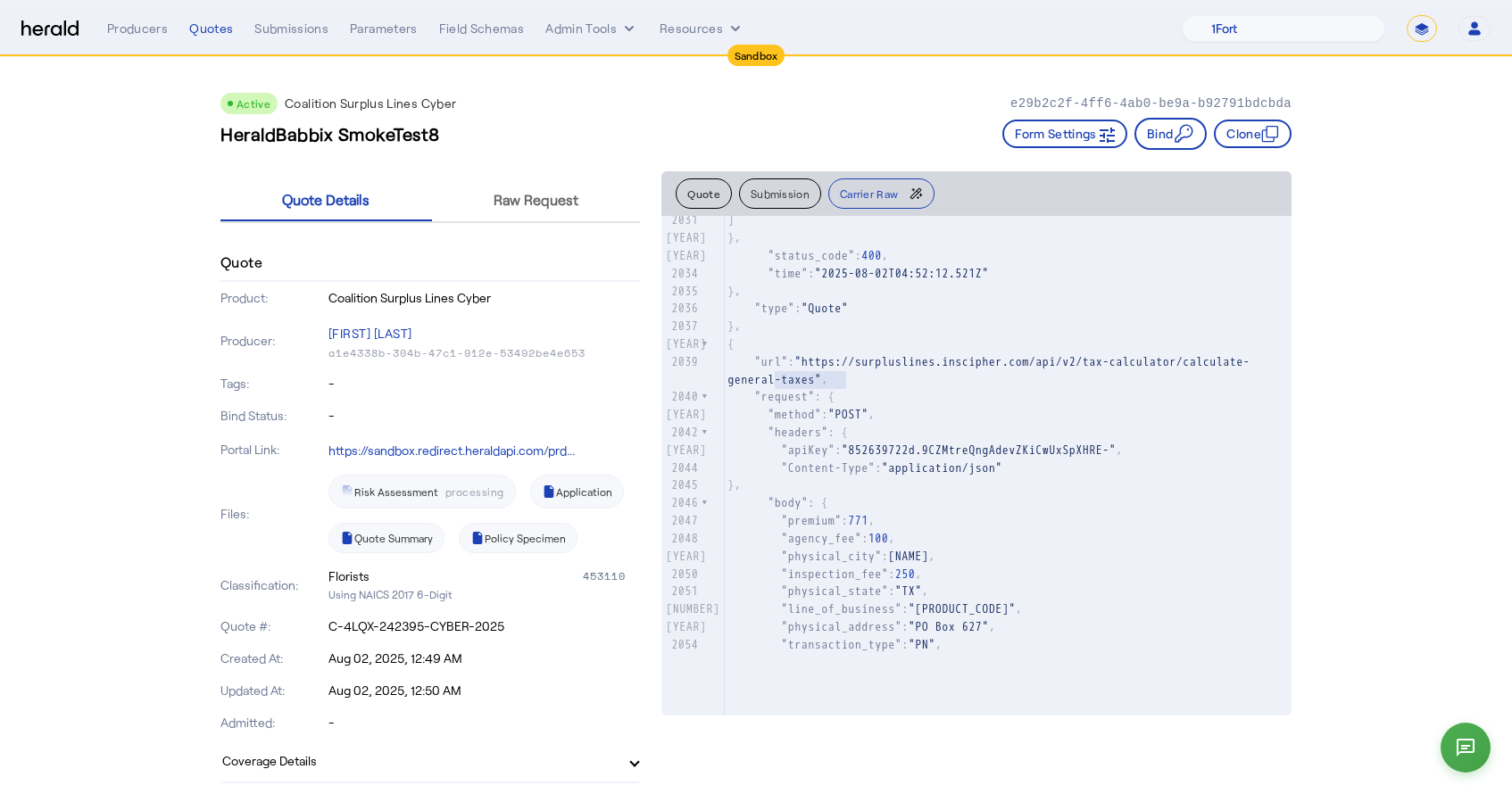 drag, startPoint x: 777, startPoint y: 379, endPoint x: 848, endPoint y: 379, distance: 71 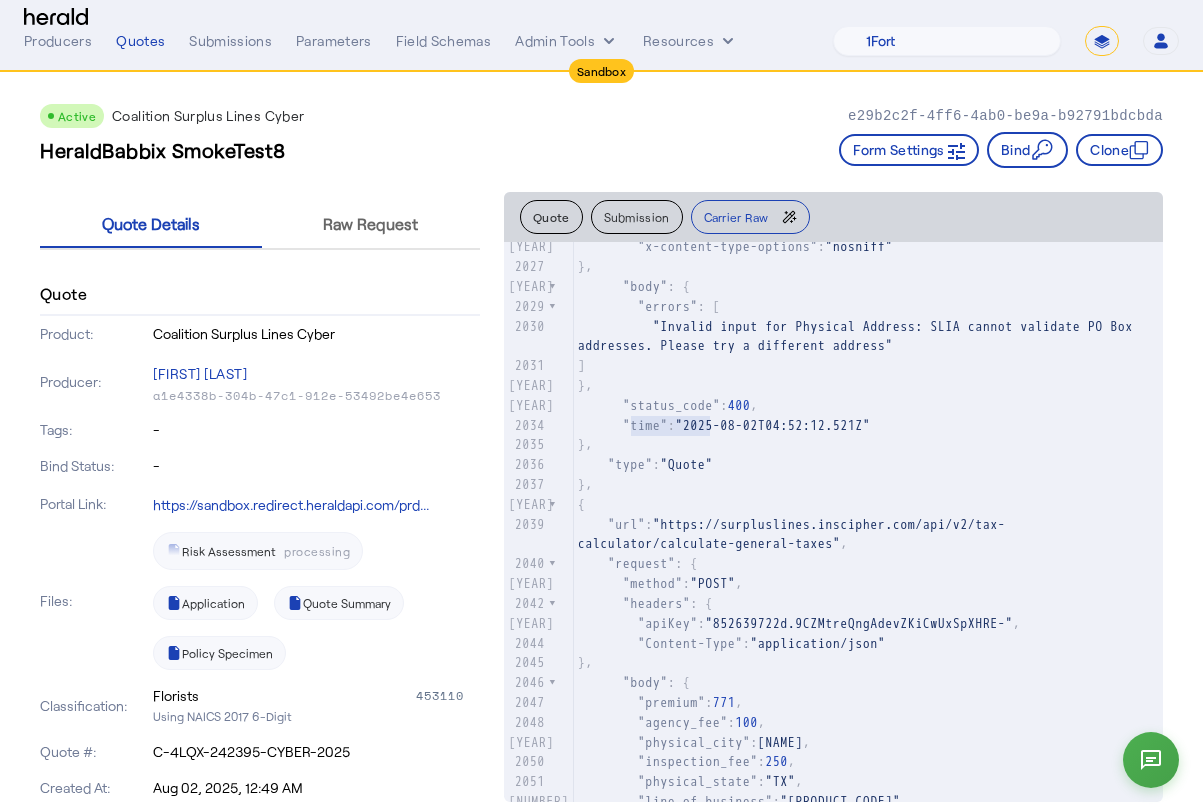 scroll, scrollTop: 52718, scrollLeft: 0, axis: vertical 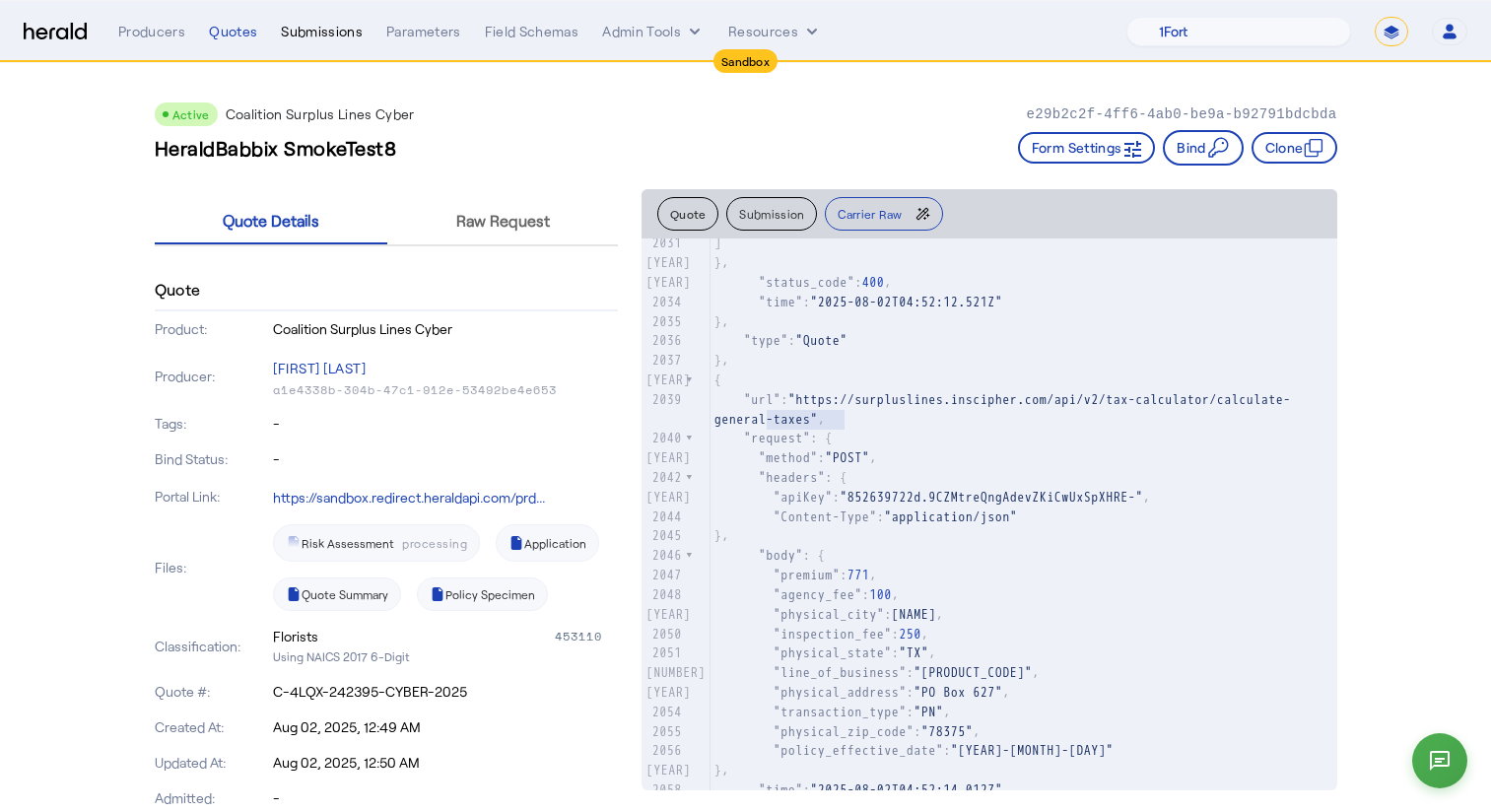 click on "Submissions" at bounding box center (321, 32) 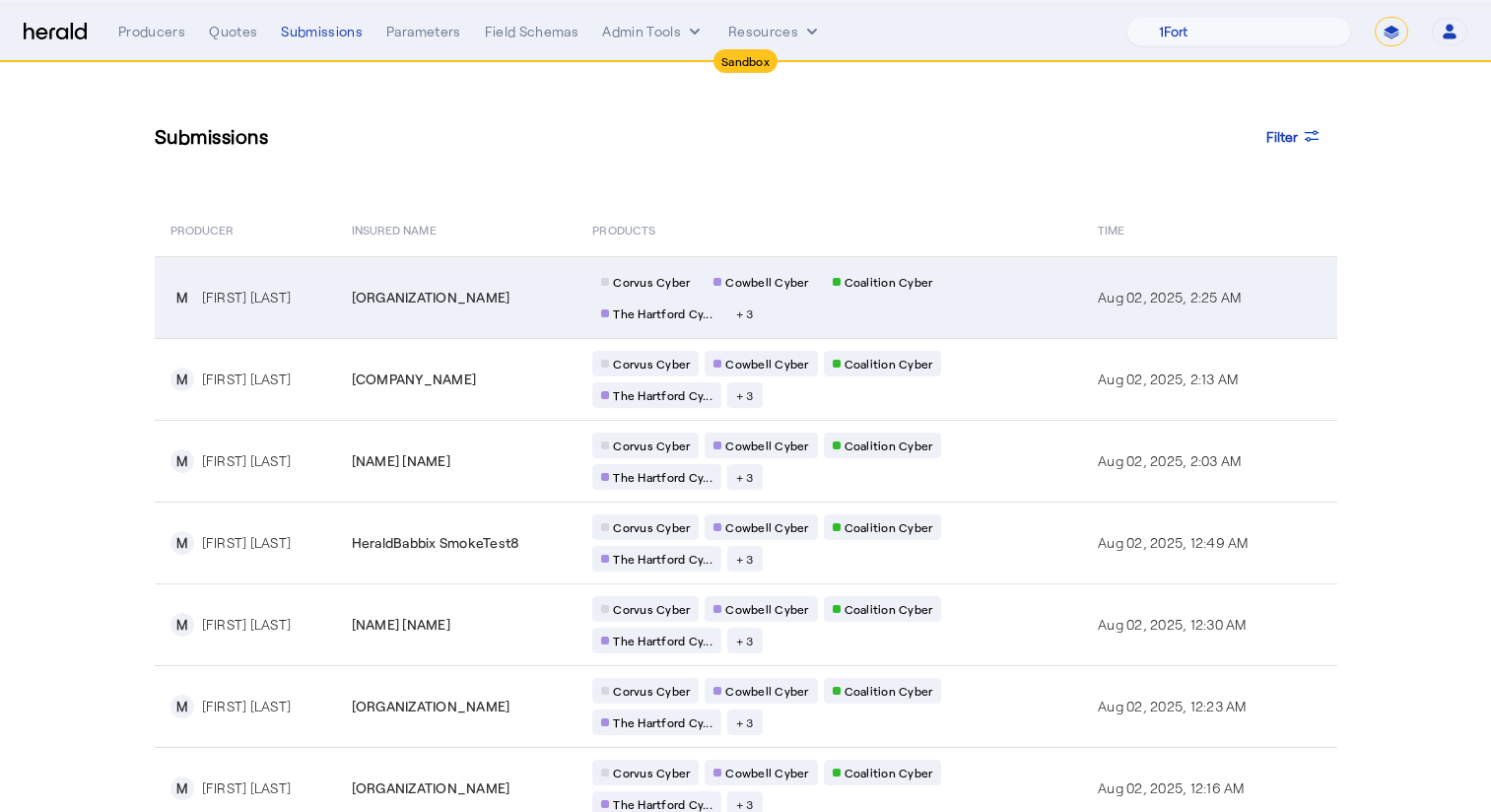 click on ""[COMPANY_NAME]"" at bounding box center [456, 297] 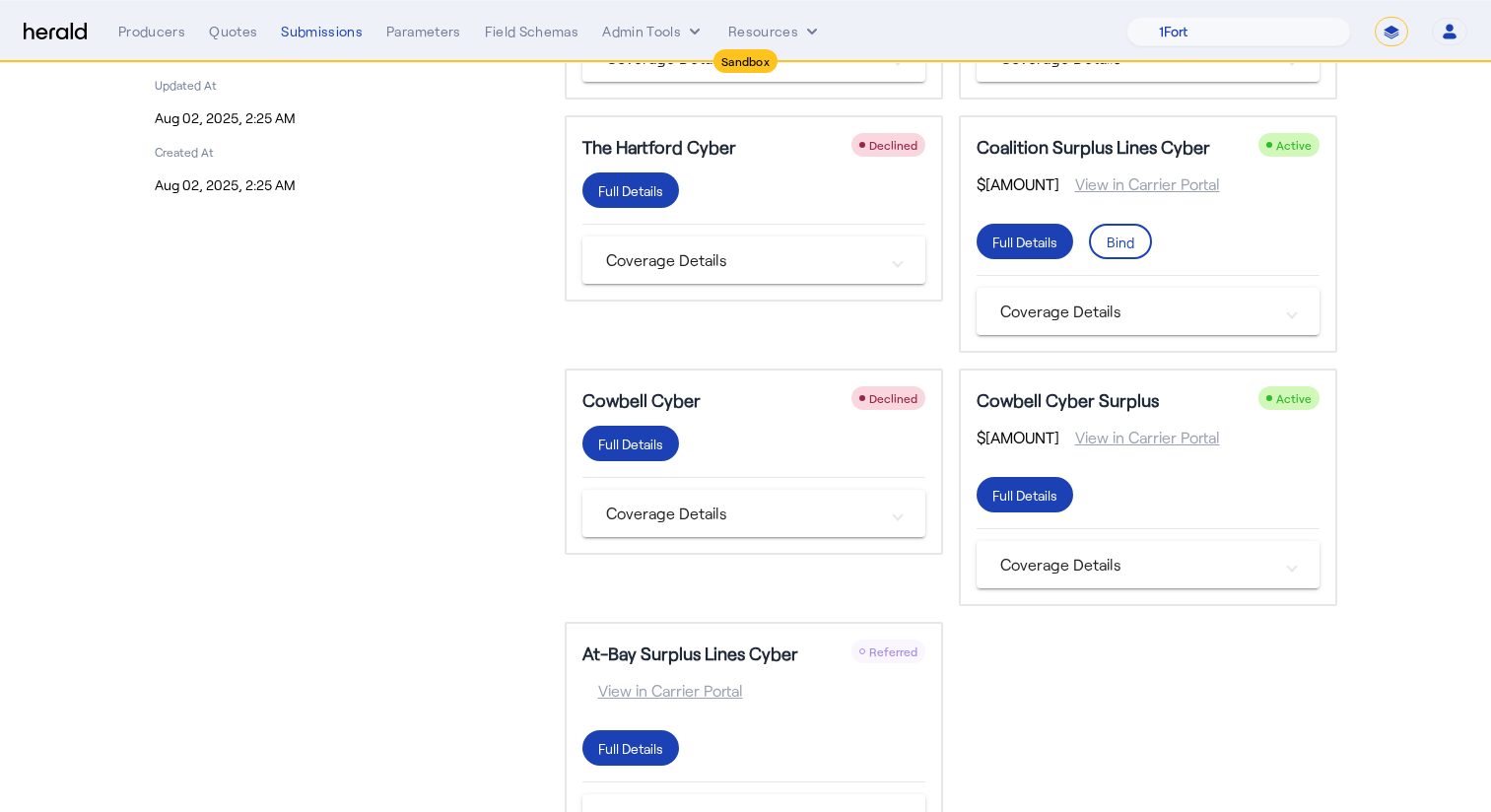 scroll, scrollTop: 372, scrollLeft: 0, axis: vertical 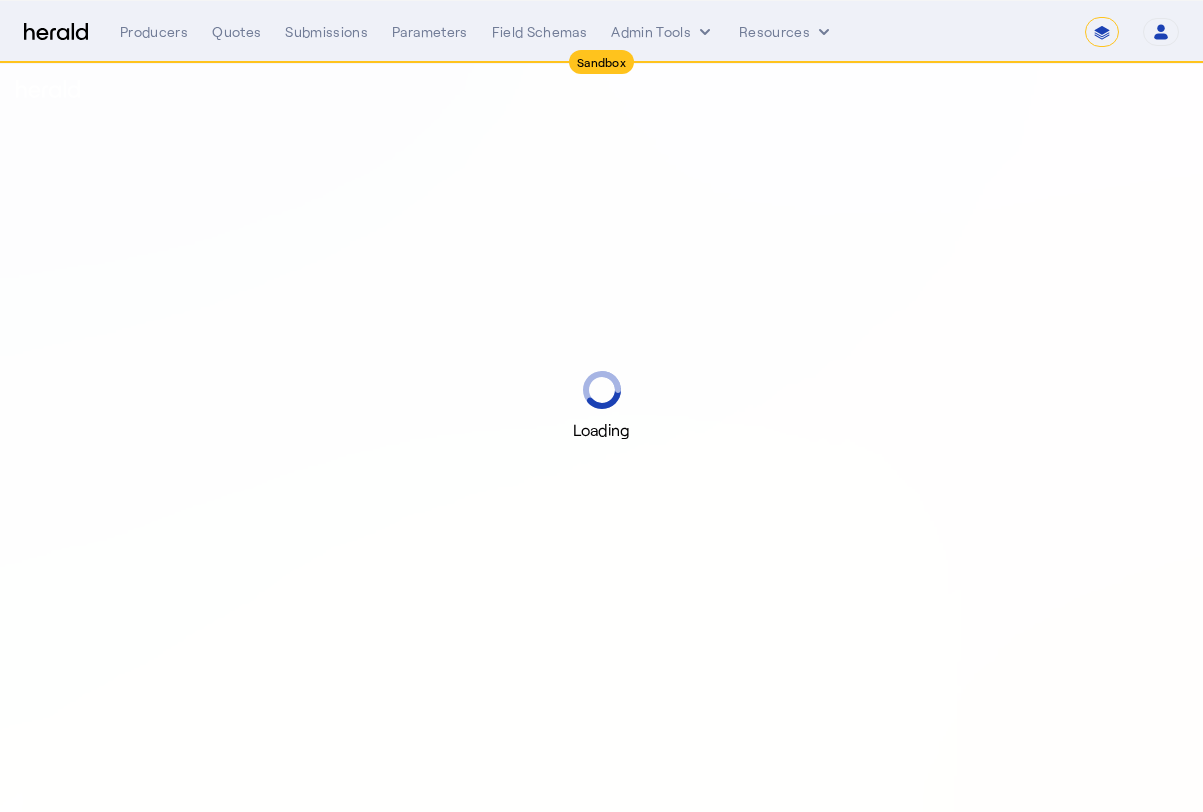select on "*******" 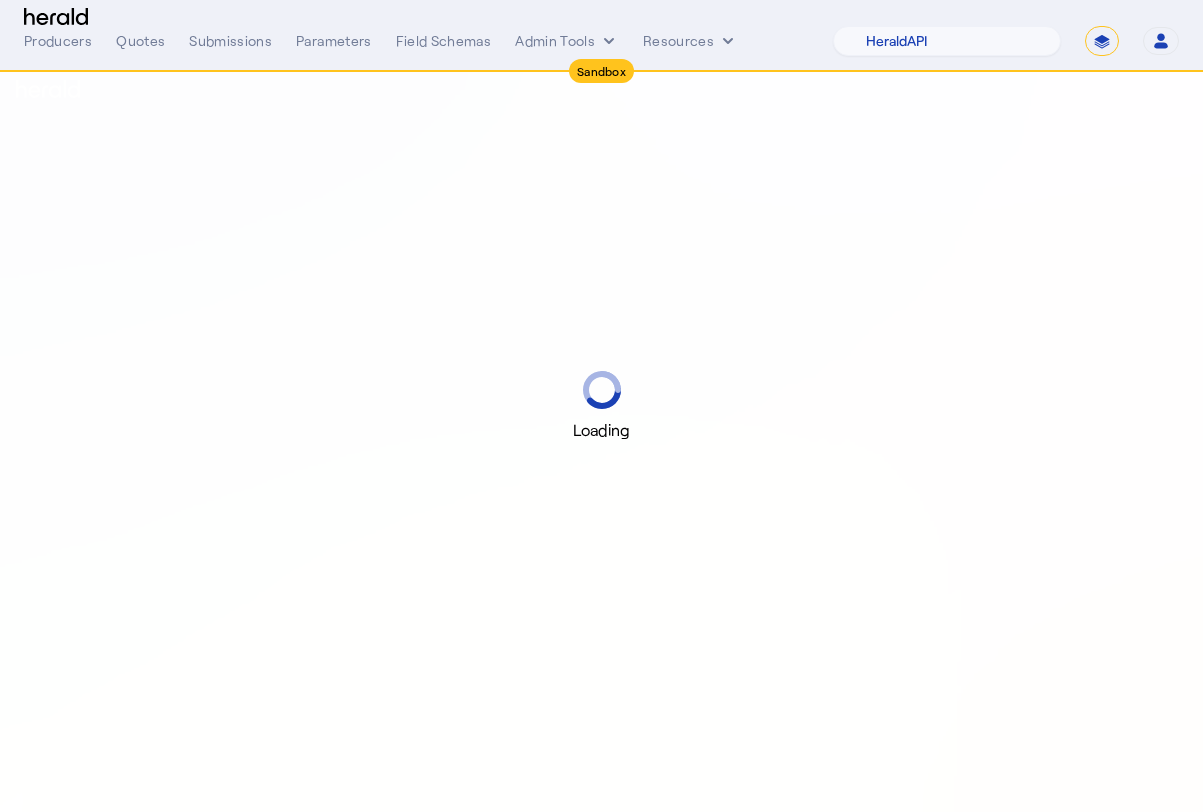 click on "Producers   Quotes   Submissions   Parameters   Field Schemas   Admin Tools
Resources
1Fort   Acrisure   Acturis   Affinity Advisors   Affinity Risk   Agentero   AmWins   Anzen   Aon   Appulate   Arch   Assurely   BTIS   Babbix   Berxi   Billy   BindHQ   Bold Penguin    Bolt   Bond   Boxx   Brightway   Brit Demo Sandbox   Broker Buddha   Buddy   Bunker   Burns Wilcox   CNA Test   CRC   CS onboarding test account   Chubb Test   Citadel   Coalition   Coast   Coterie Test   Counterpart    CoverForce   CoverWallet   Coverdash   Coverhound   Cowbell   Cyber Example Platform   CyberPassport   Defy Insurance   Draftrs   ESpecialty   Embroker   Equal Parts   Exavalu   Ezyagent   Federacy Platform   FifthWall   Flow Speciality (Capitola)   Foundation   Founder Shield   Gaya   Gerent   GloveBox   Glow   Growthmill   HW Kaufman   Hartford Steam Boiler   Hawksoft   Heffernan Insurance Brokers   Herald Envoy Testing   HeraldAPI   Hypergato   Irys" at bounding box center (601, 41) 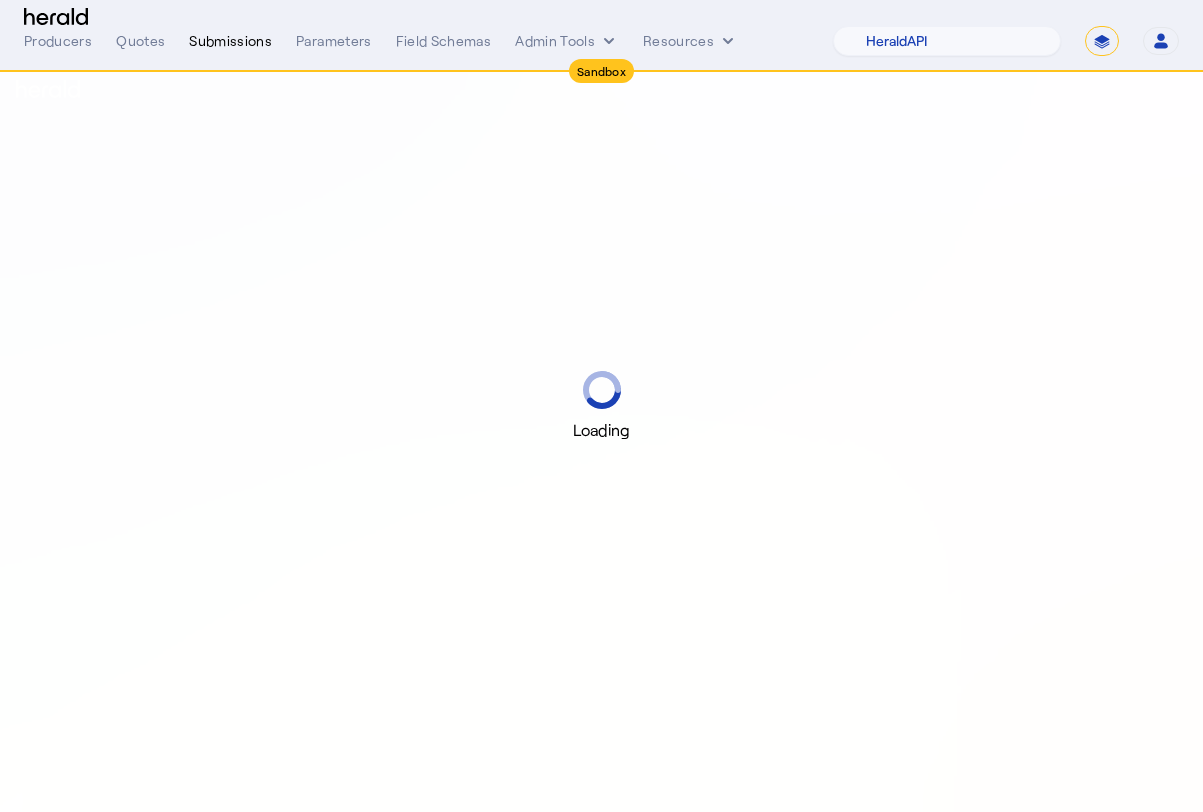 click on "Submissions" at bounding box center [230, 41] 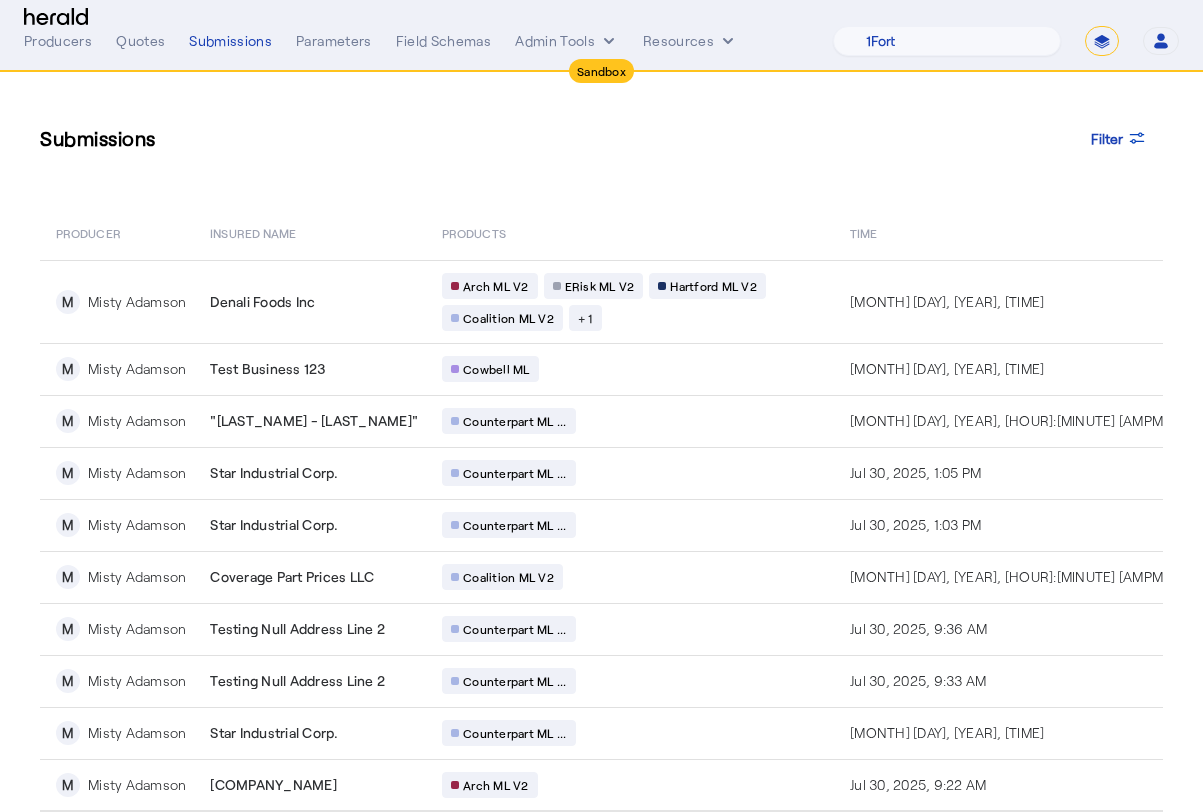 click on "**********" at bounding box center (1102, 41) 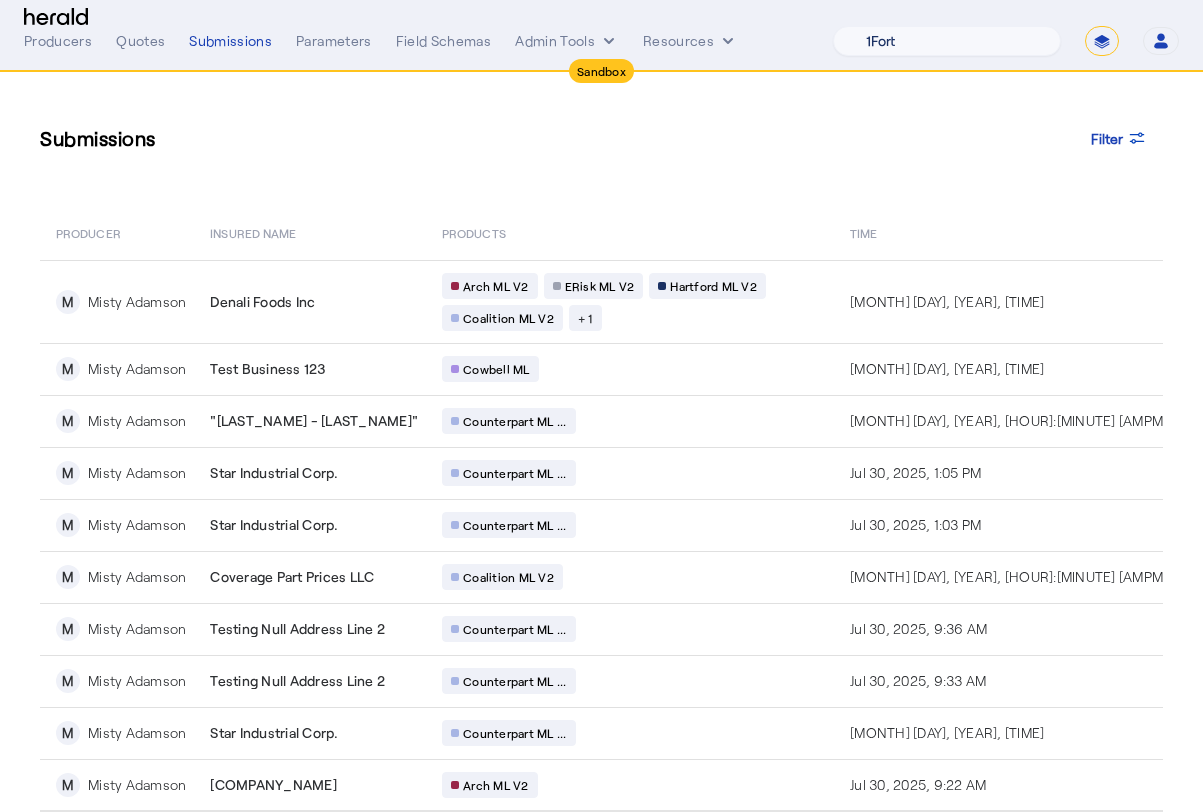 click on "1Fort   Acrisure   Acturis   Affinity Advisors   Affinity Risk   Agentero   AmWins   Anzen   Aon   Appulate   Arch   Assurely   BTIS   Babbix   Berxi   Billy   BindHQ   Bold Penguin    Bolt   Bond   Boxx   Brightway   Brit Demo Sandbox   Broker Buddha   Buddy   Bunker   Burns Wilcox   CNA Test   CRC   CS onboarding test account   Chubb Test   Citadel   Coalition   Coast   Coterie Test   Counterpart    CoverForce   CoverWallet   Coverdash   Coverhound   Cowbell   Cyber Example Platform   CyberPassport   Defy Insurance   Draftrs   ESpecialty   Embroker   Equal Parts   Exavalu   Ezyagent   Federacy Platform   FifthWall   Flow Speciality (Capitola)   Foundation   Founder Shield   Gaya   Gerent   GloveBox   Glow   Growthmill   HW Kaufman   Hartford Steam Boiler   Hawksoft   Heffernan Insurance Brokers   Herald Envoy Testing   HeraldAPI   Hypergato   Inchanted   Indemn.ai   Infinity   Insured.io   Insuremo   Insuritas   Irys   Jencap   Kamillio   Kayna   LTI Mindtree   Layr   Limit   Markel Test   Marsh   Novidea" at bounding box center [947, 41] 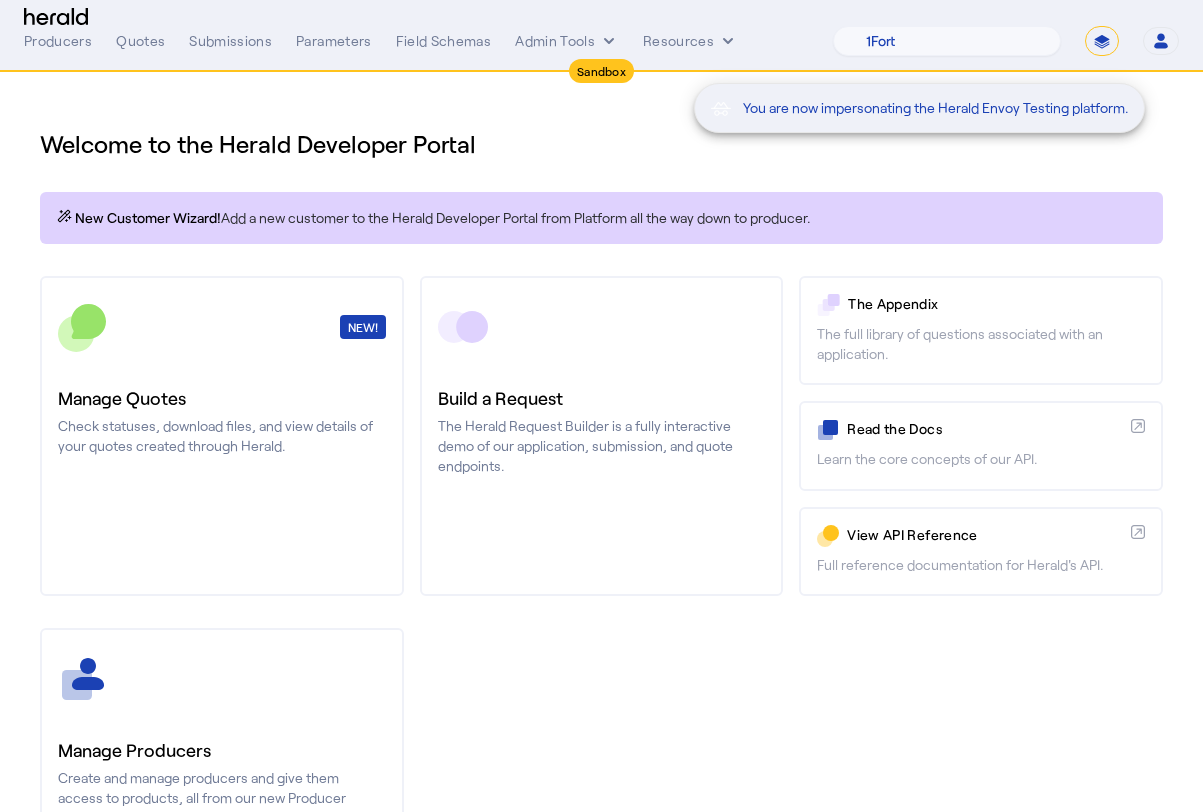 click on "Producers   Quotes   Submissions   Parameters   Field Schemas   Admin Tools
Resources
1Fort   Acrisure   Acturis   Affinity Advisors   Affinity Risk   Agentero   AmWins   Anzen   Aon   Appulate   Arch   Assurely   BTIS   Babbix   Berxi   Billy   BindHQ   Bold Penguin    Bolt   Bond   Boxx   Brightway   Brit Demo Sandbox   Broker Buddha   Buddy   Bunker   Burns Wilcox   CNA Test   CRC   CS onboarding test account   Chubb Test   Citadel   Coalition   Coast   Coterie Test   Counterpart    CoverForce   CoverWallet   Coverdash   Coverhound   Cowbell   Cyber Example Platform   CyberPassport   Defy Insurance   Draftrs   ESpecialty   Embroker   Equal Parts   Exavalu   Ezyagent   Federacy Platform   FifthWall   Flow Speciality (Capitola)   Foundation   Founder Shield   Gaya   Gerent   GloveBox   Glow   Growthmill   HW Kaufman   Hartford Steam Boiler   Hawksoft   Heffernan Insurance Brokers   Herald Envoy Testing   HeraldAPI   Hypergato   Irys" at bounding box center [601, 41] 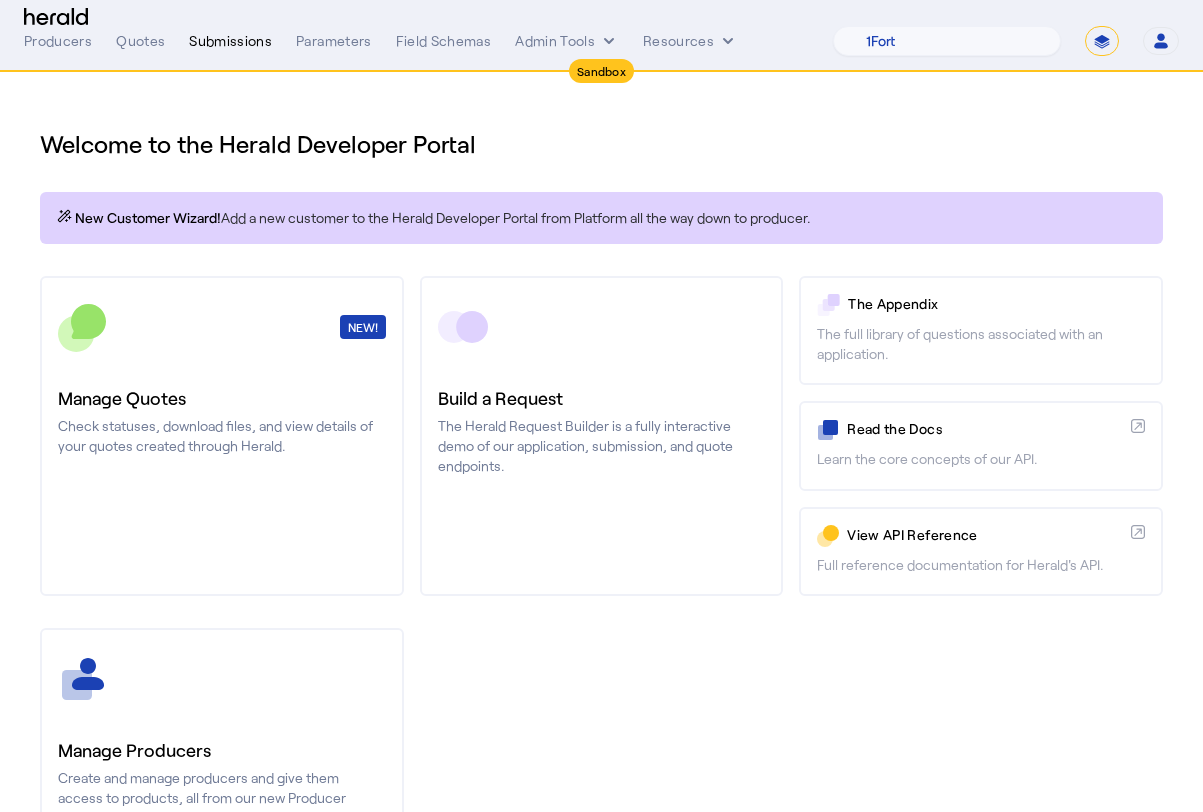 click on "Submissions" at bounding box center [230, 41] 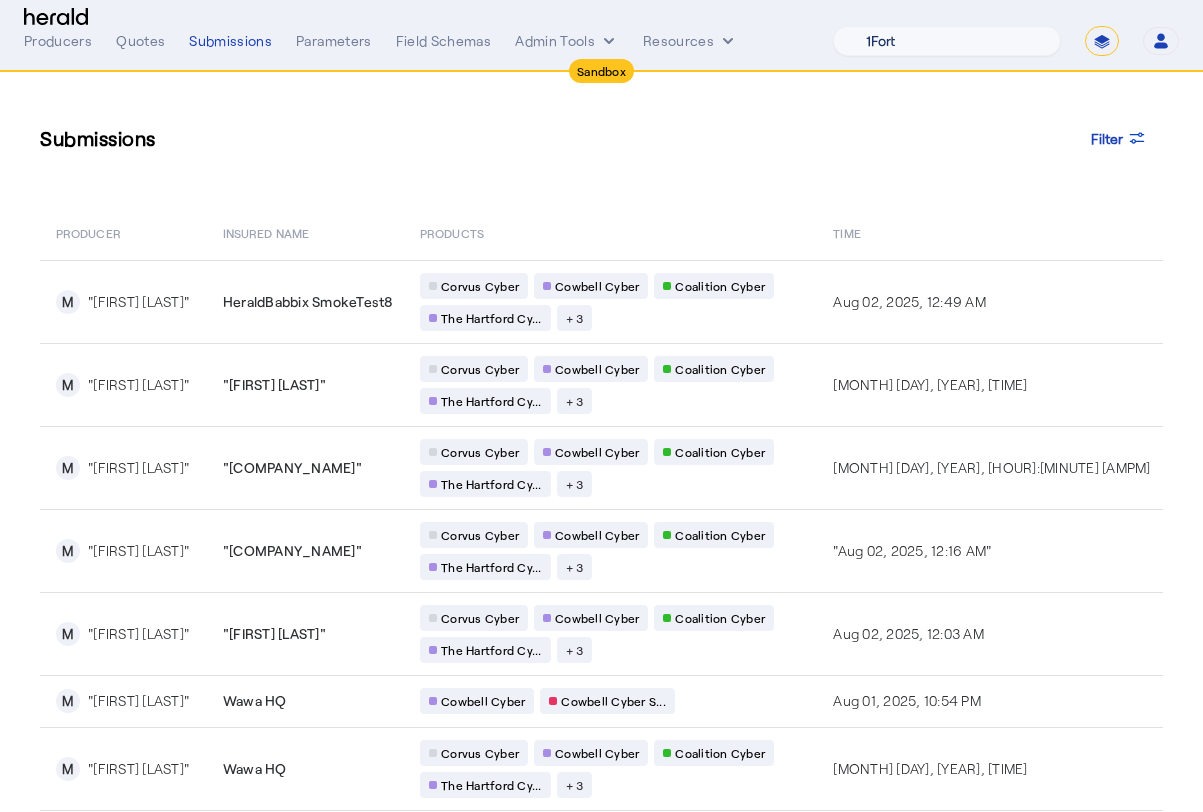 click on "1Fort   Acrisure   Acturis   Affinity Advisors   Affinity Risk   Agentero   AmWins   Anzen   Aon   Appulate   Arch   Assurely   BTIS   Babbix   Berxi   Billy   BindHQ   Bold Penguin    Bolt   Bond   Boxx   Brightway   Brit Demo Sandbox   Broker Buddha   Buddy   Bunker   Burns Wilcox   CNA Test   CRC   CS onboarding test account   Chubb Test   Citadel   Coalition   Coast   Coterie Test   Counterpart    CoverForce   CoverWallet   Coverdash   Coverhound   Cowbell   Cyber Example Platform   CyberPassport   Defy Insurance   Draftrs   ESpecialty   Embroker   Equal Parts   Exavalu   Ezyagent   Federacy Platform   FifthWall   Flow Speciality (Capitola)   Foundation   Founder Shield   Gaya   Gerent   GloveBox   Glow   Growthmill   HW Kaufman   Hartford Steam Boiler   Hawksoft   Heffernan Insurance Brokers   Herald Envoy Testing   HeraldAPI   Hypergato   Inchanted   Indemn.ai   Infinity   Insured.io   Insuremo   Insuritas   Irys   Jencap   Kamillio   Kayna   LTI Mindtree   Layr   Limit   Markel Test   Marsh   Novidea" at bounding box center [947, 41] 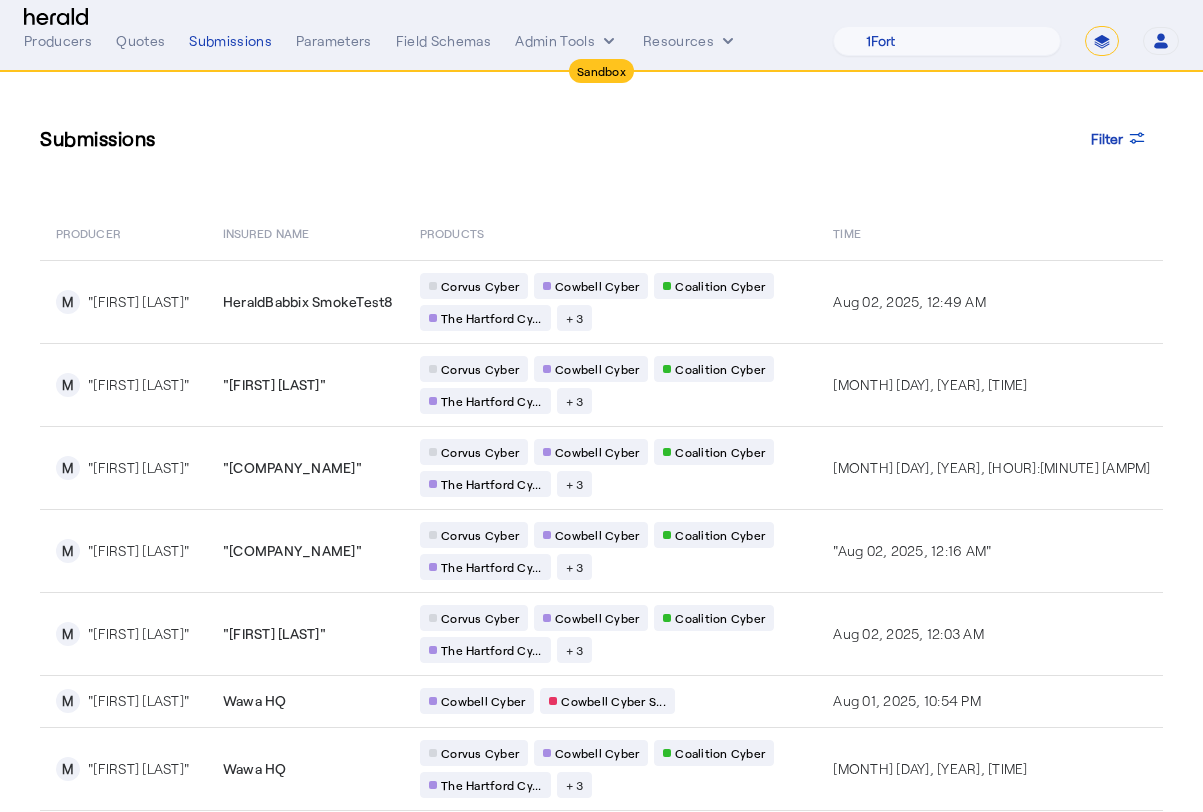 click on "**********" at bounding box center [1102, 41] 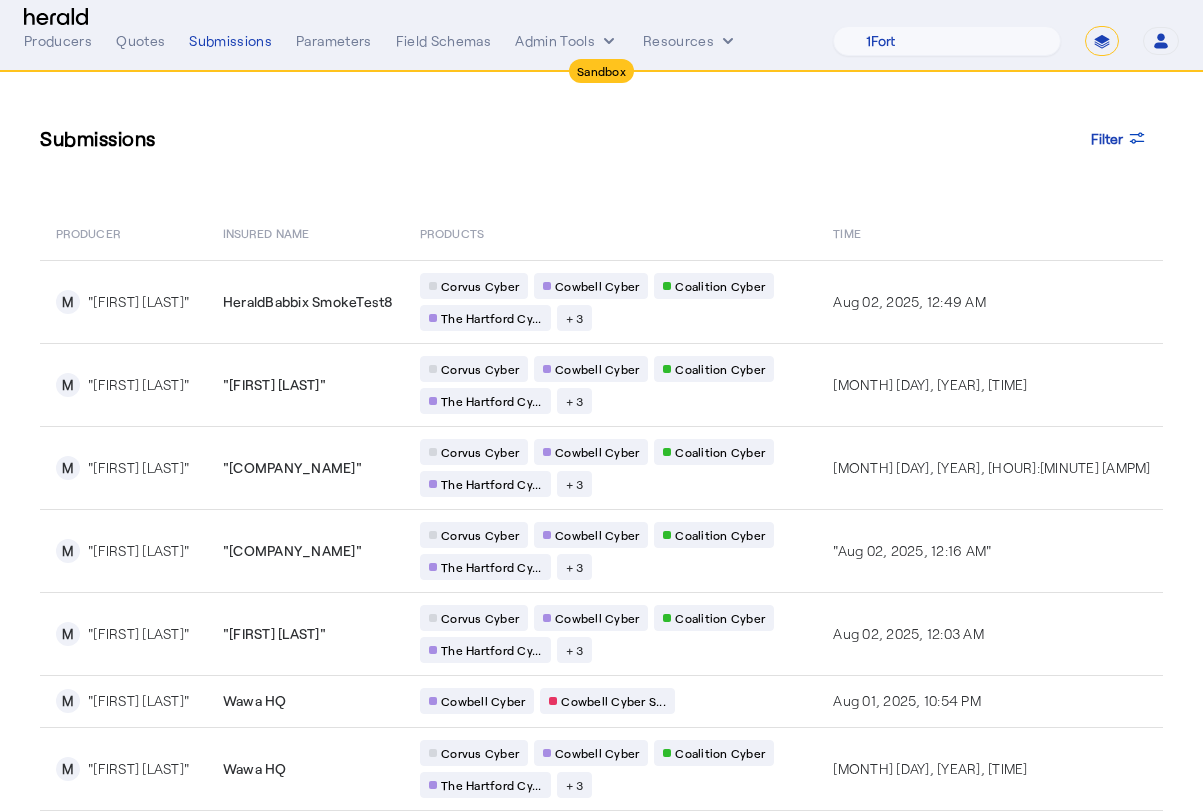select on "**********" 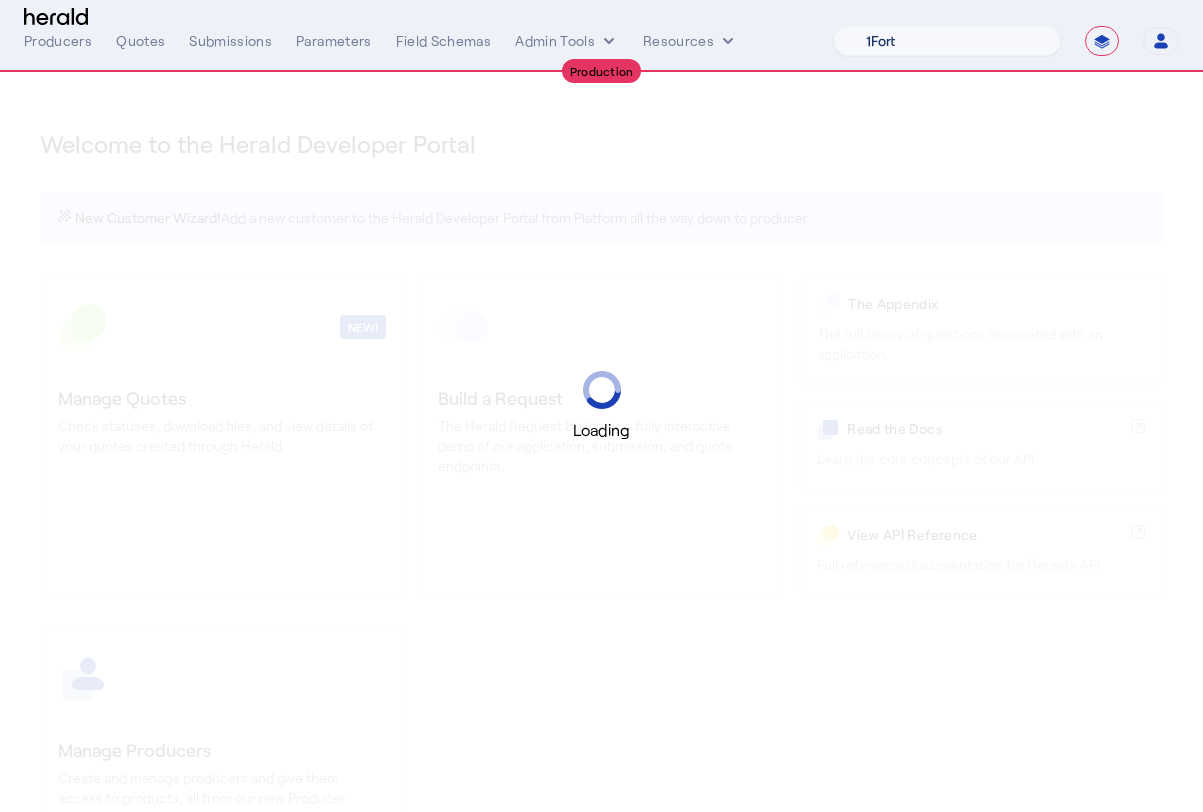 click on "1Fort   Acrisure   Acturis   Affinity Advisors   Affinity Risk   Agentero   AmWins   Anzen   Aon   Appulate   Arch   Assurely   BTIS   Babbix   Berxi   Billy   BindHQ   Bold Penguin    Bolt   Bond   Boxx   Brightway   Brit Demo Sandbox   Broker Buddha   Buddy   Bunker   Burns Wilcox   CNA Test   CRC   CS onboarding test account   Chubb Test   Citadel   Coalition   Coast   Coterie Test   Counterpart    CoverForce   CoverWallet   Coverdash   Coverhound   Cowbell   Cyber Example Platform   CyberPassport   Defy Insurance   Draftrs   ESpecialty   Embroker   Equal Parts   Exavalu   Ezyagent   Federacy Platform   FifthWall   Flow Speciality (Capitola)   Foundation   Founder Shield   Gaya   Gerent   GloveBox   Glow   Growthmill   HW Kaufman   Hartford Steam Boiler   Hawksoft   Heffernan Insurance Brokers   Herald Envoy Testing   HeraldAPI   Hypergato   Inchanted   Indemn.ai   Infinity   Insured.io   Insuremo   Insuritas   Irys   Jencap   Kamillio   Kayna   LTI Mindtree   Layr   Limit   Markel Test   Marsh   Novidea" at bounding box center (947, 41) 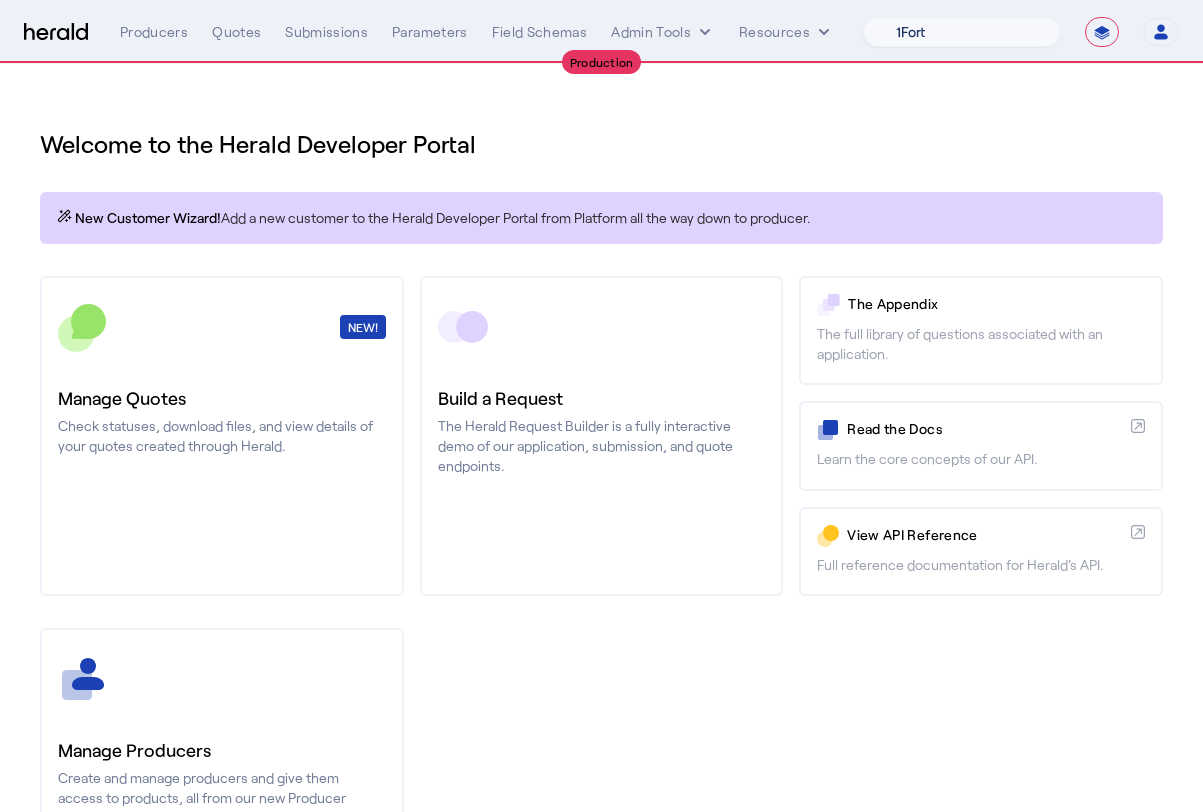 select on "pfm_z9k1_growthmill" 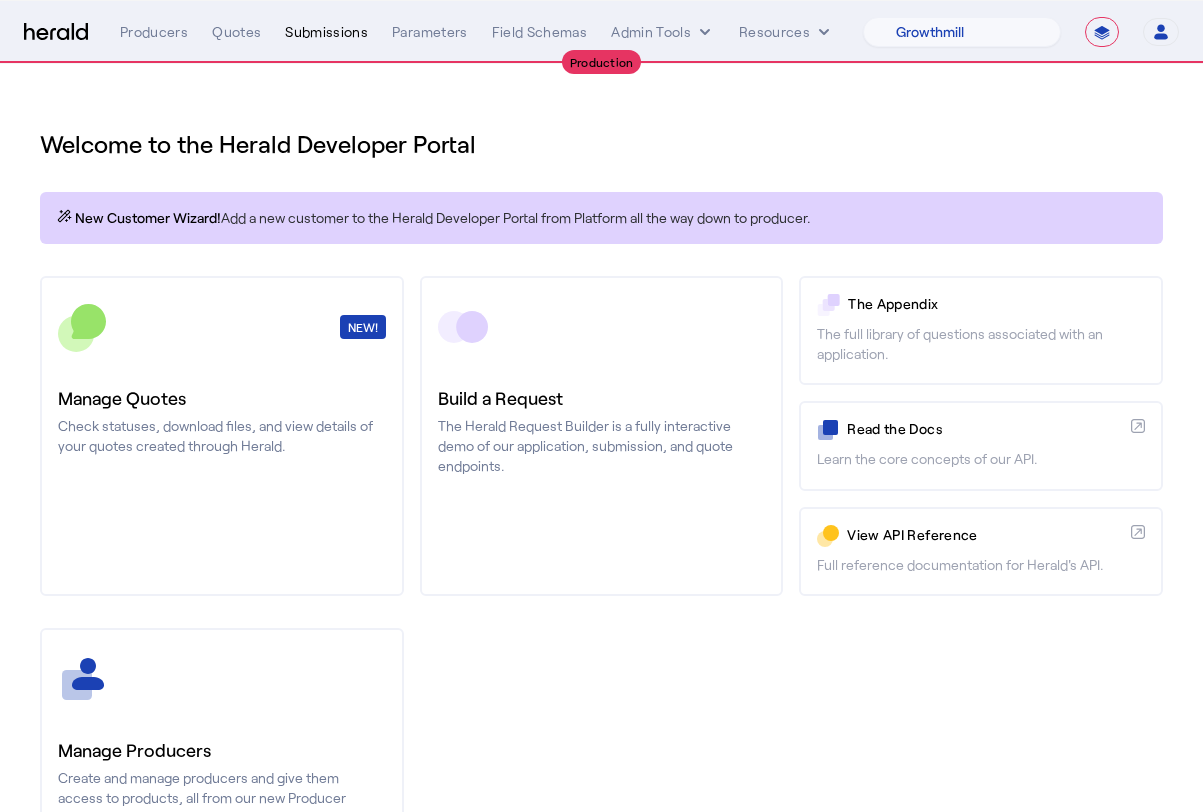 click on "Submissions" at bounding box center [326, 32] 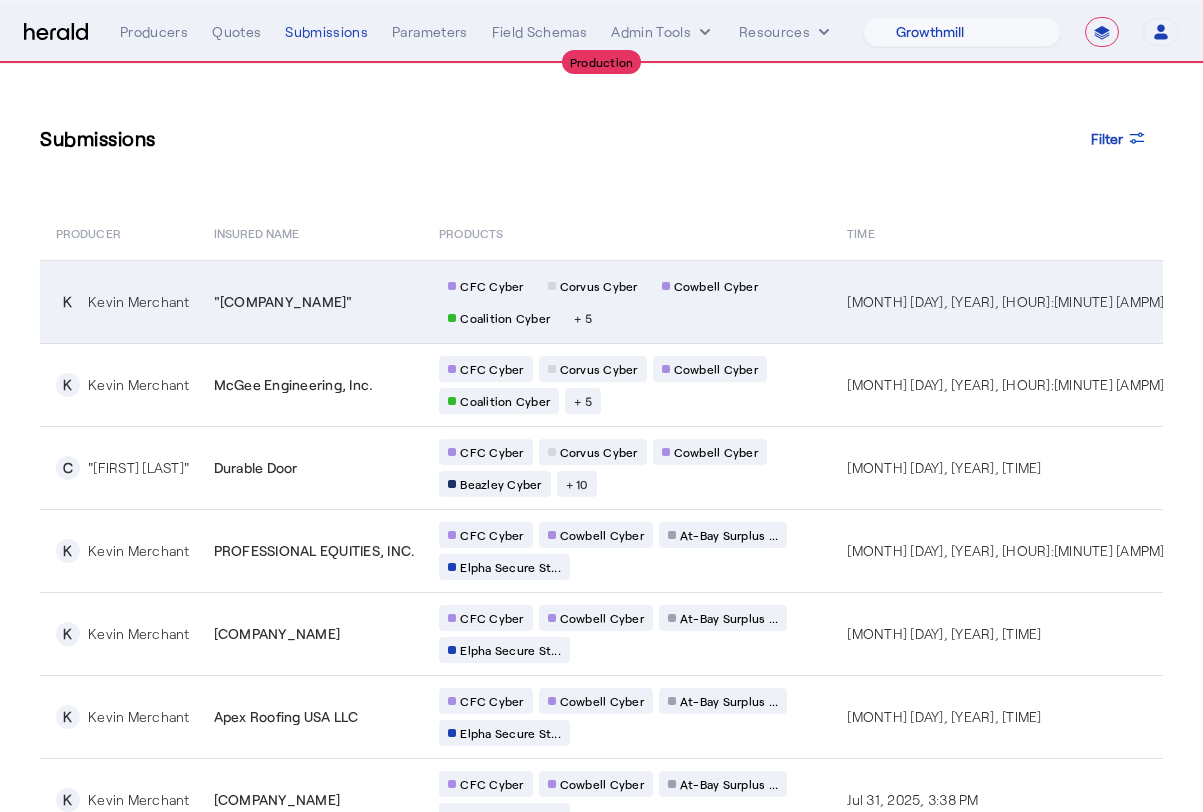click on ""[COMPANY_NAME]"" at bounding box center [311, 301] 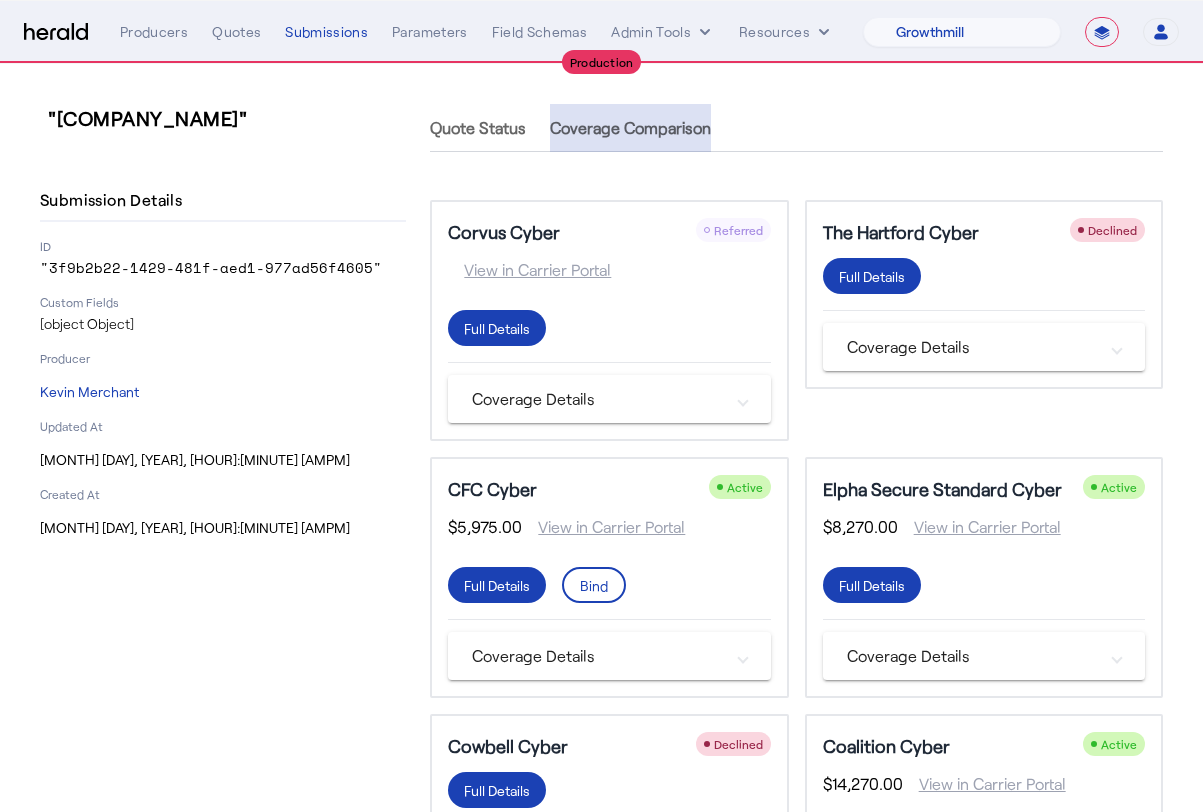 click on "Coverage Comparison" at bounding box center [630, 128] 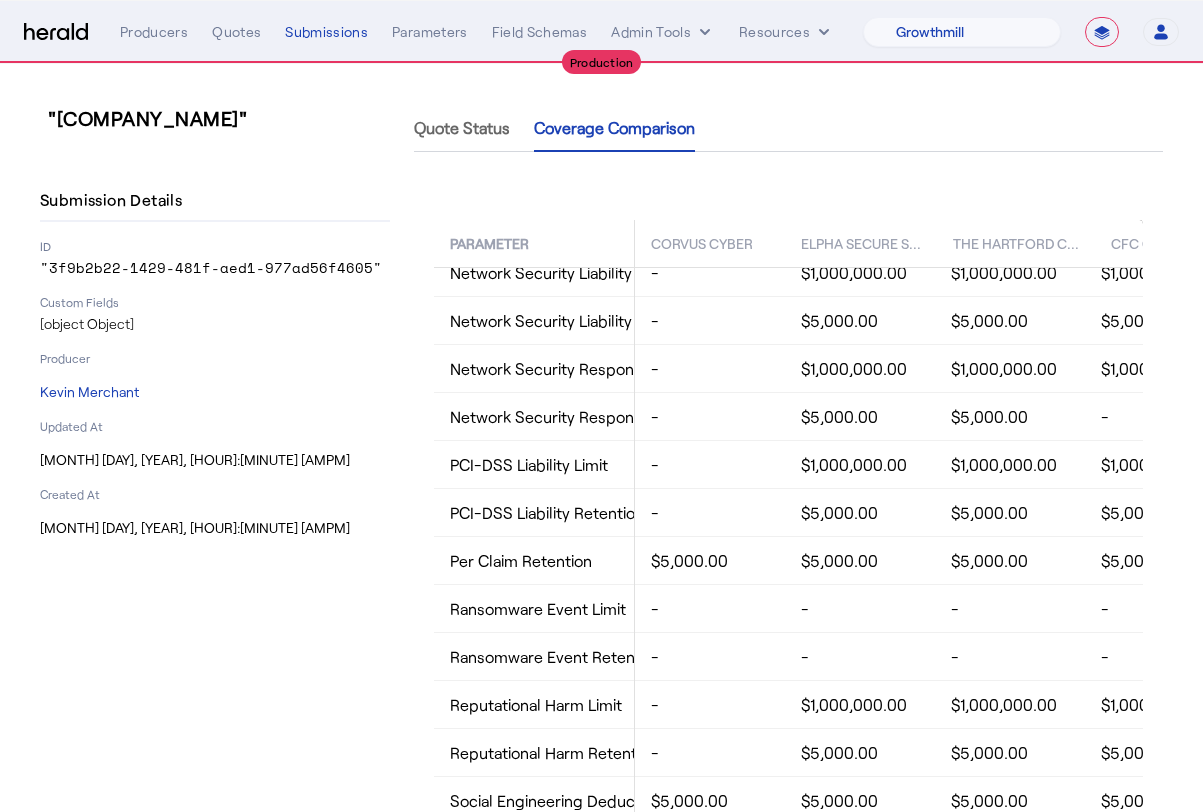 scroll, scrollTop: 1831, scrollLeft: 0, axis: vertical 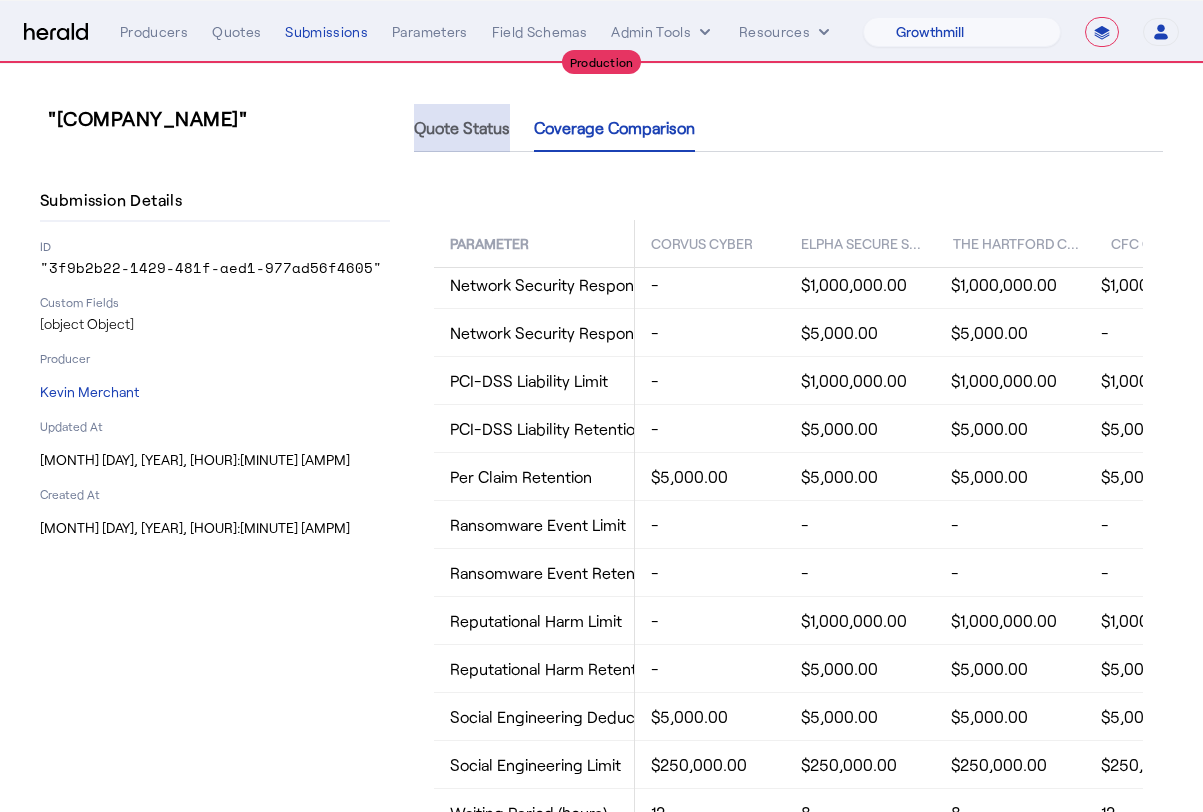 click on "Quote Status" at bounding box center [462, 128] 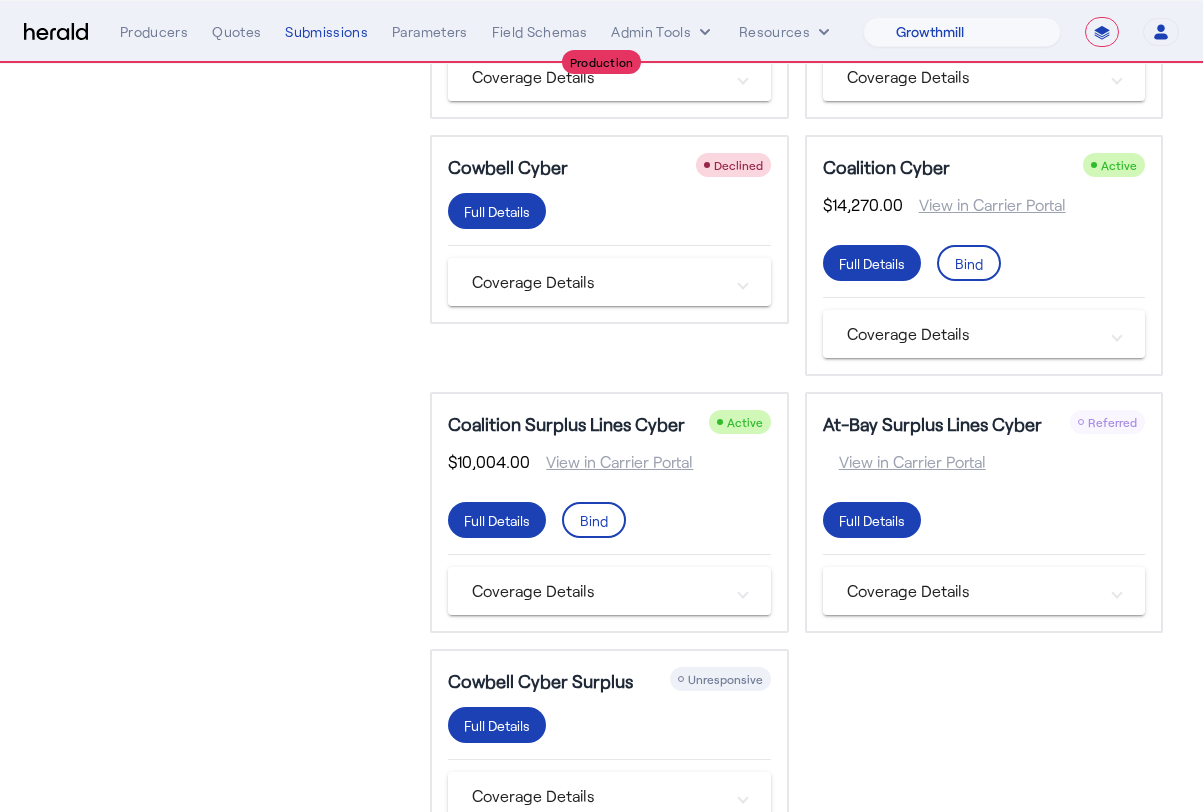 scroll, scrollTop: 645, scrollLeft: 0, axis: vertical 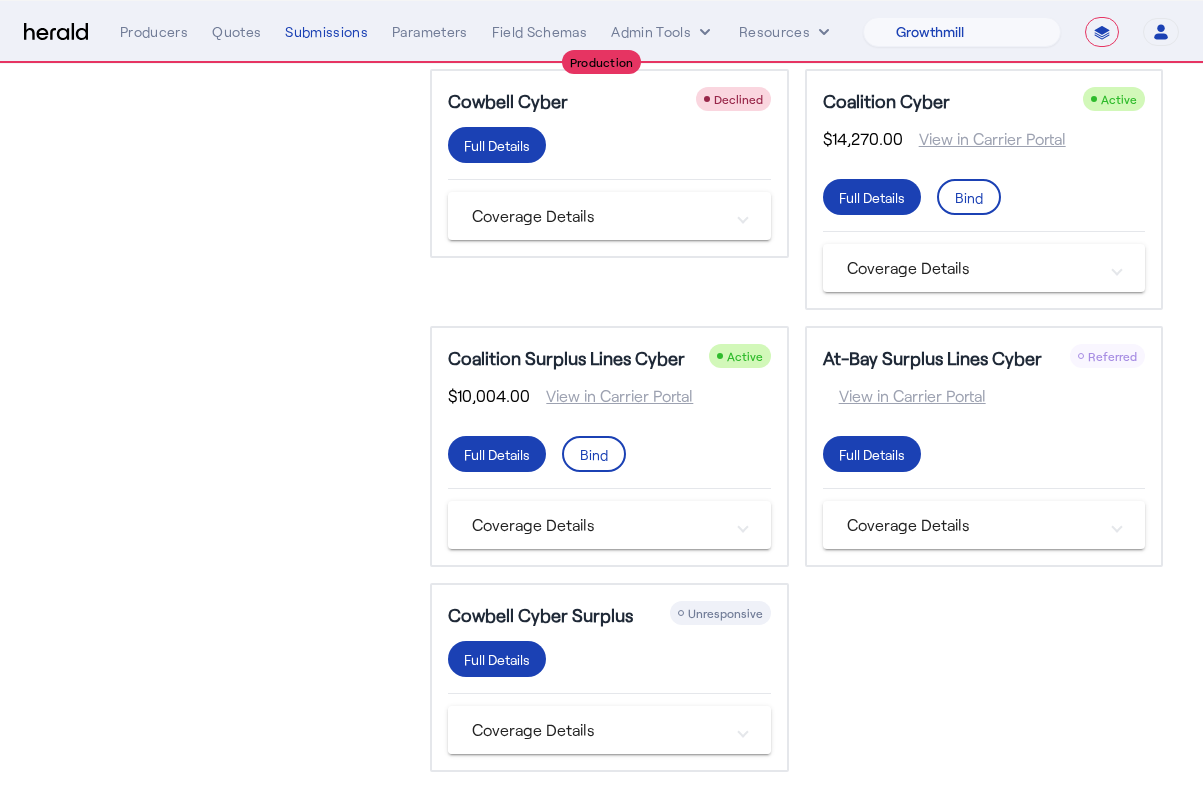click on "Coverage Details" at bounding box center (597, 730) 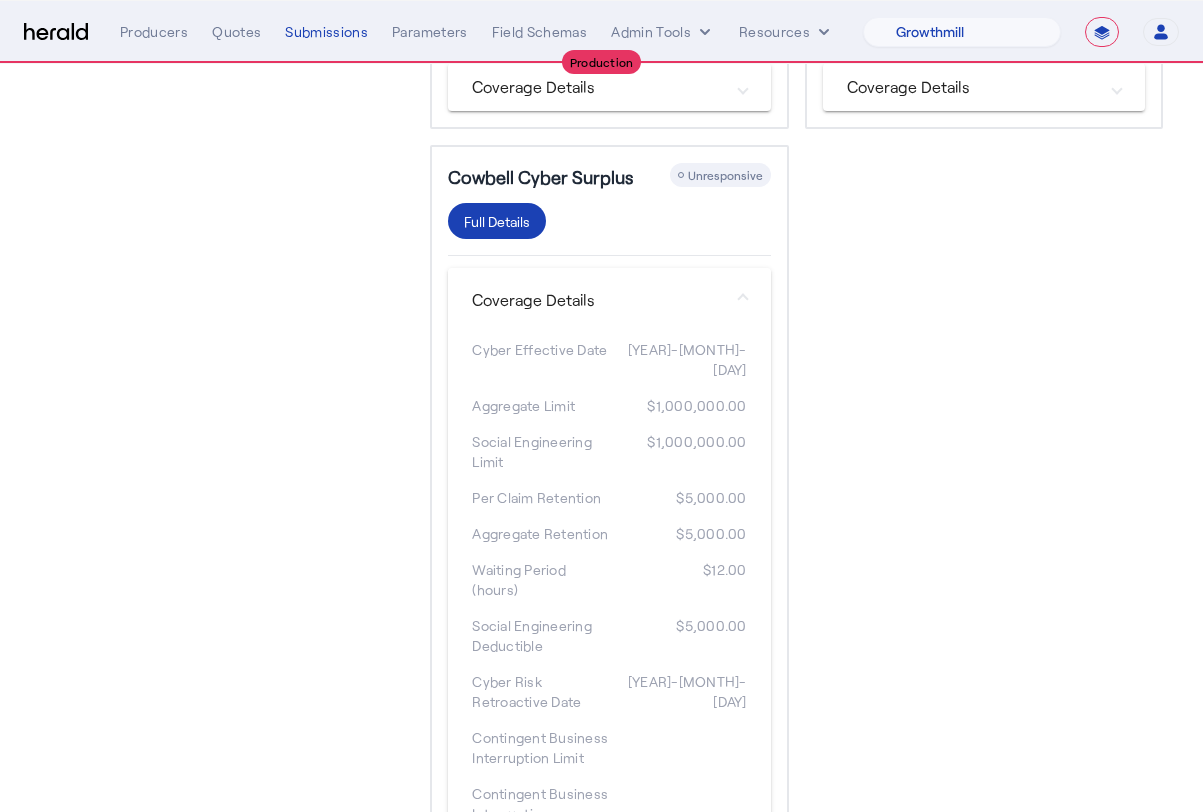 scroll, scrollTop: 1147, scrollLeft: 0, axis: vertical 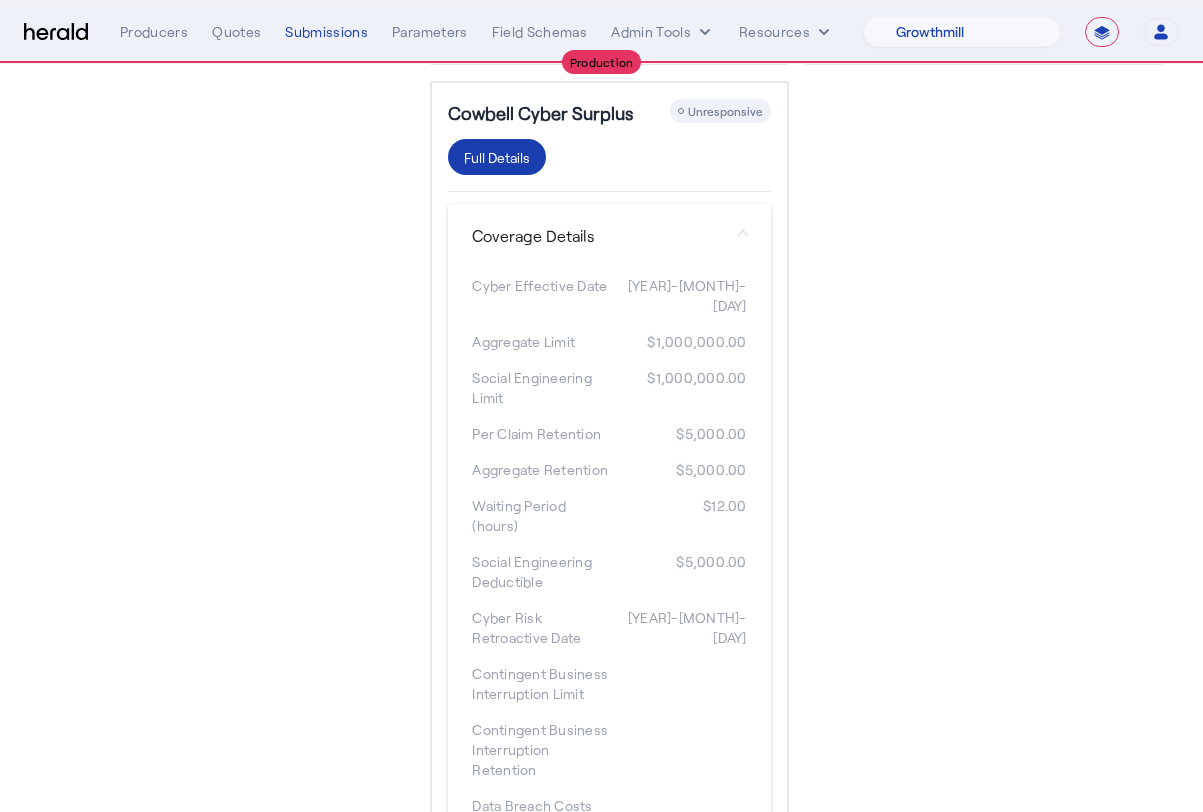 click on "Full Details" at bounding box center [497, -819] 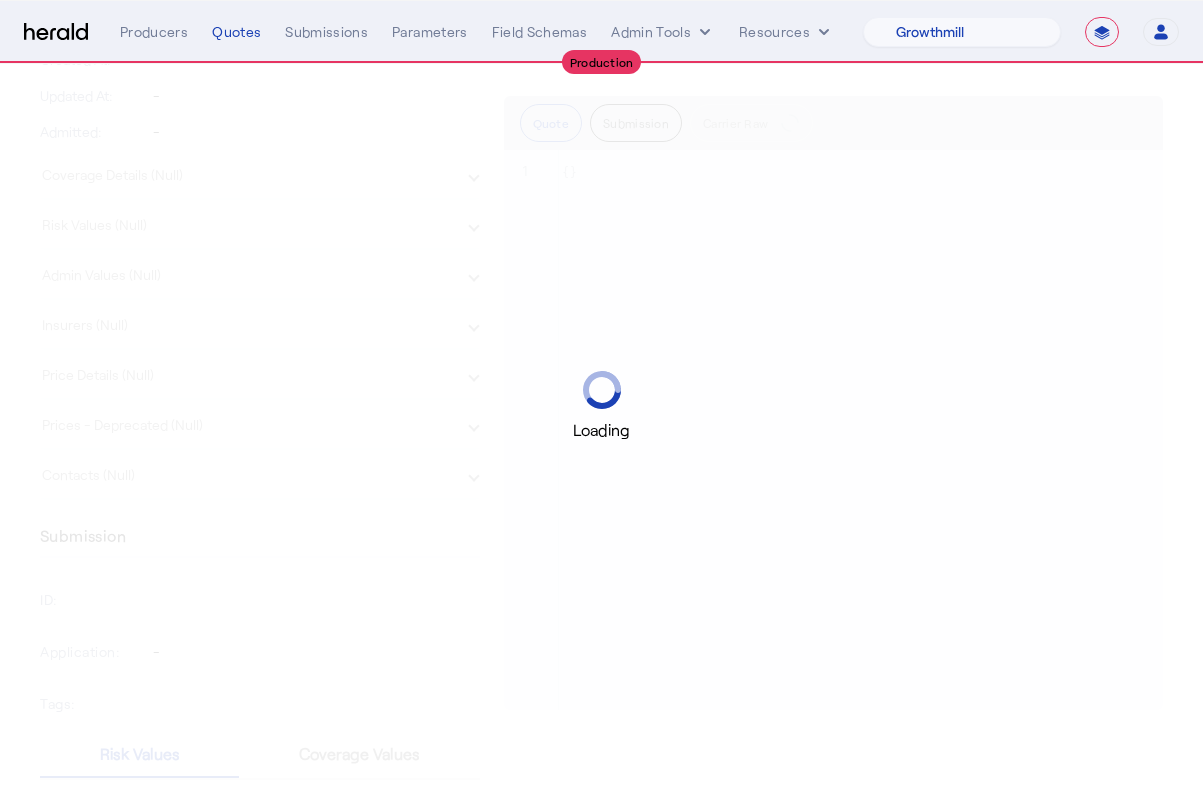scroll, scrollTop: 0, scrollLeft: 0, axis: both 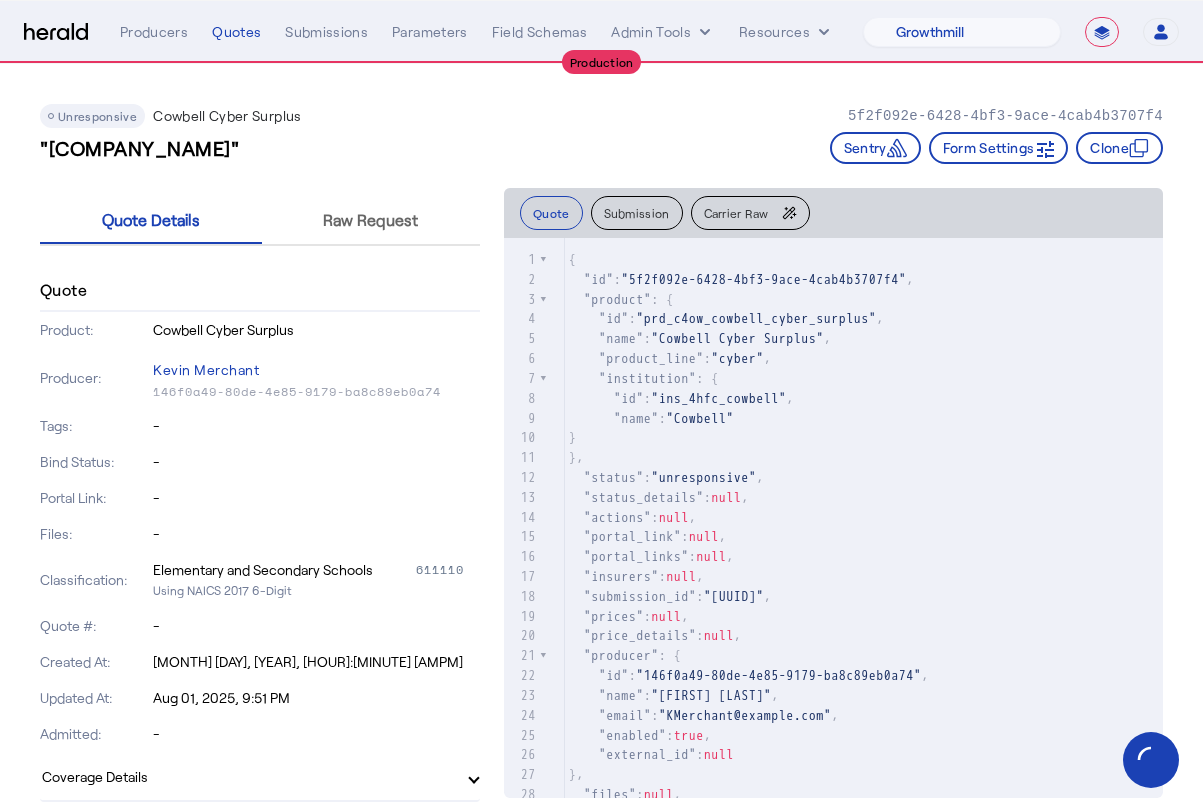 click on "Carrier Raw" 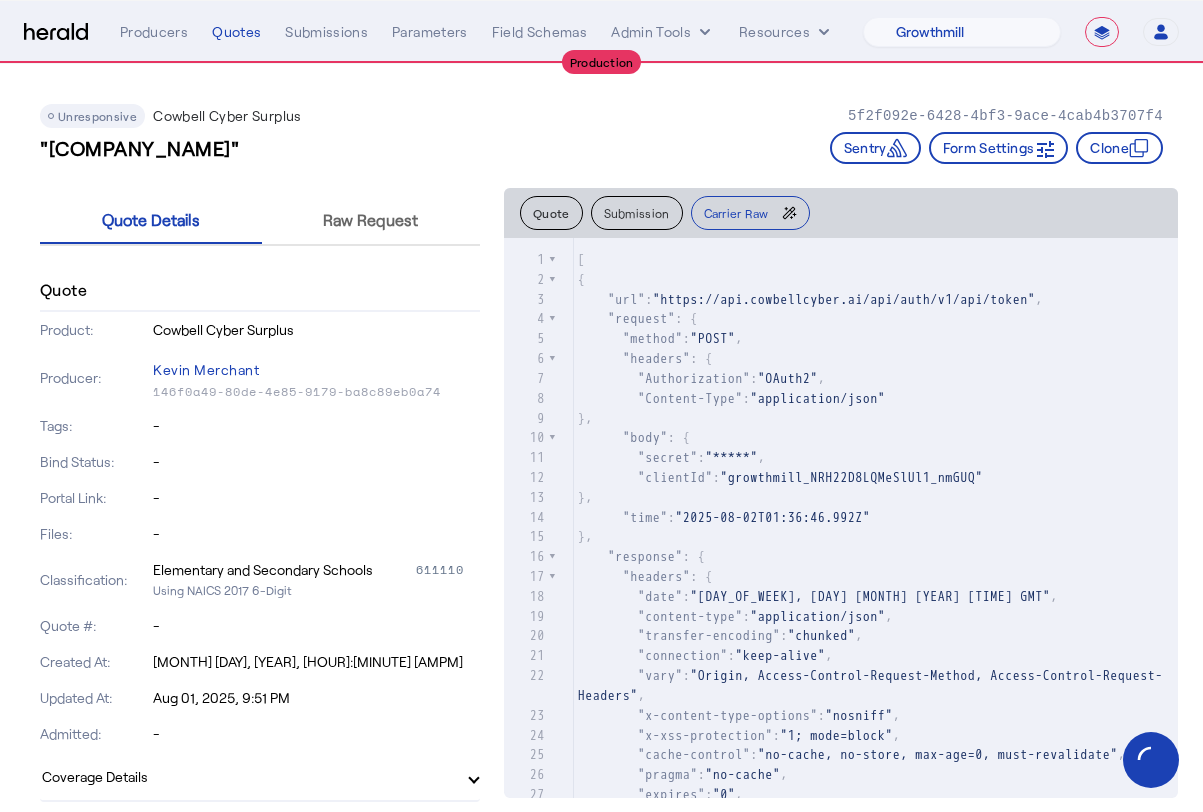 scroll, scrollTop: 169, scrollLeft: 0, axis: vertical 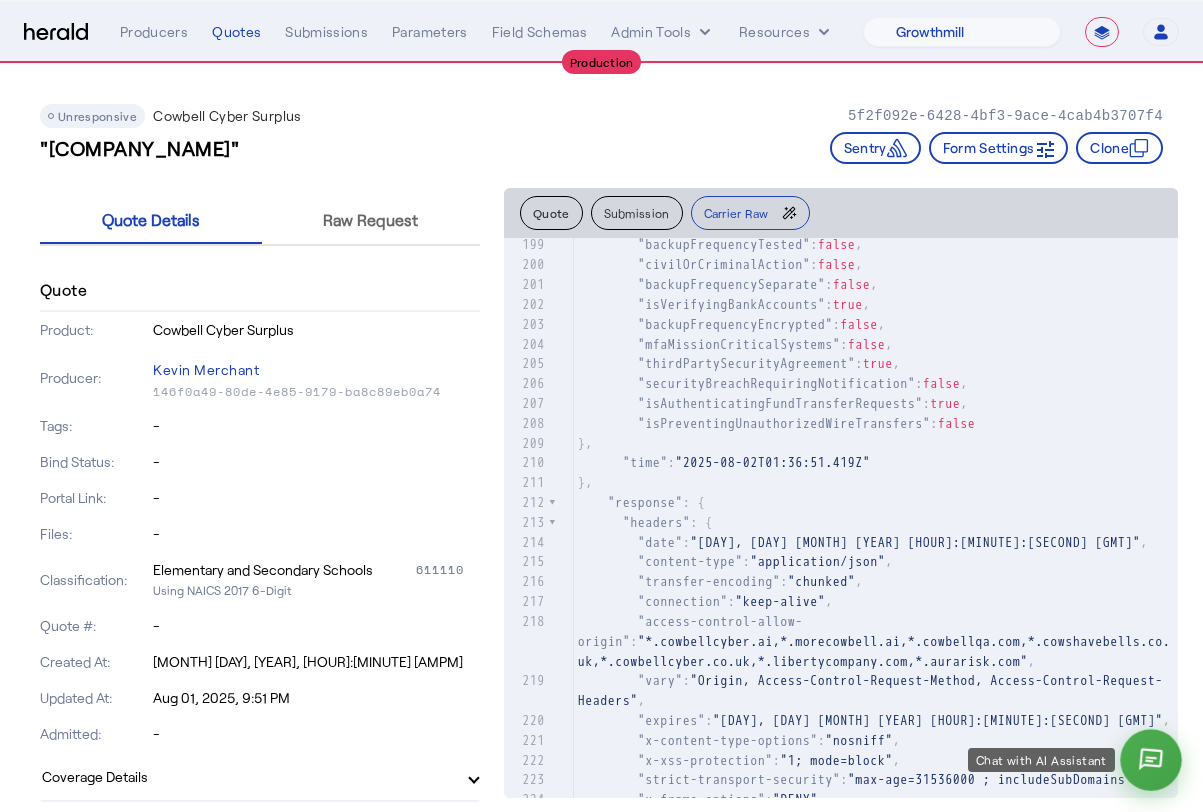 click 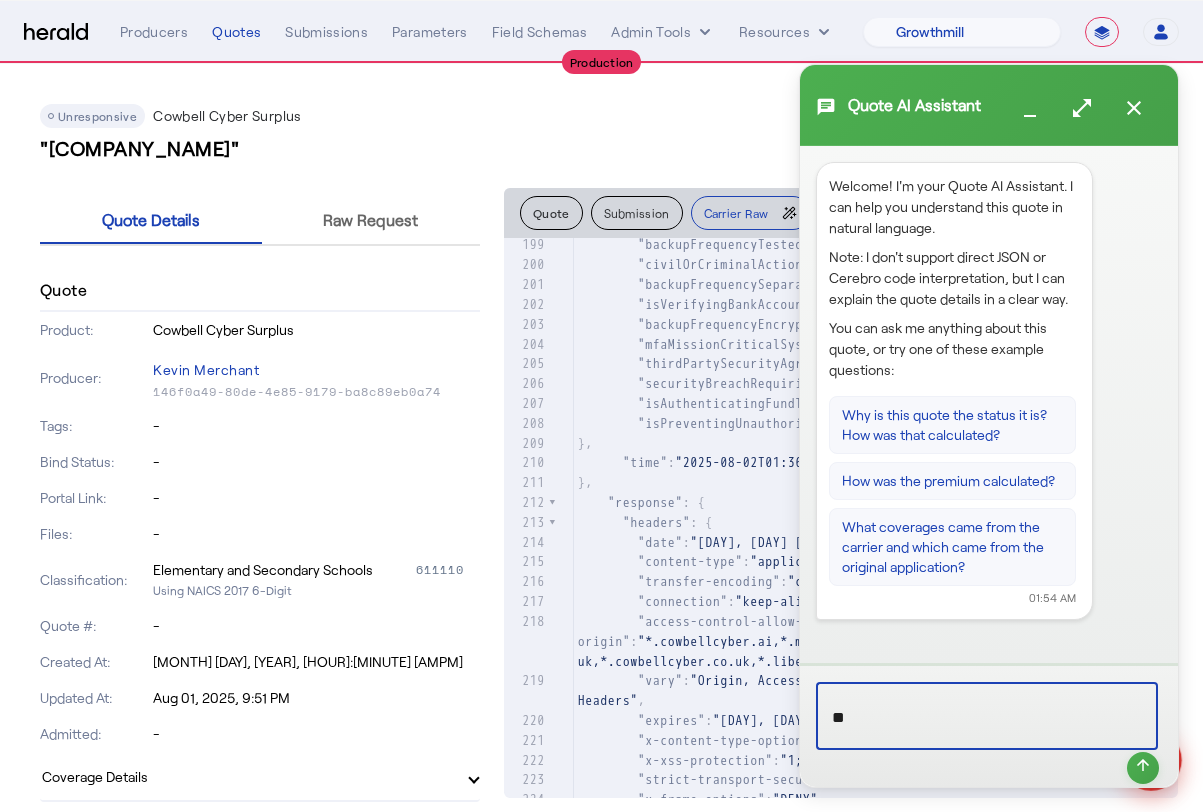 type on "*" 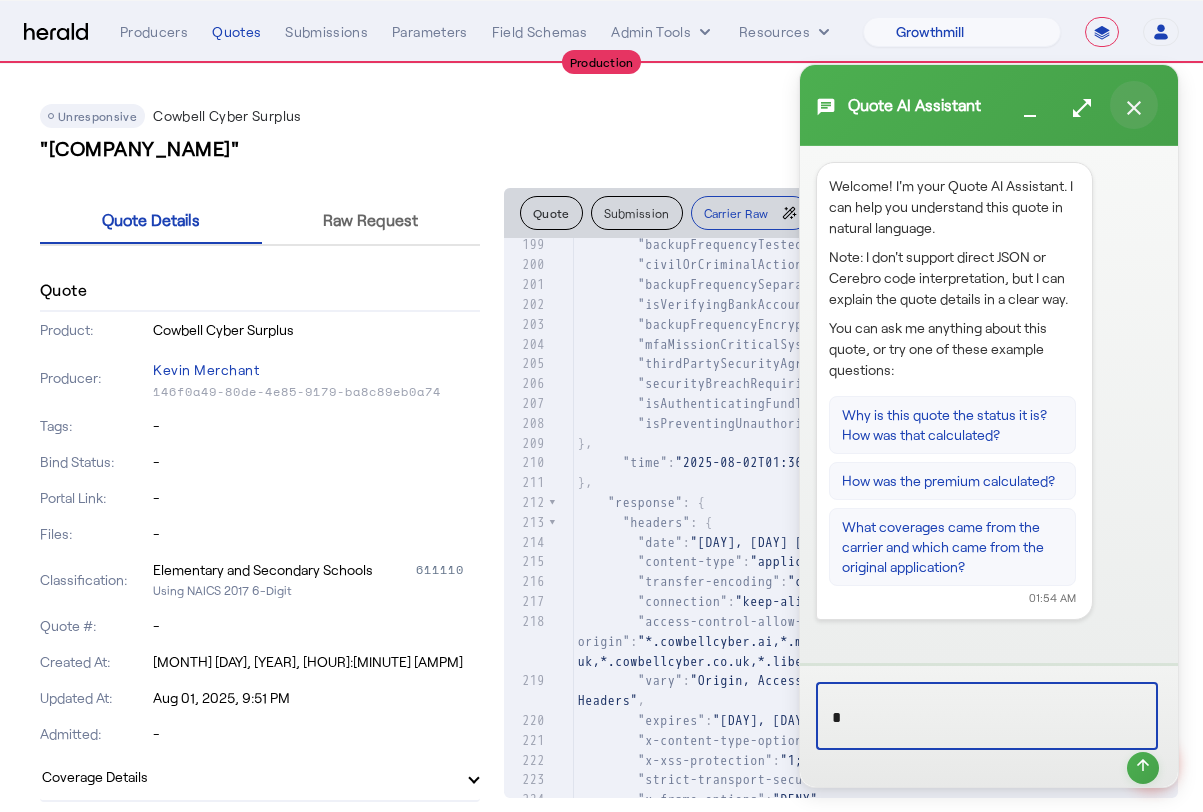type on "*" 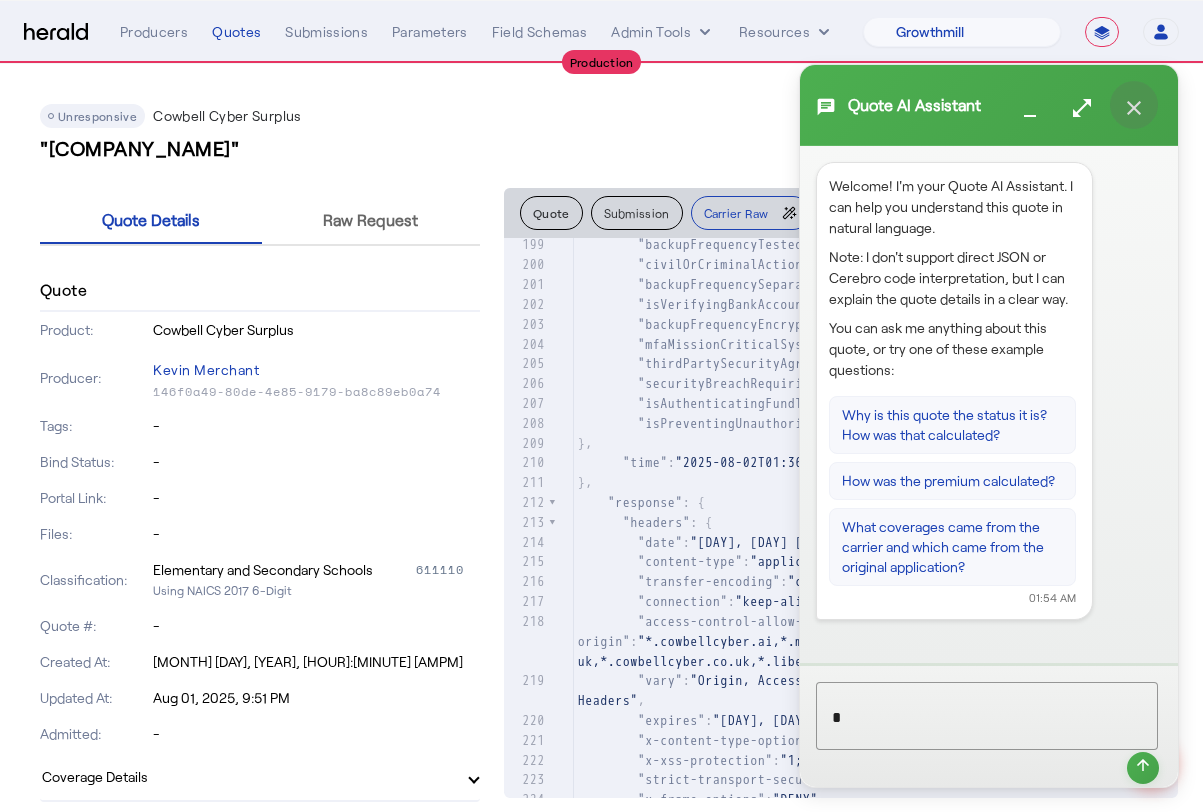 click 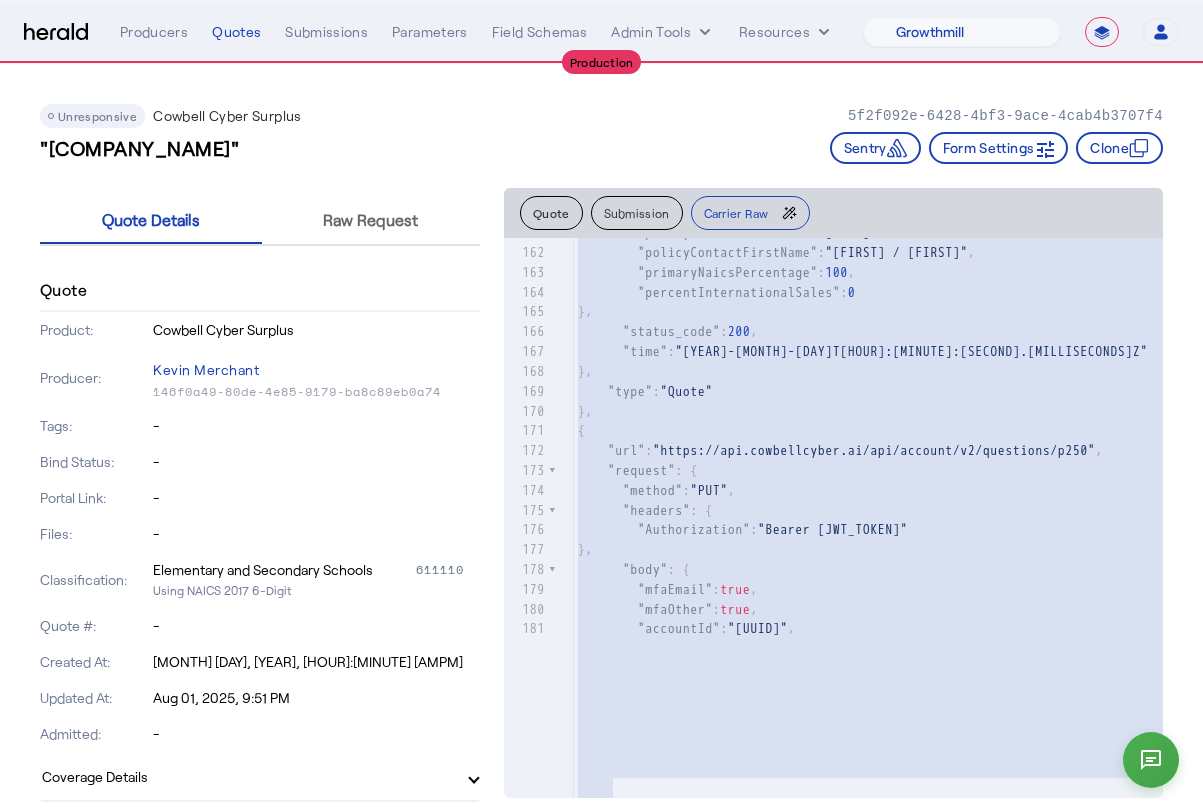 drag, startPoint x: 584, startPoint y: 278, endPoint x: 611, endPoint y: 938, distance: 660.55206 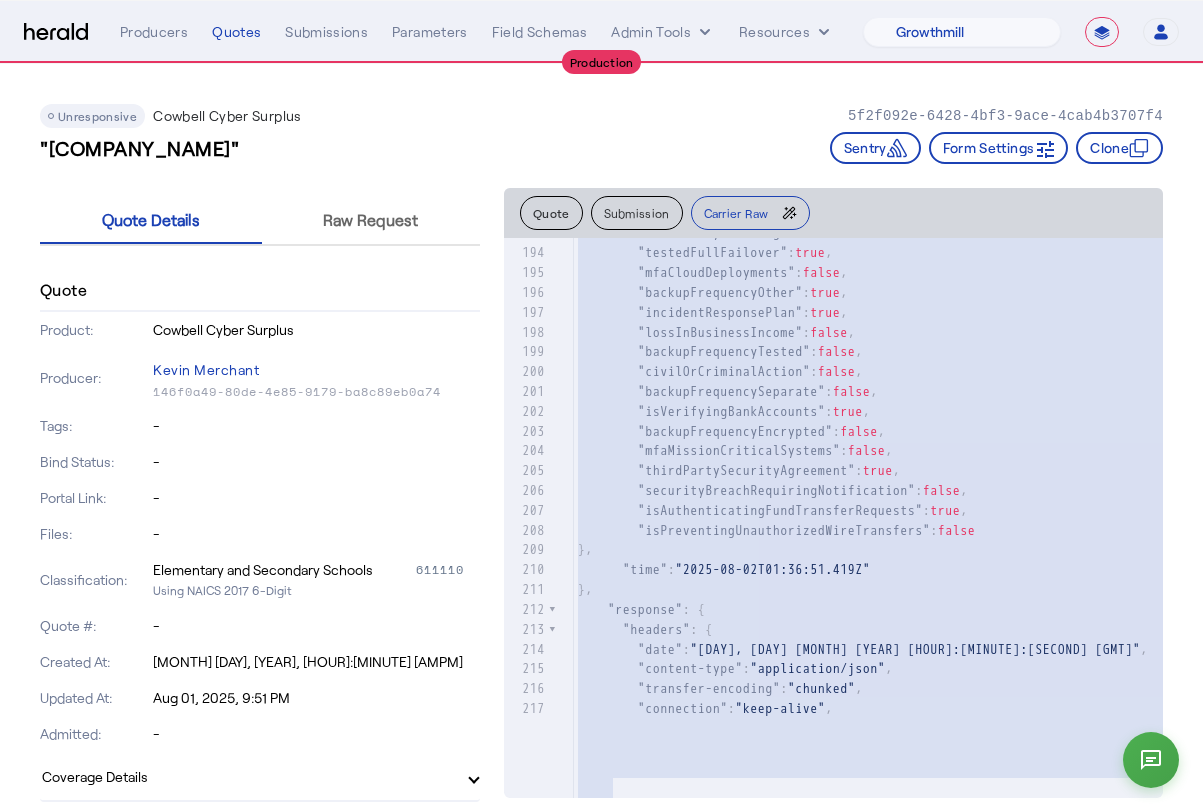 type 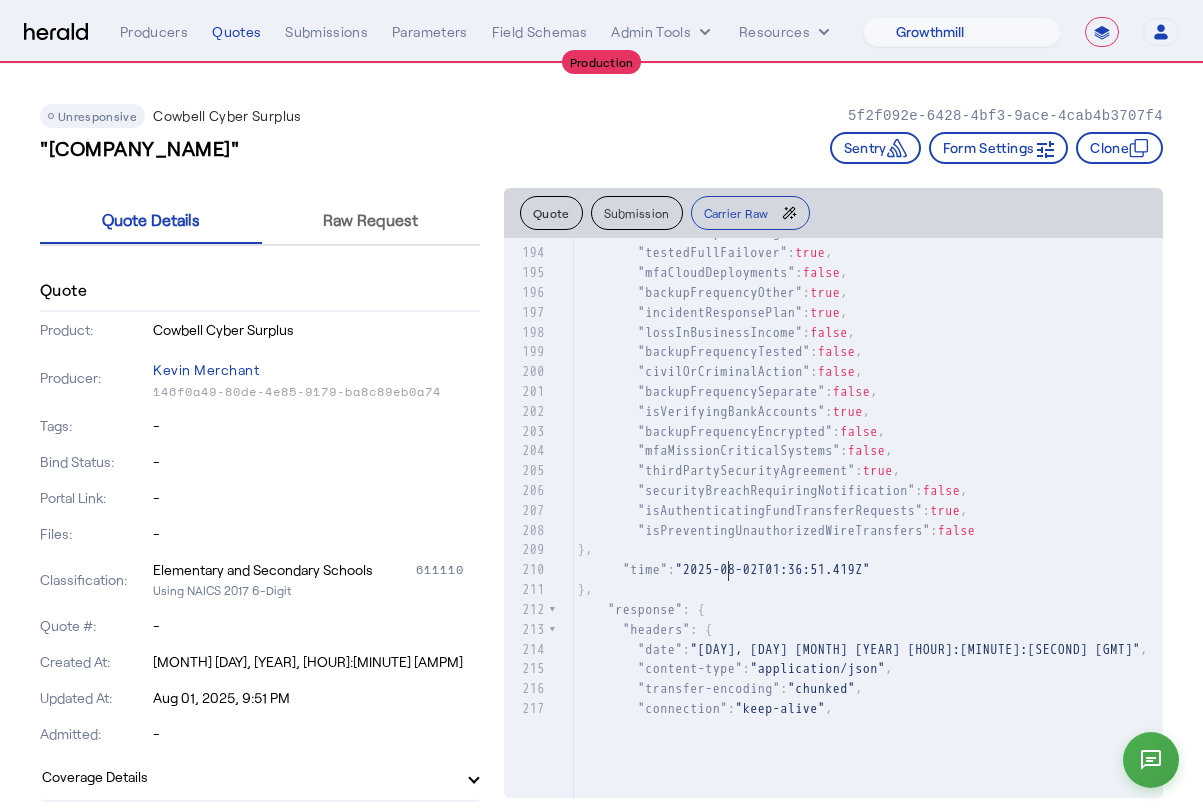 click on ""incidentResponsePlan" :  true ," 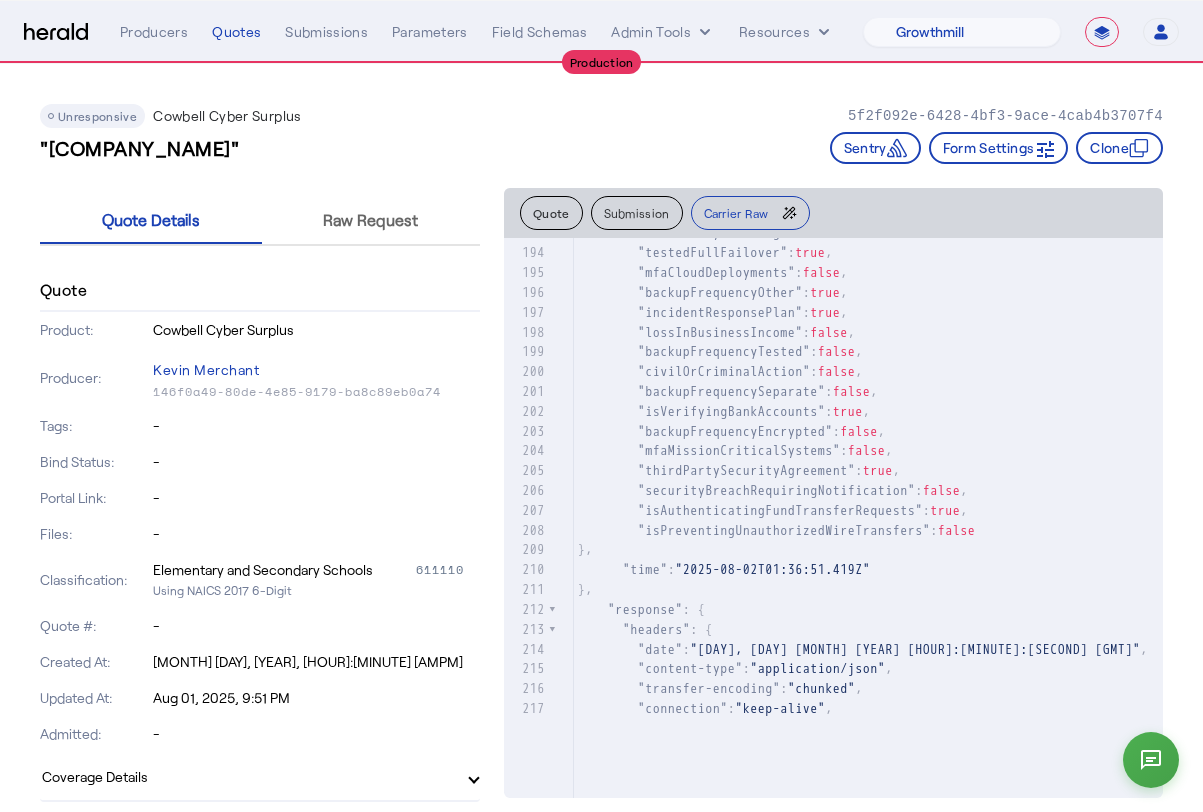 click on ""backupFrequencyOther"" 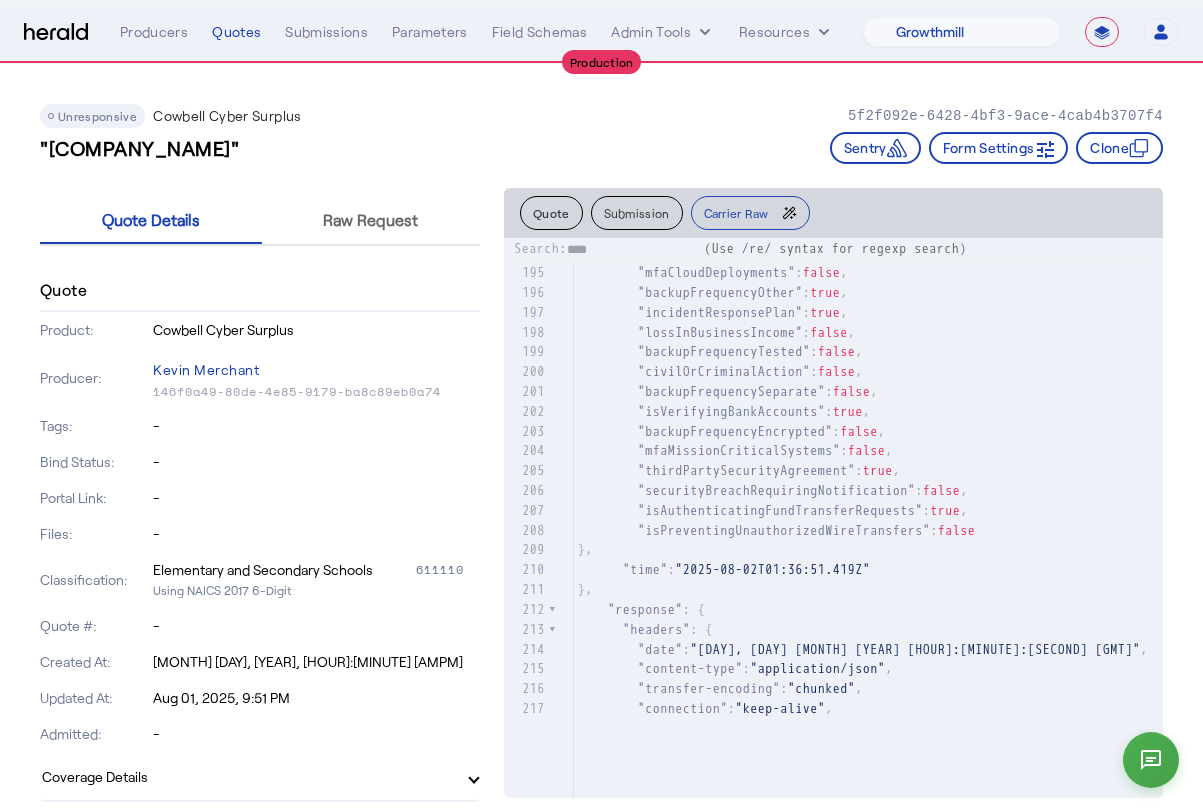type on "*****" 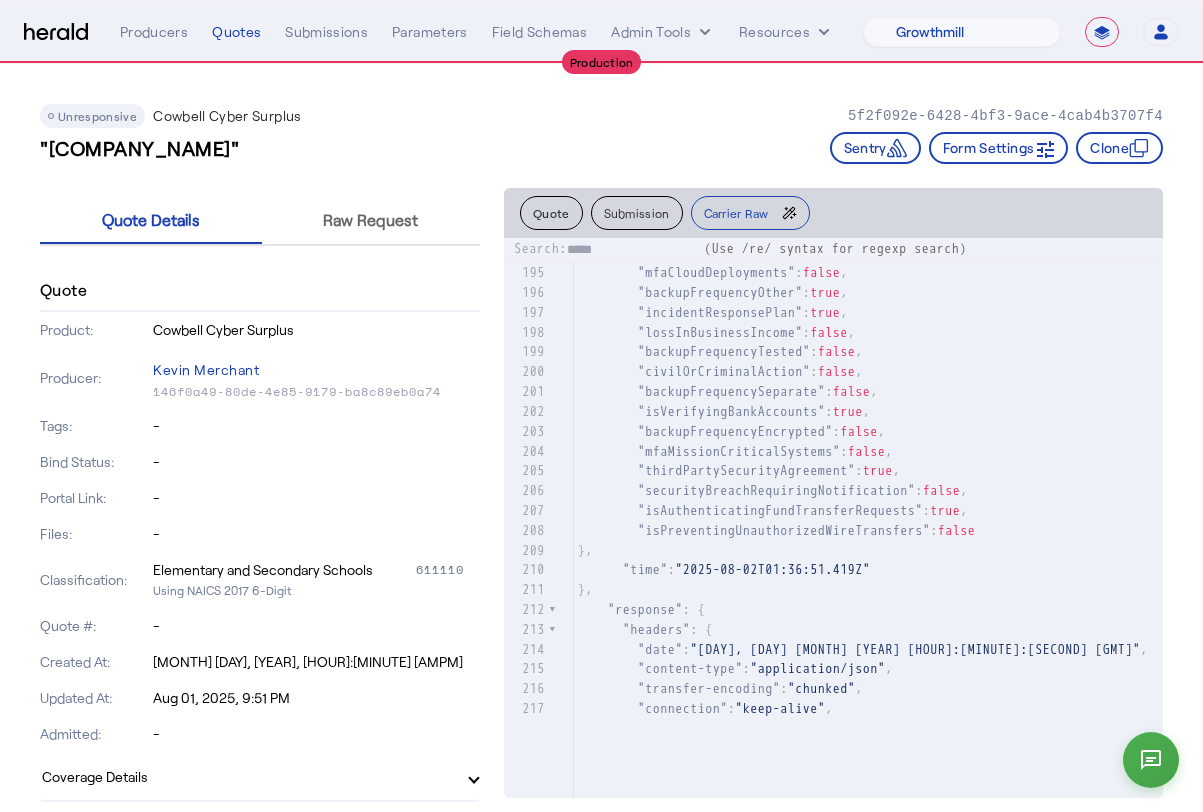 type 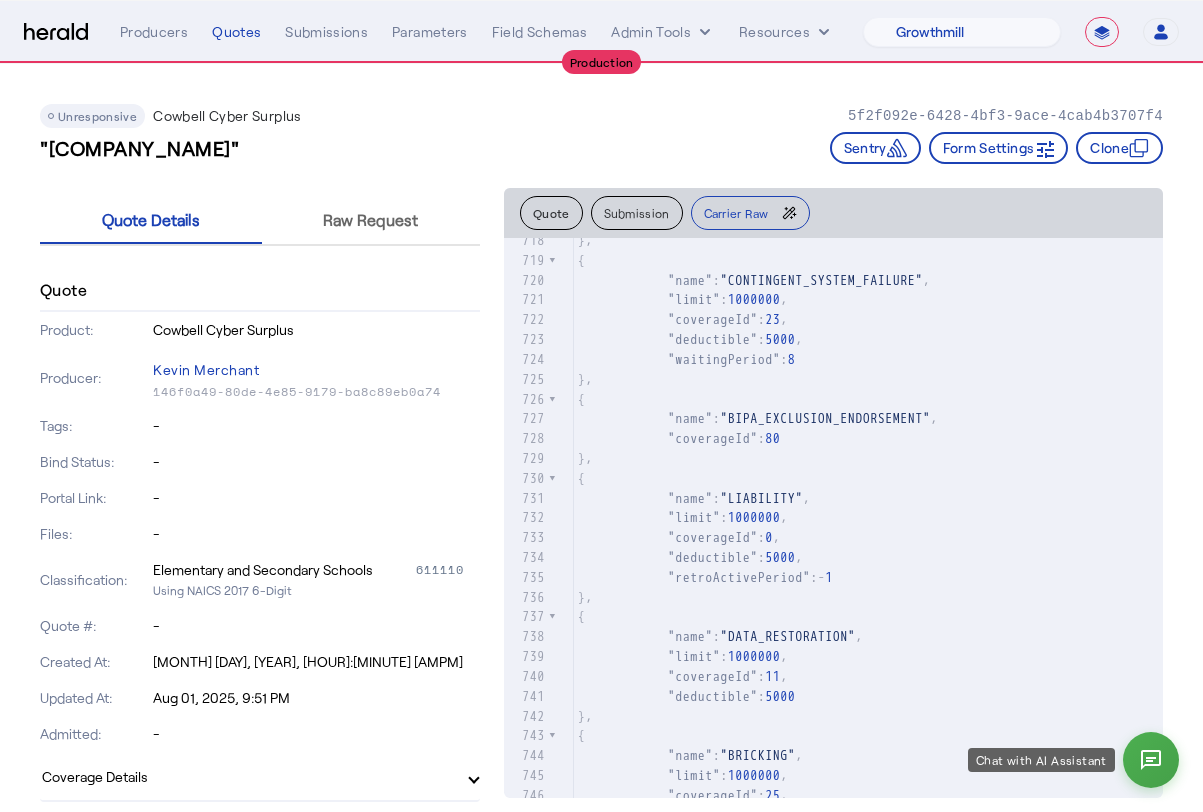 click 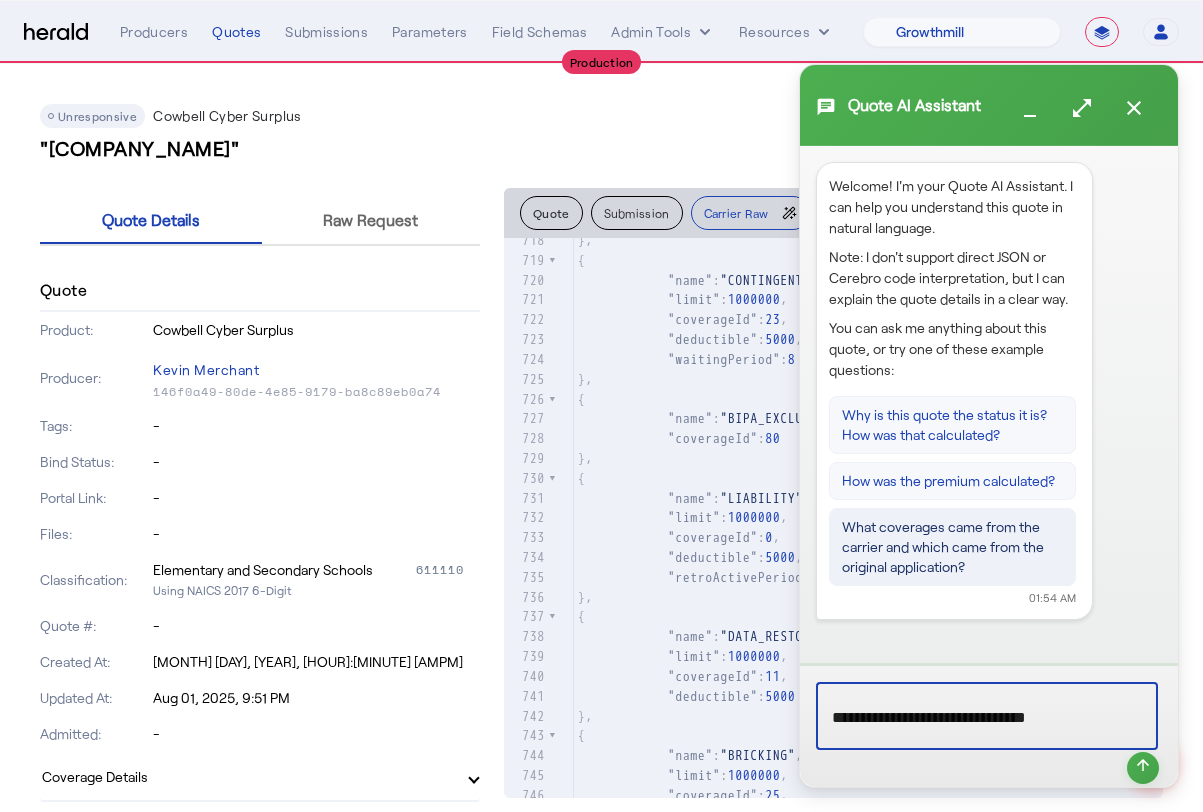 type on "**********" 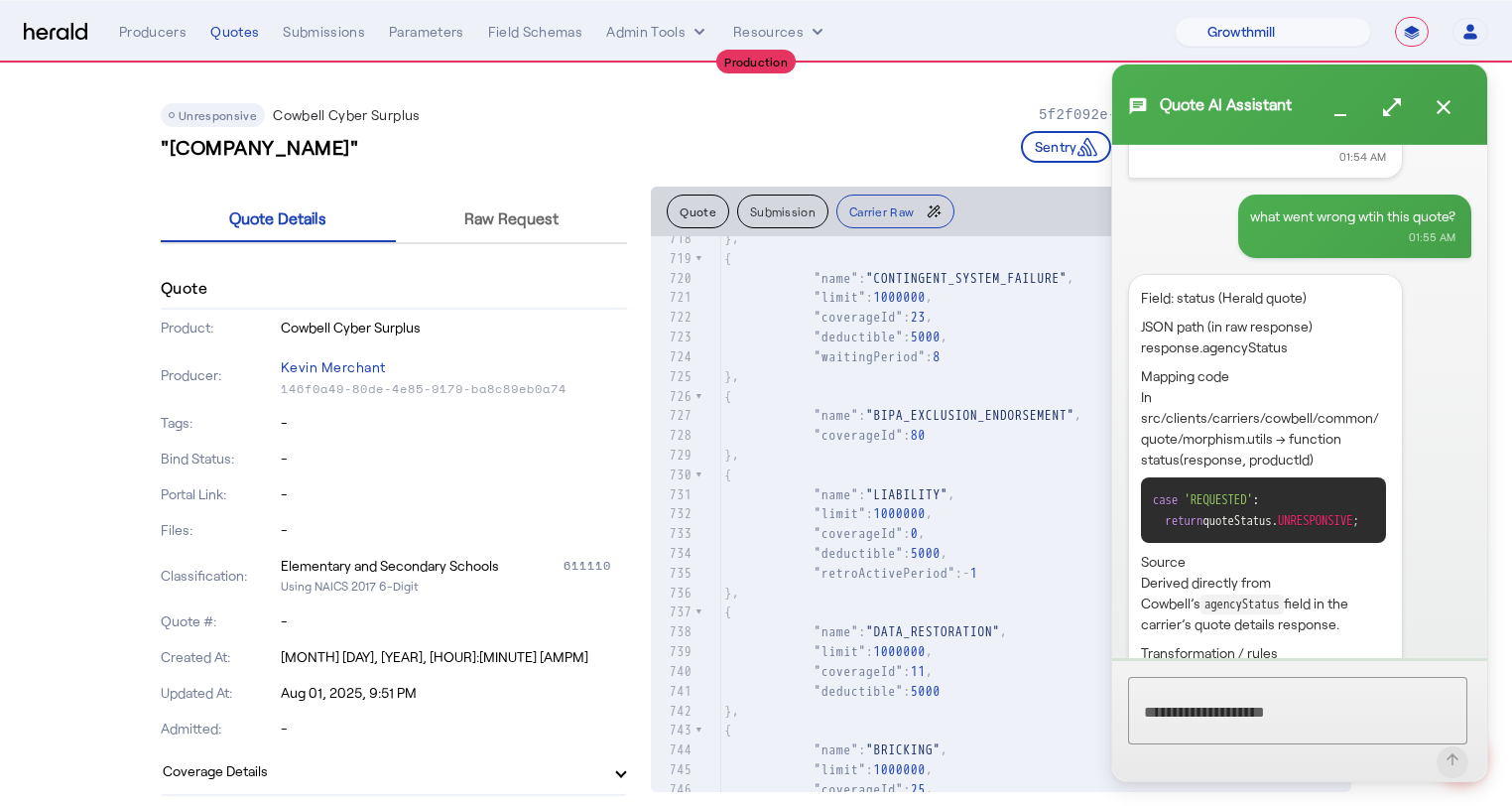 scroll, scrollTop: 438, scrollLeft: 0, axis: vertical 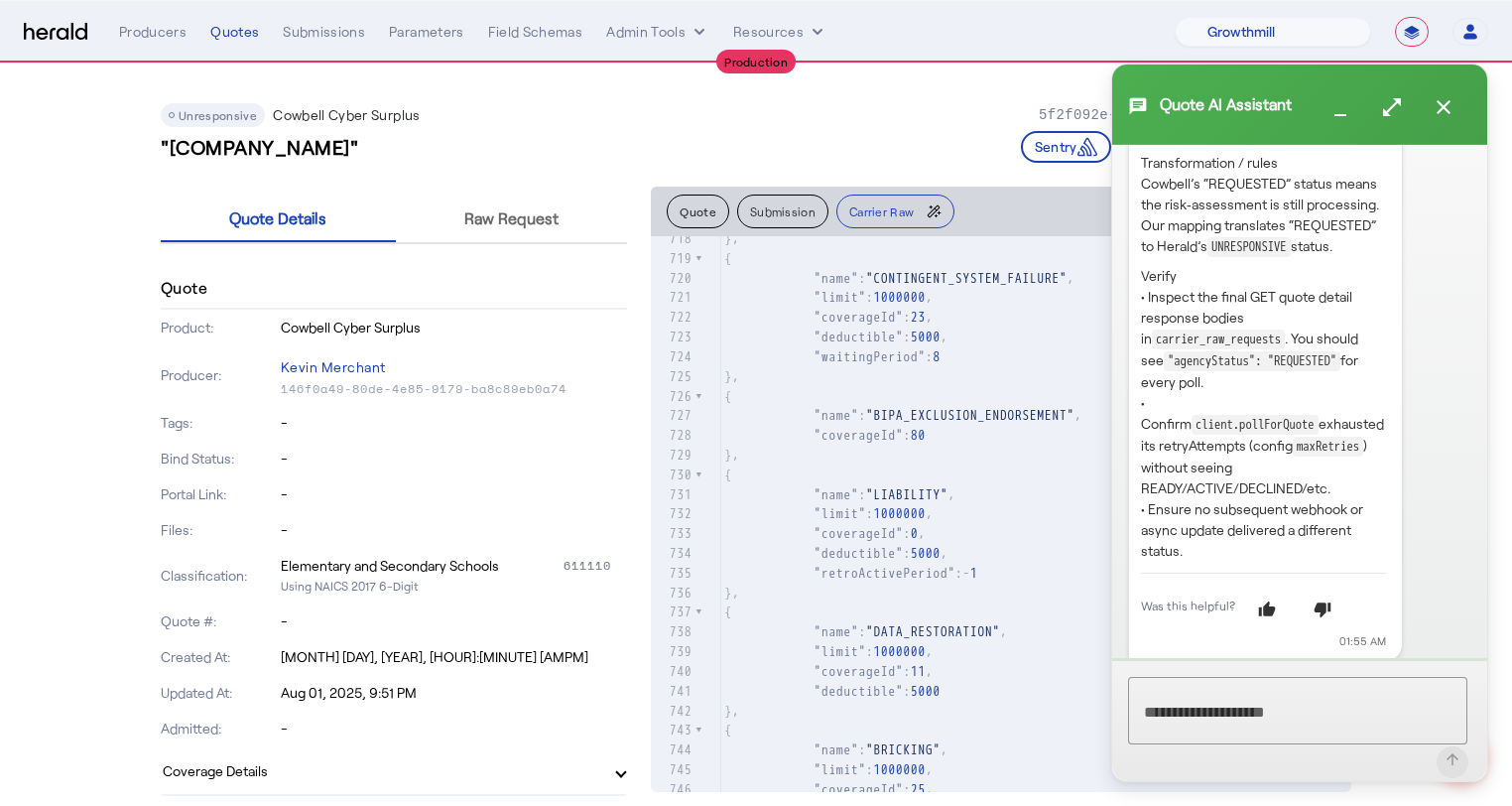 click 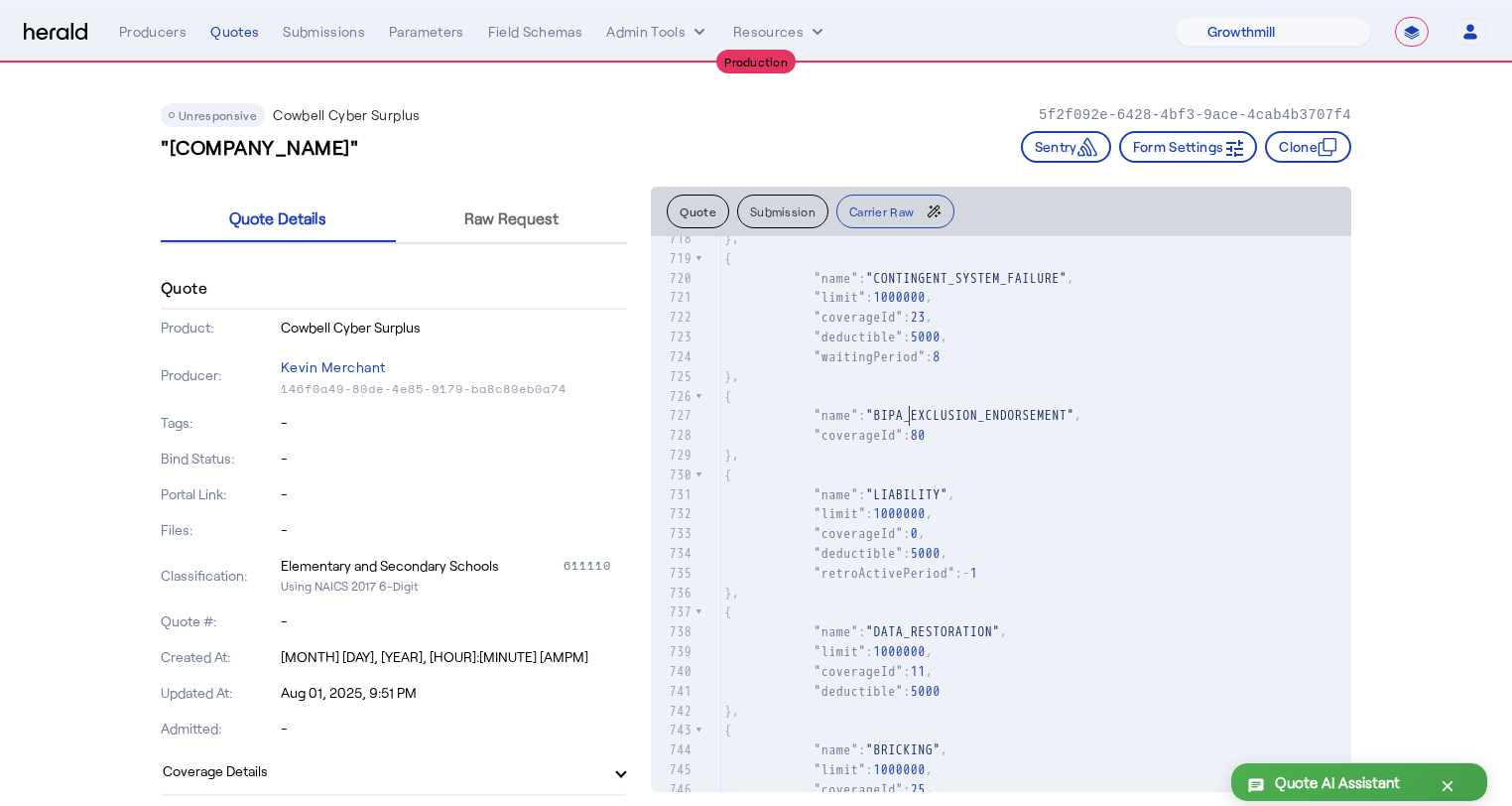click on ""BIPA_EXCLUSION_ENDORSEMENT"" 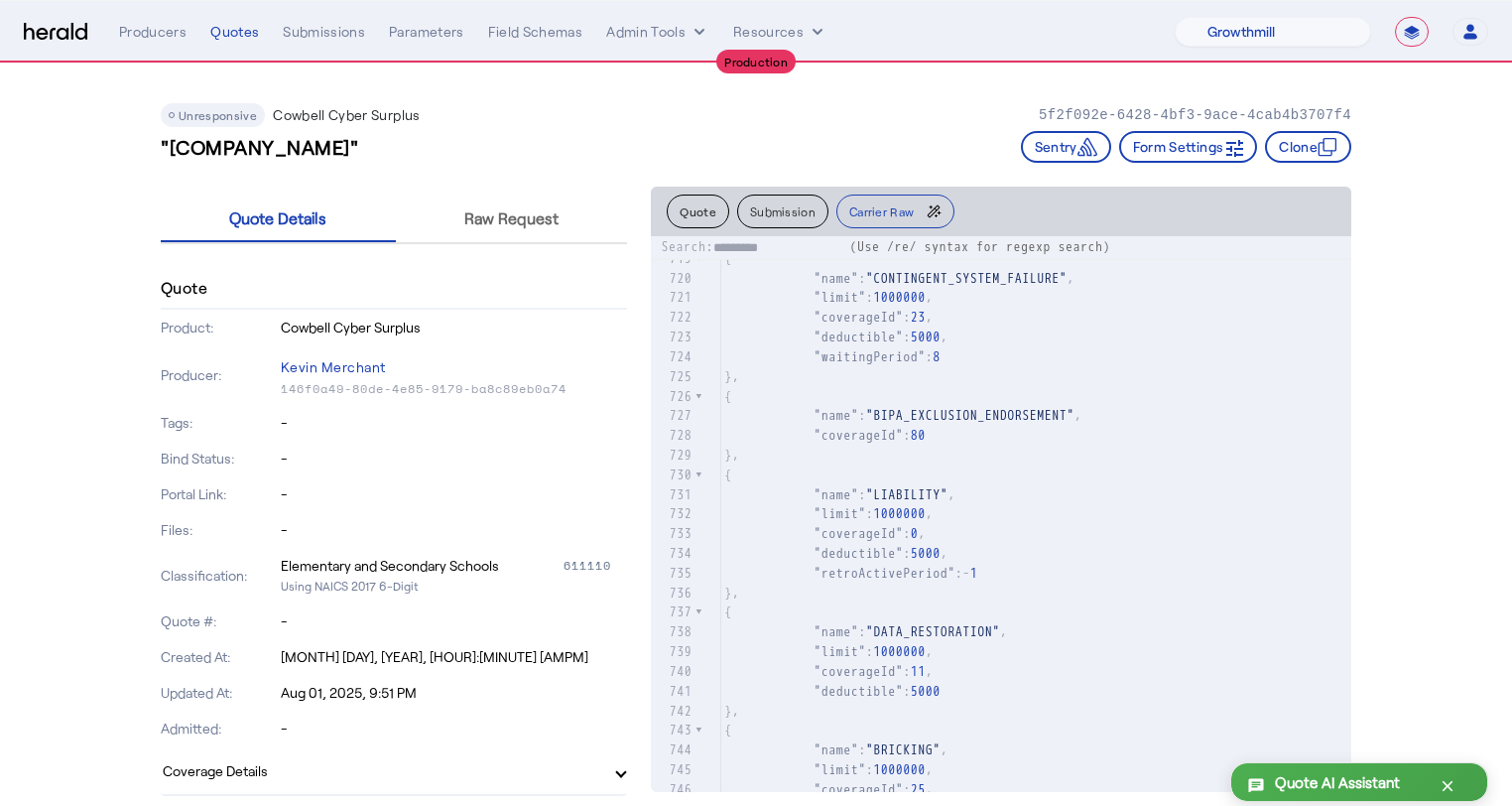 type on "**********" 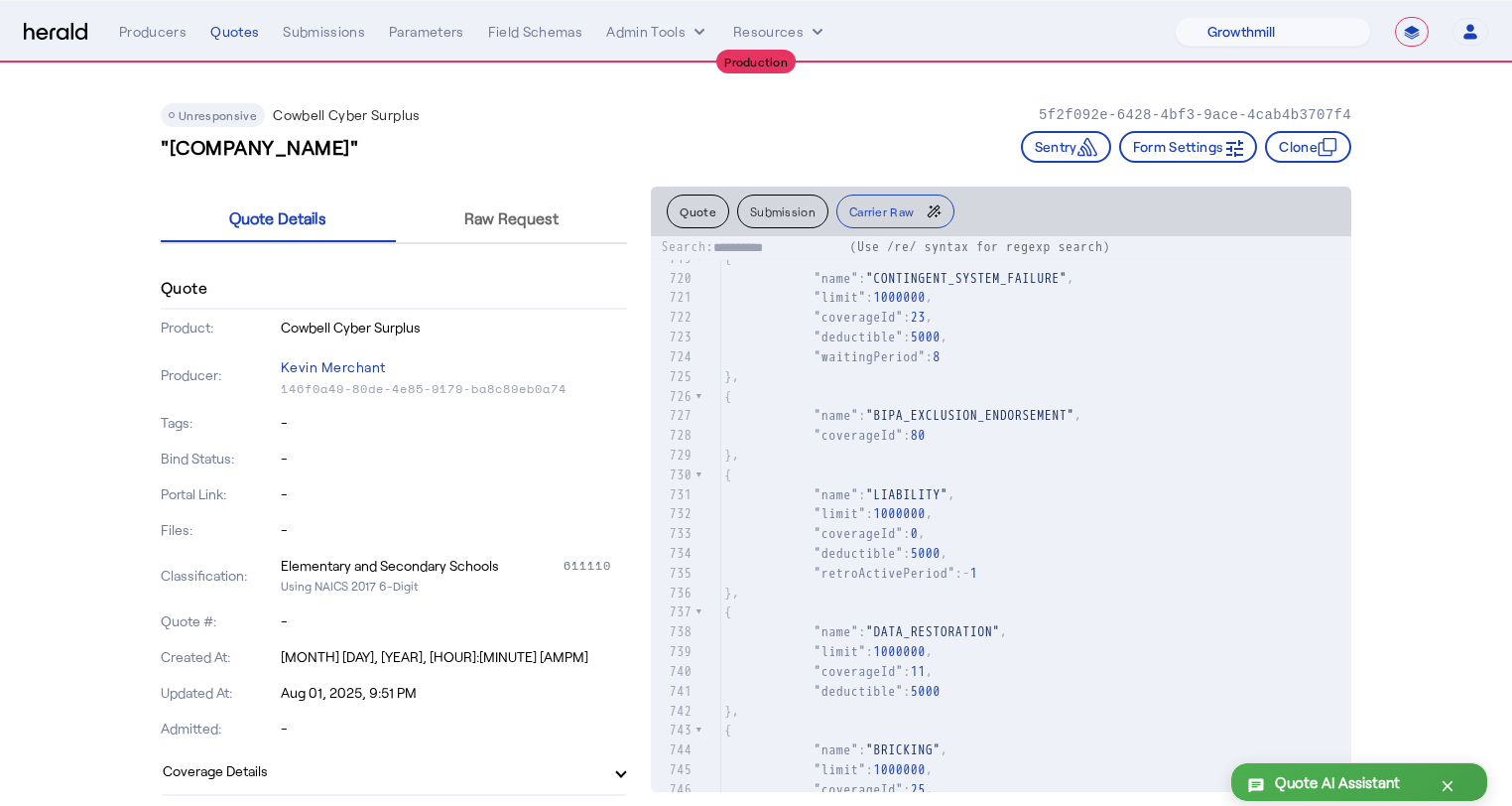 type 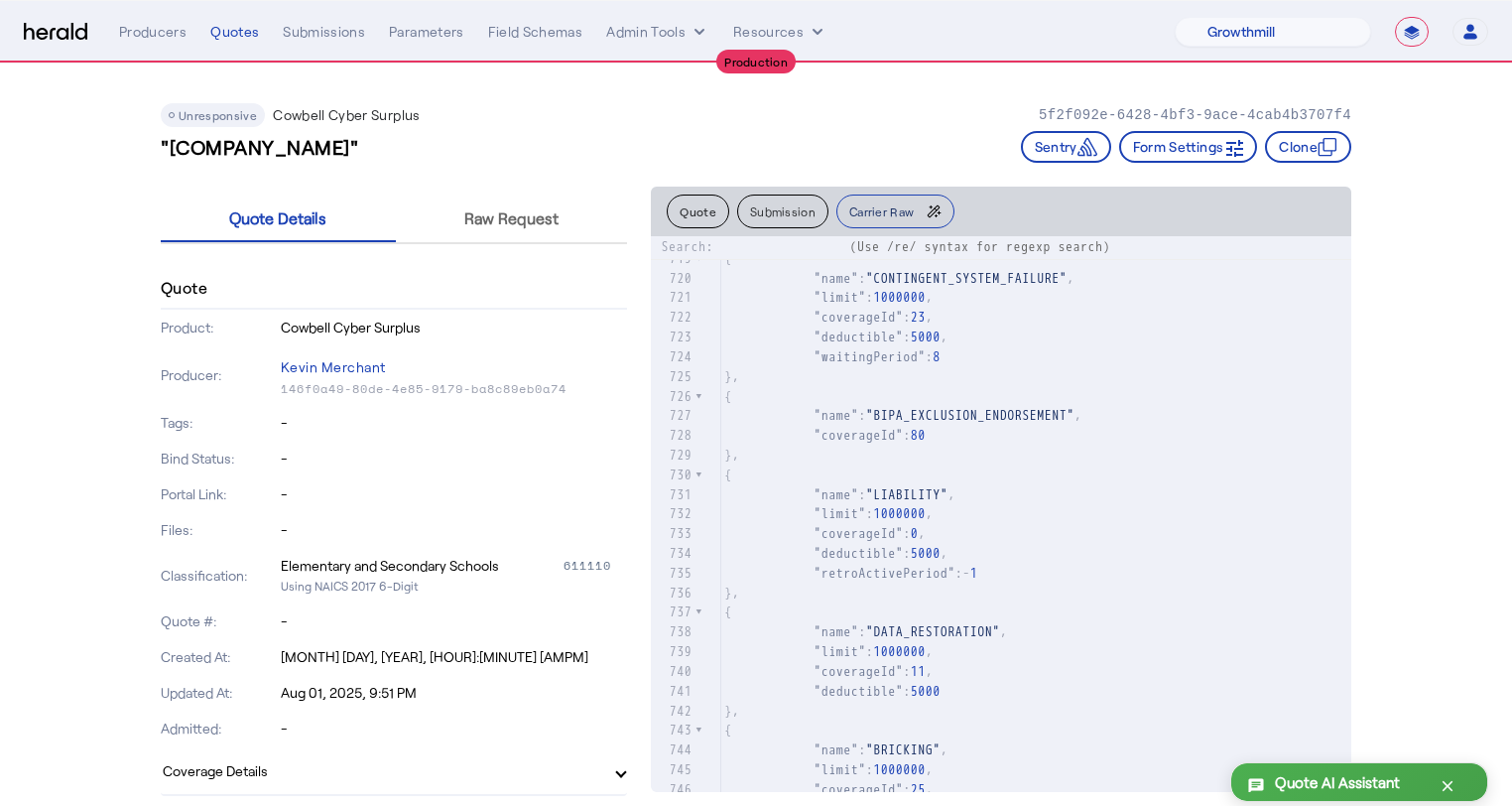 click on "Carrier Raw" 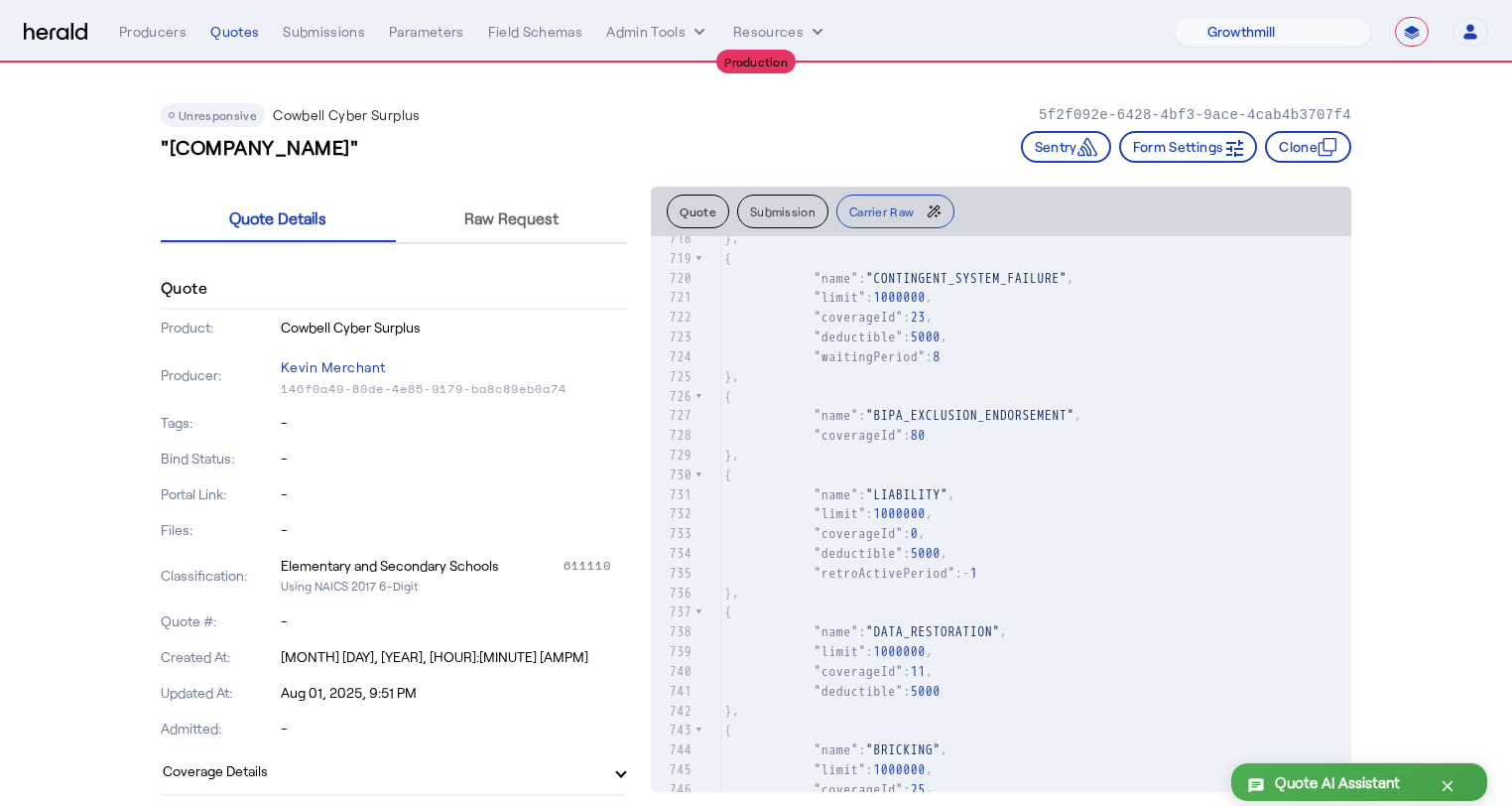 click on ""coverageId"" 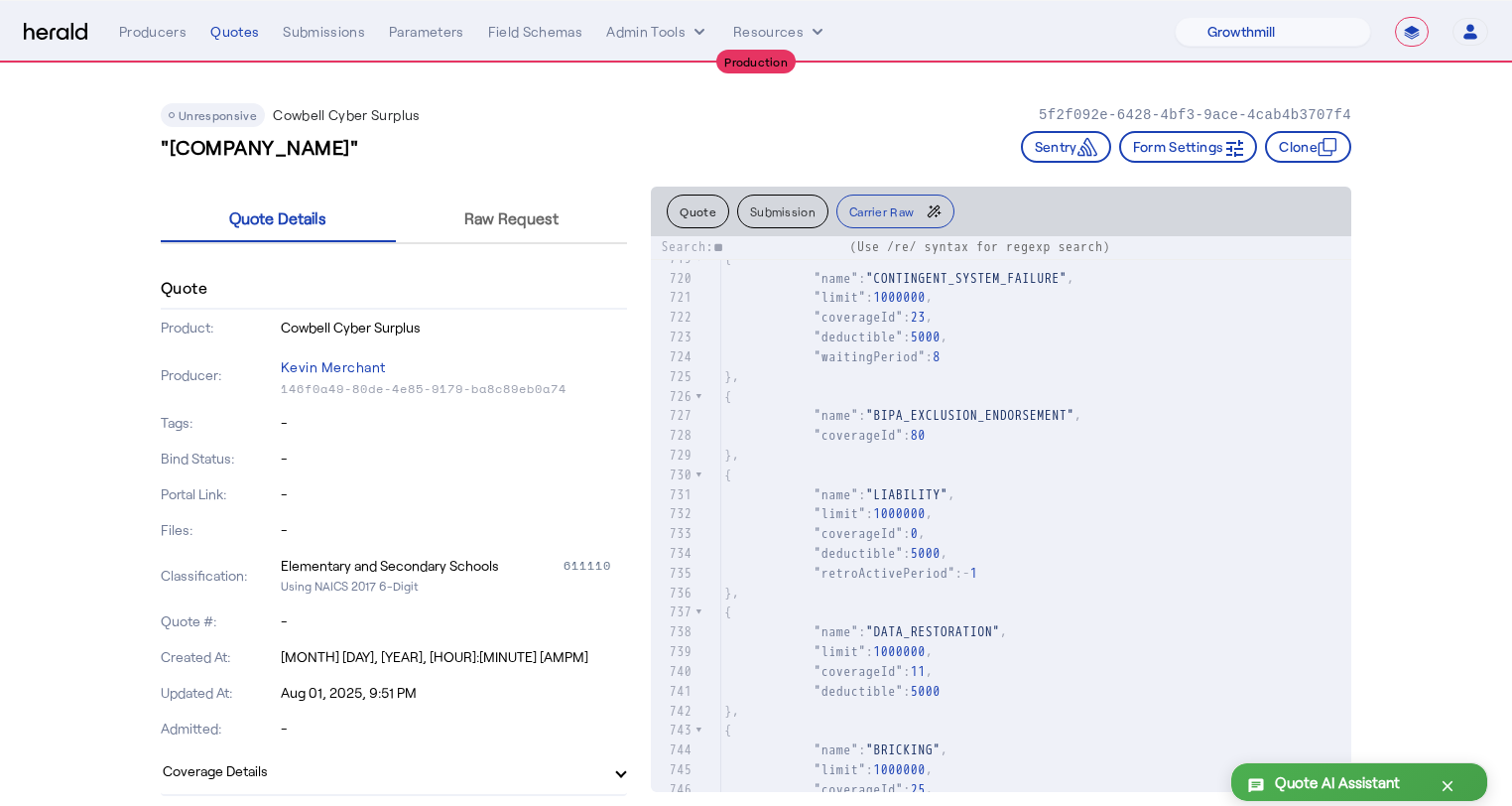 type on "***" 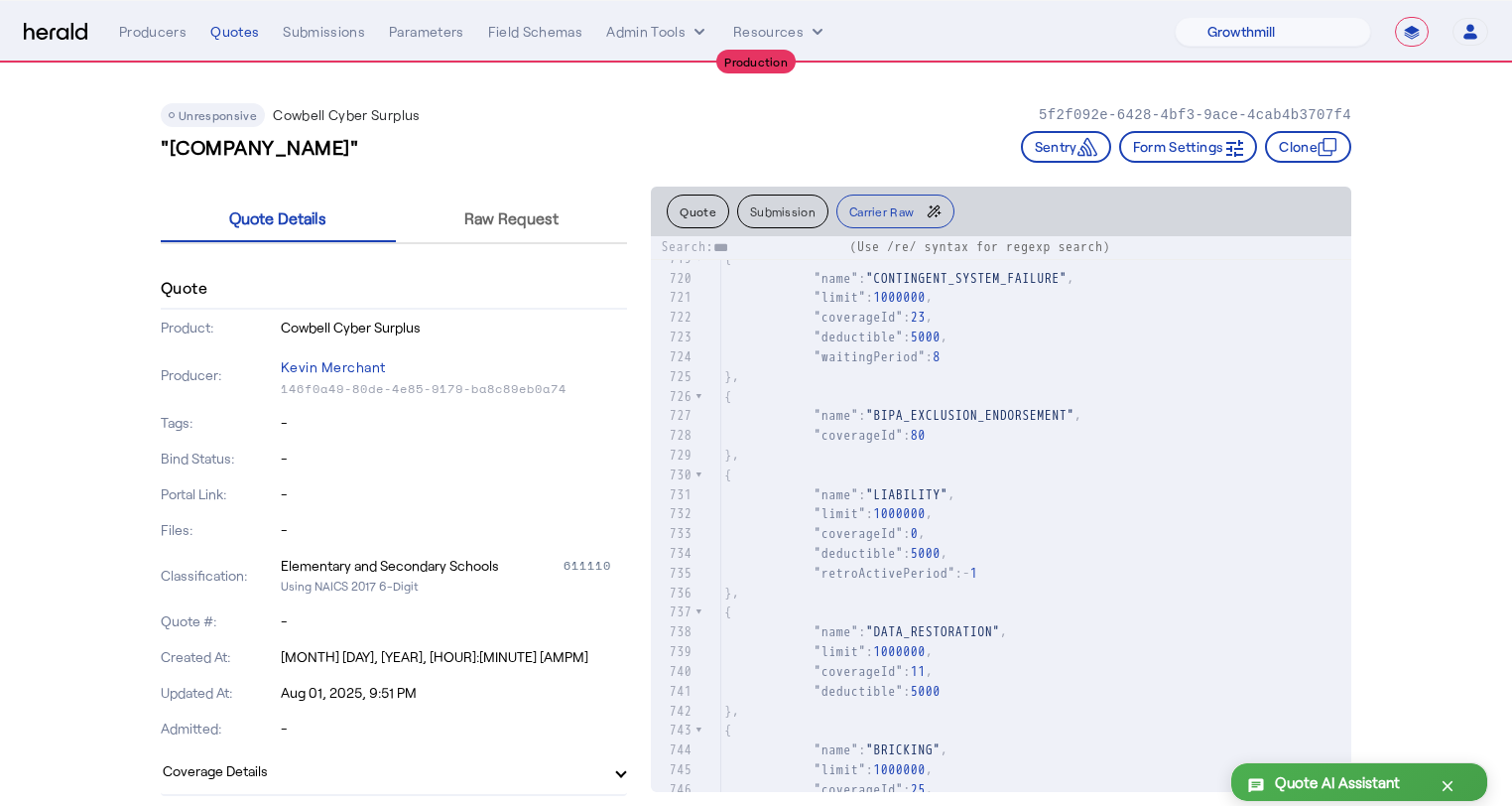 scroll, scrollTop: 21608, scrollLeft: 0, axis: vertical 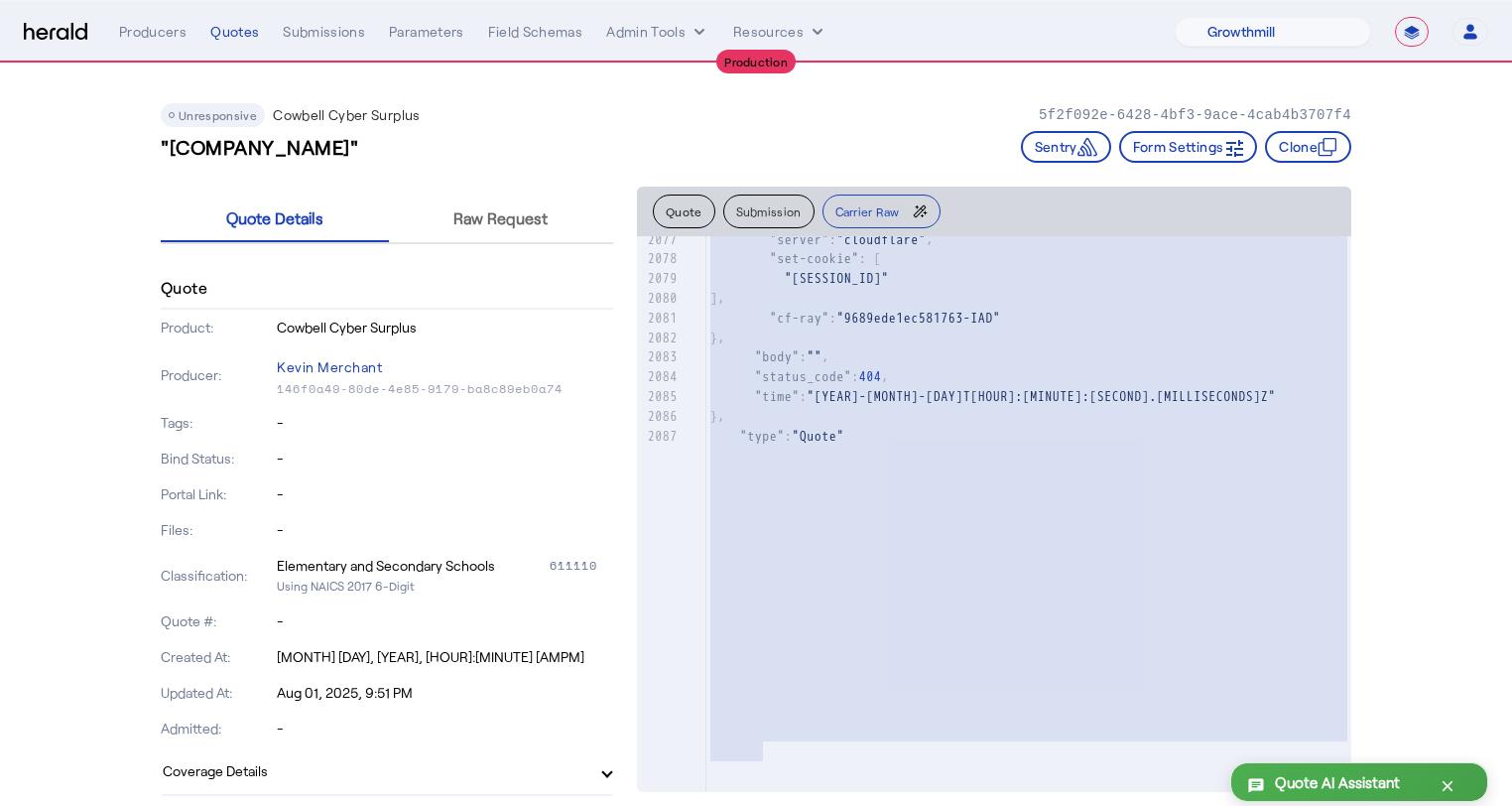 type on "**********" 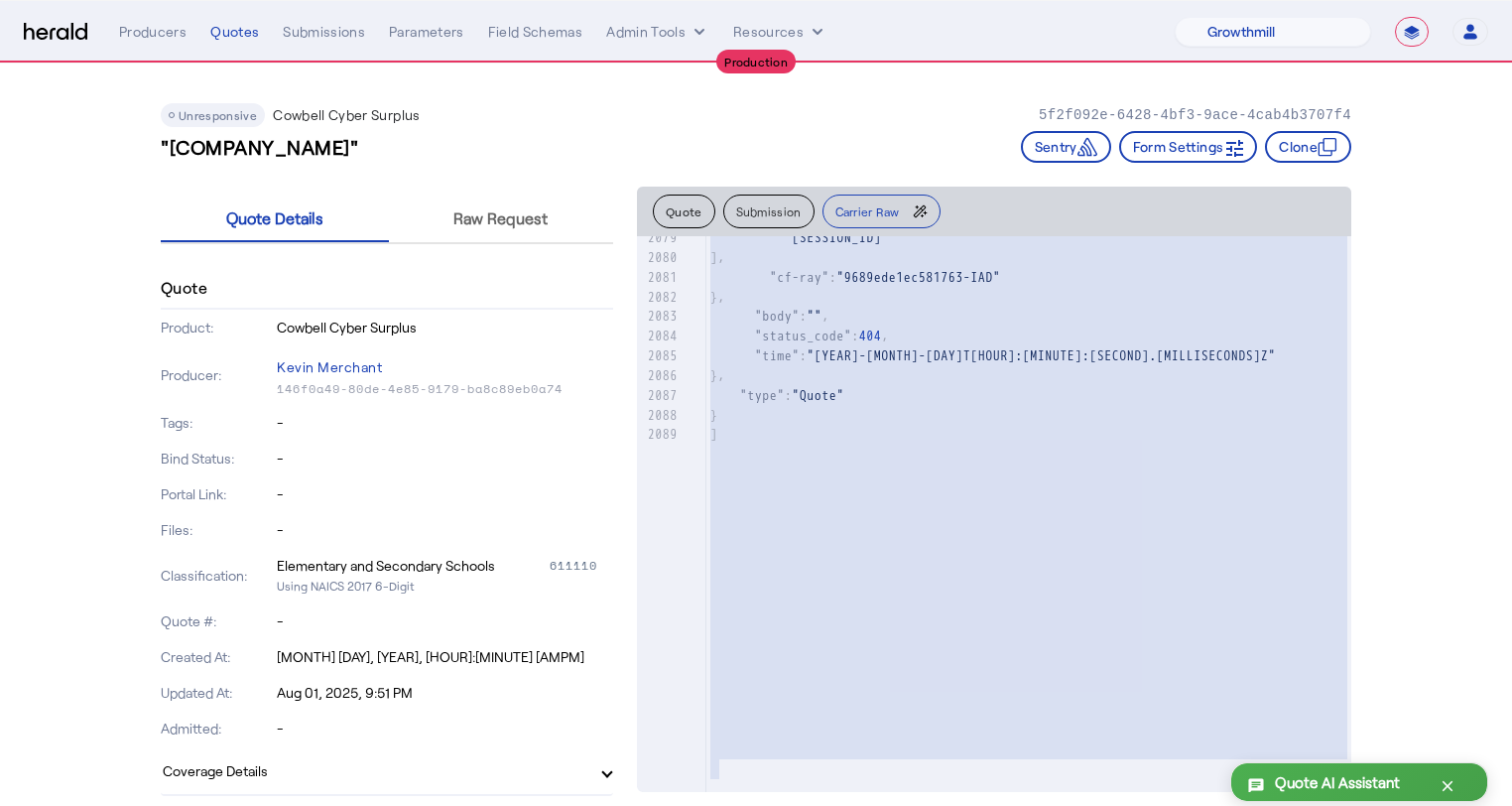 drag, startPoint x: 727, startPoint y: 282, endPoint x: 788, endPoint y: 768, distance: 489.81323 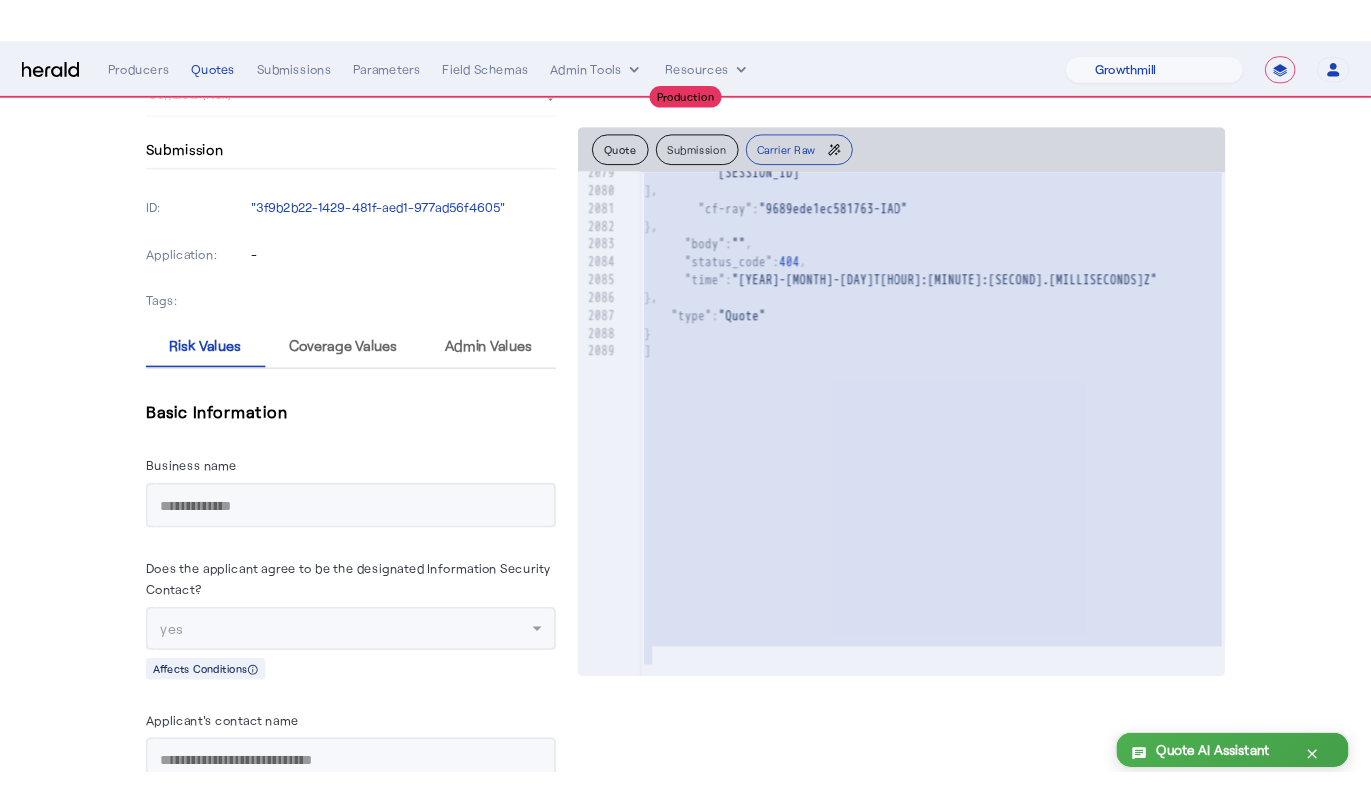 scroll, scrollTop: 1031, scrollLeft: 0, axis: vertical 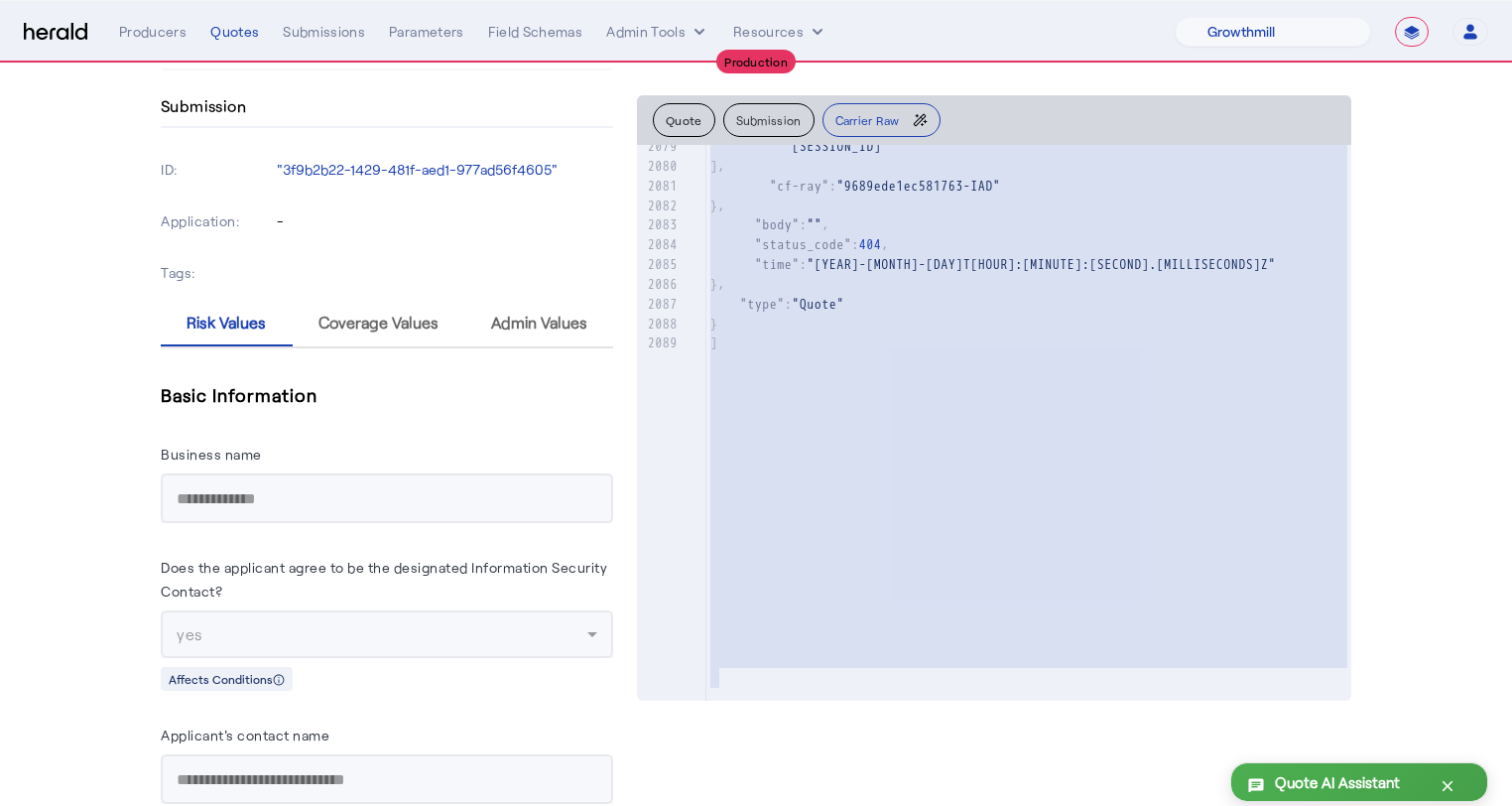 click on "**********" at bounding box center (387, 498) 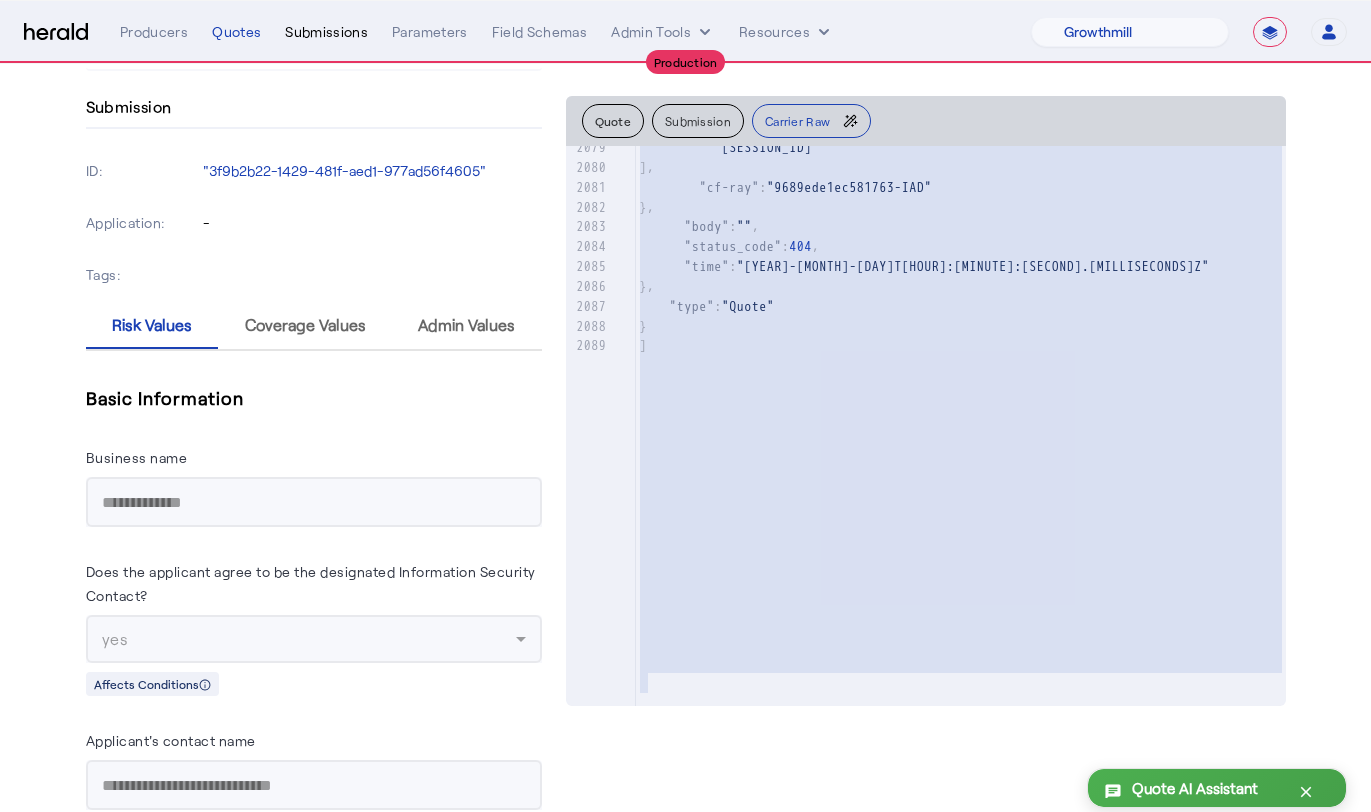 click on "Submissions" at bounding box center (326, 32) 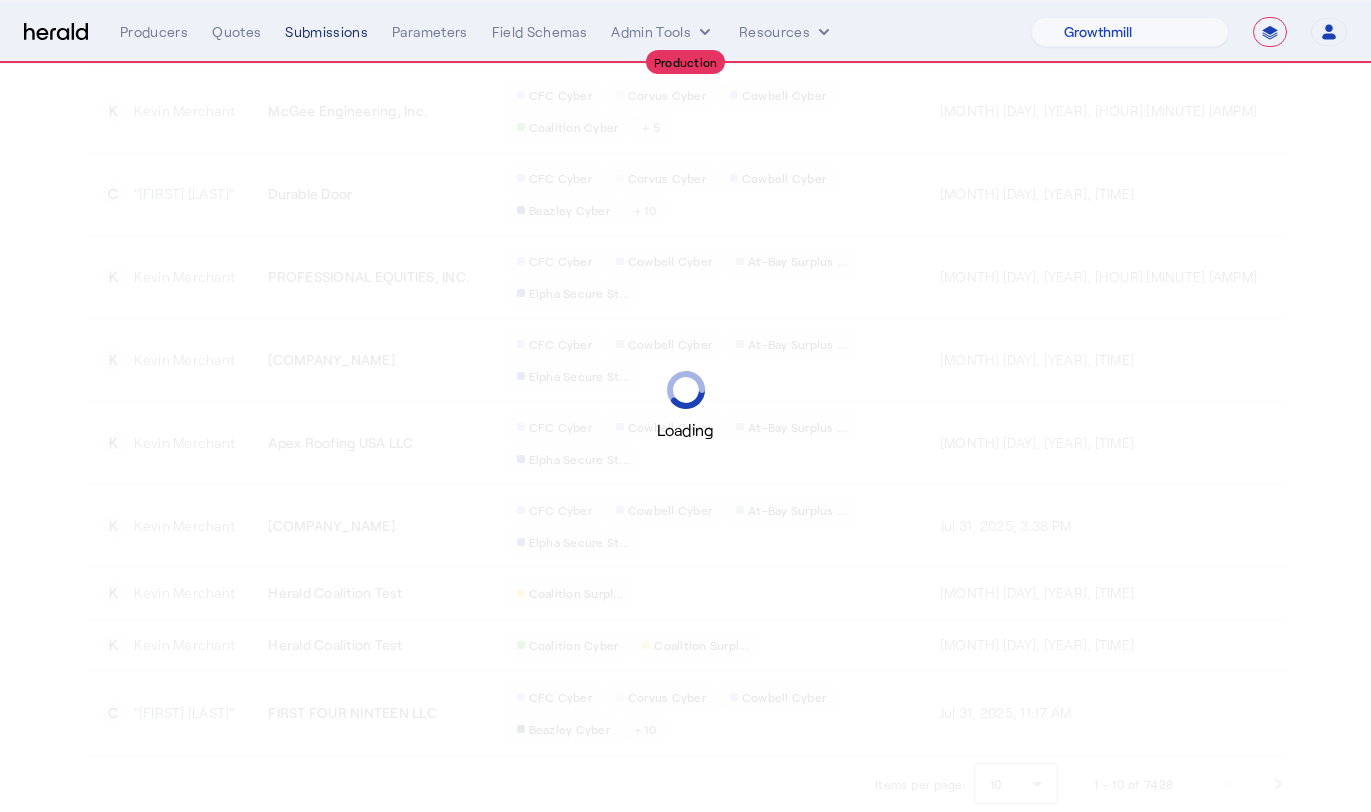 scroll, scrollTop: 0, scrollLeft: 0, axis: both 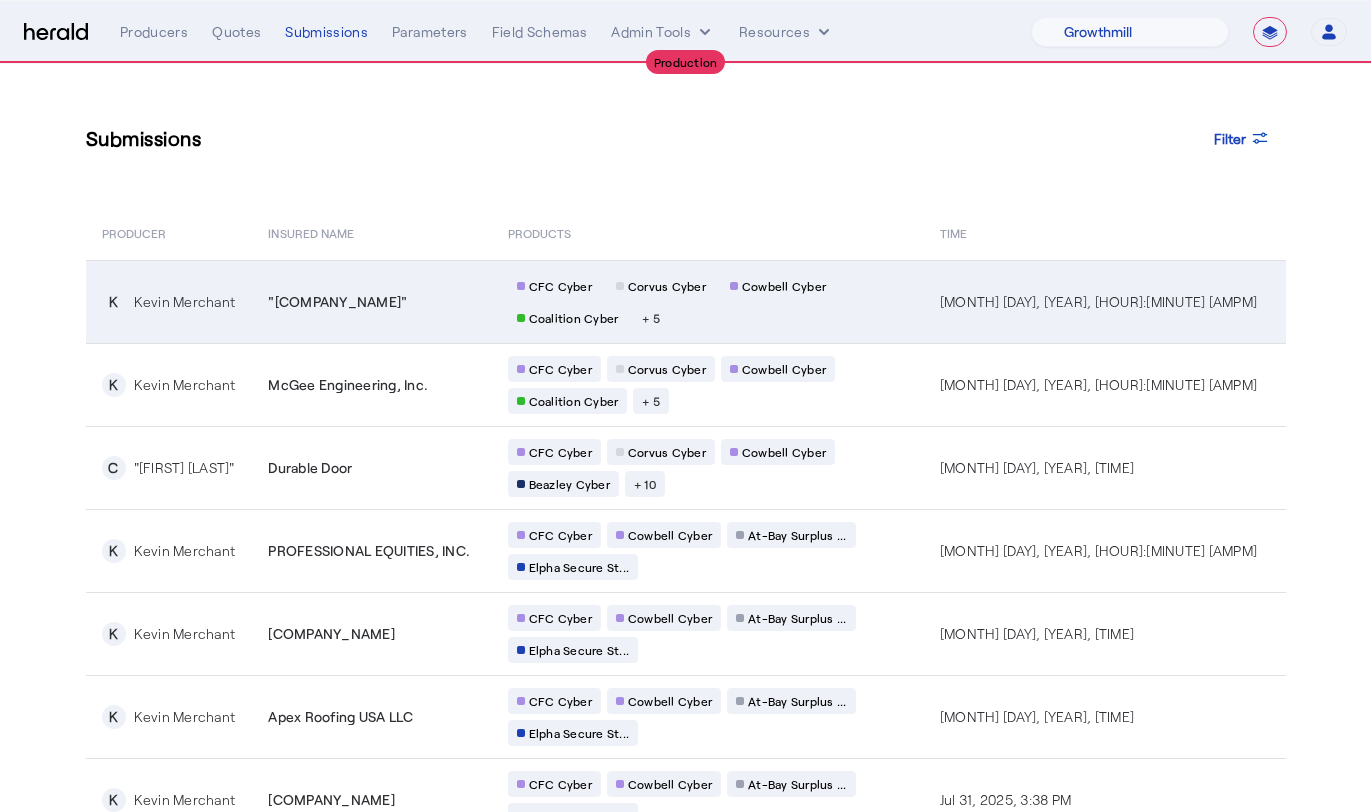 click on ""[COMPANY_NAME]"" at bounding box center [375, 302] 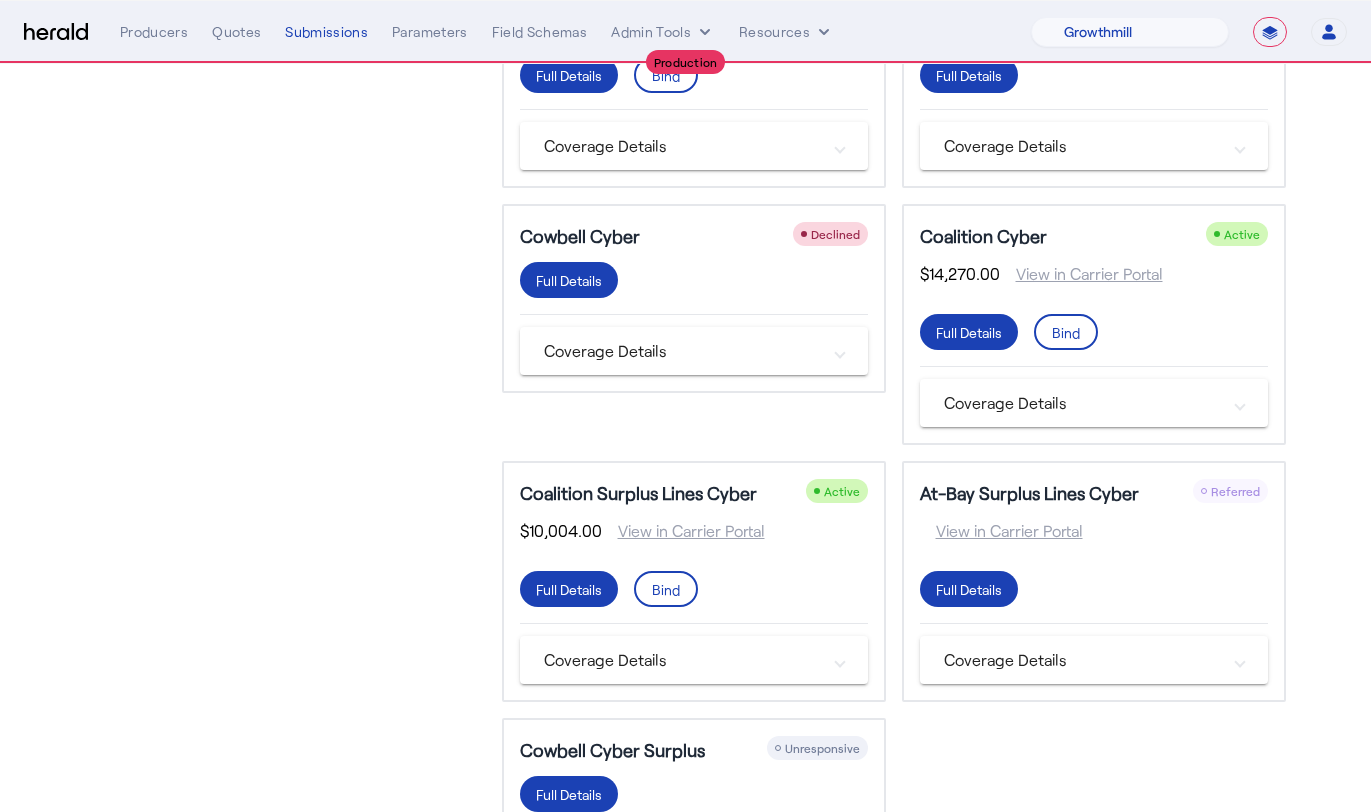scroll, scrollTop: 645, scrollLeft: 0, axis: vertical 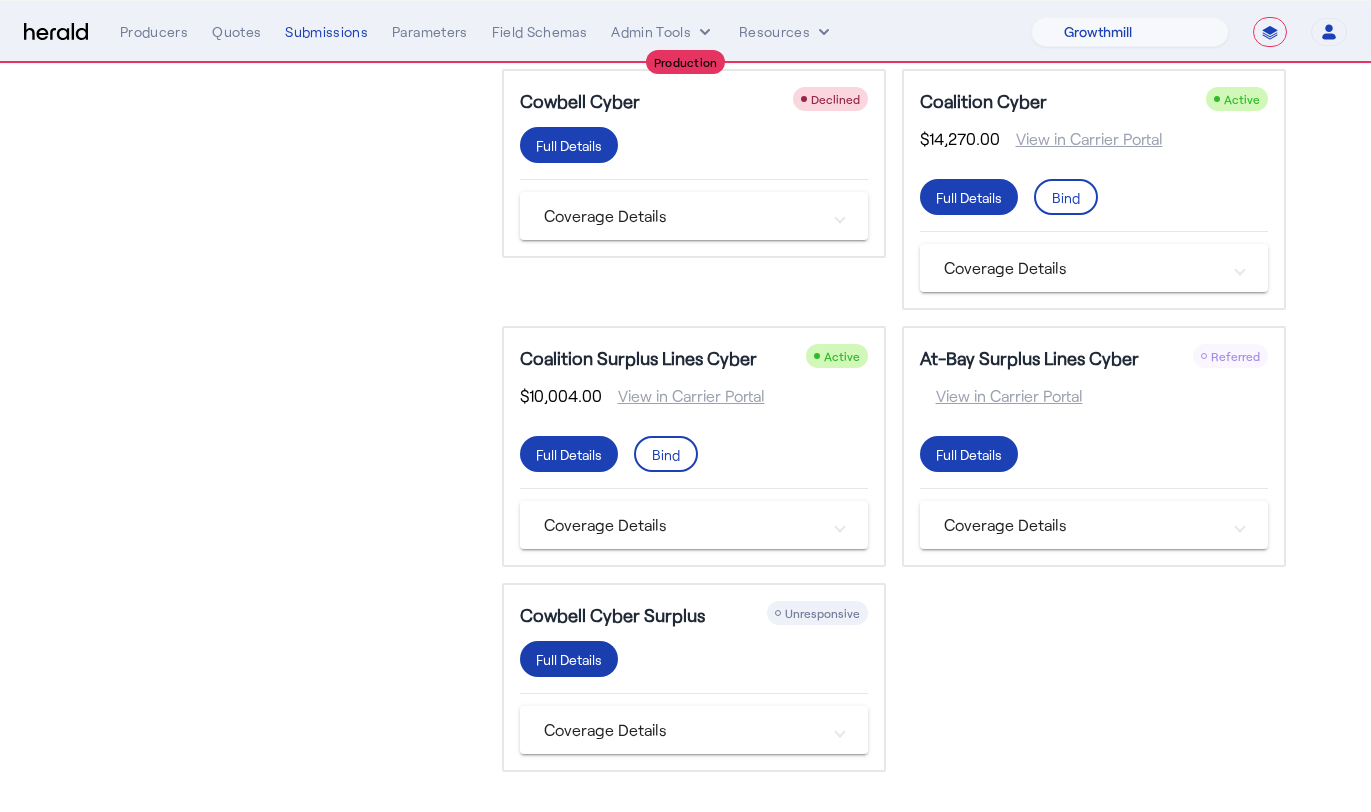 click on "Full Details" at bounding box center (569, -317) 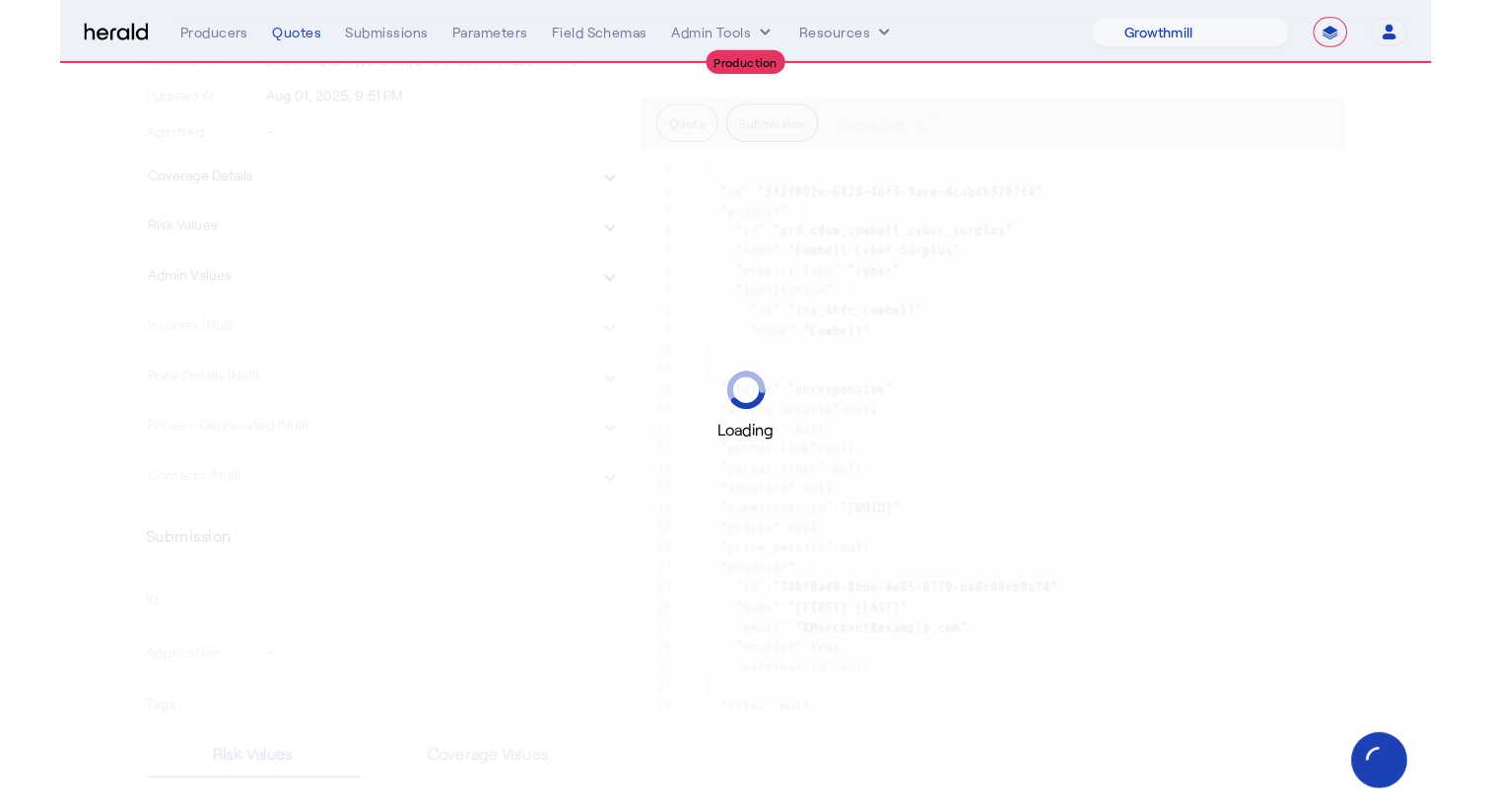 scroll, scrollTop: 0, scrollLeft: 0, axis: both 